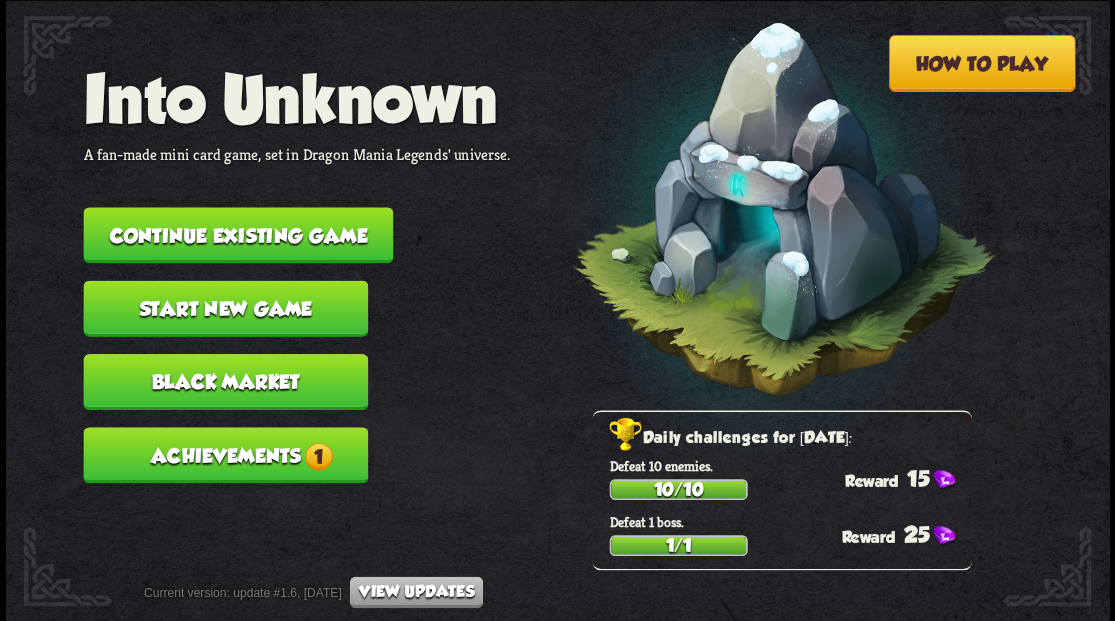 scroll, scrollTop: 0, scrollLeft: 0, axis: both 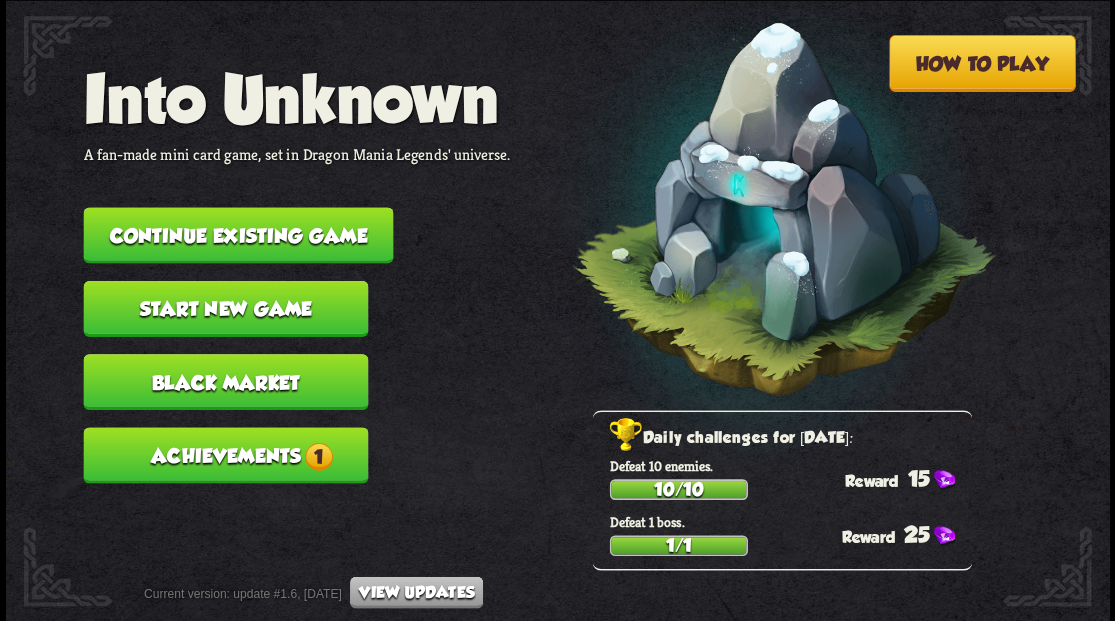 click on "Continue existing game" at bounding box center (238, 235) 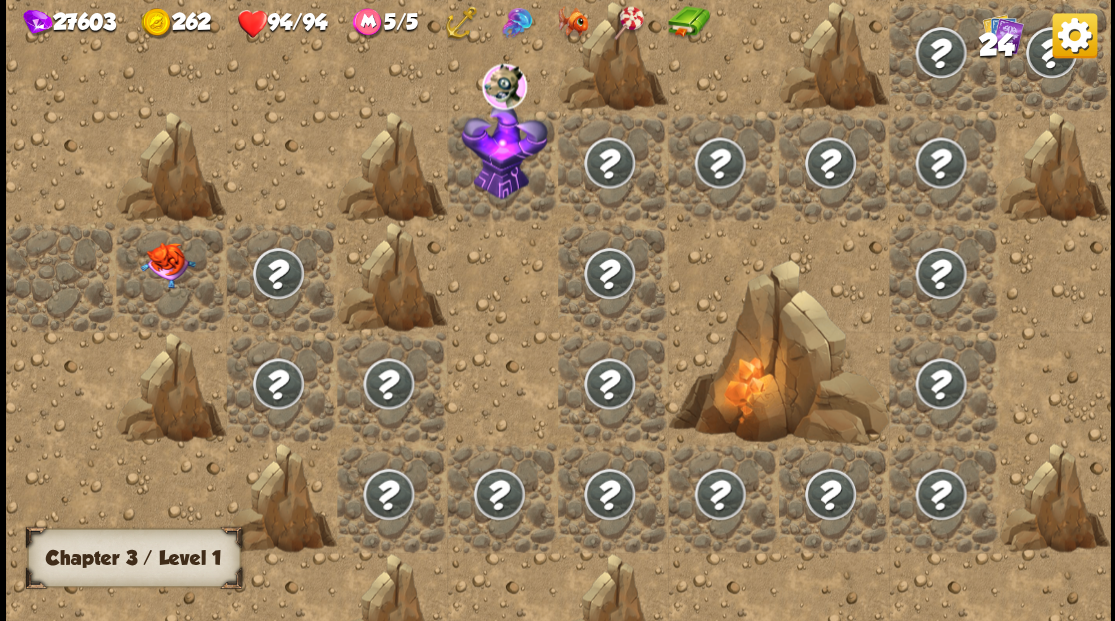 click at bounding box center (167, 265) 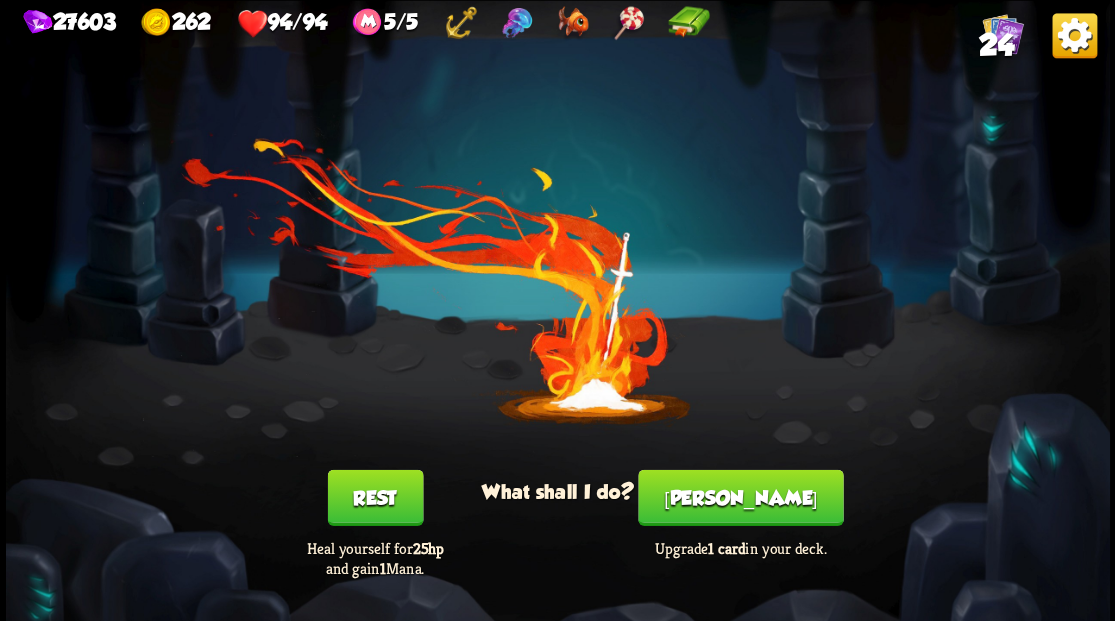 click on "[PERSON_NAME]" at bounding box center [740, 497] 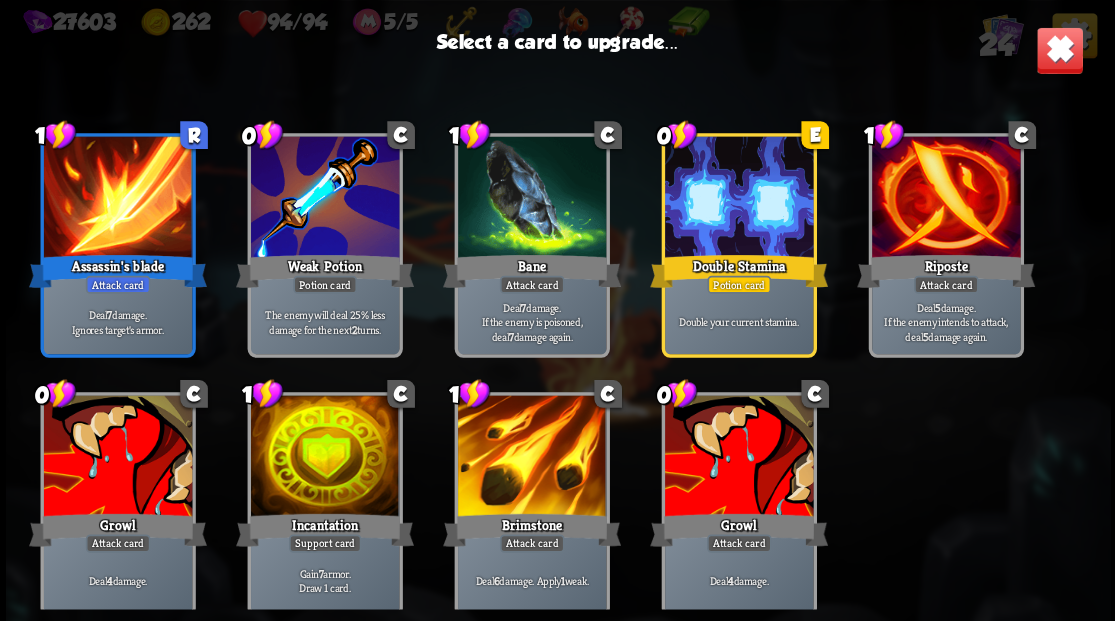 scroll, scrollTop: 629, scrollLeft: 0, axis: vertical 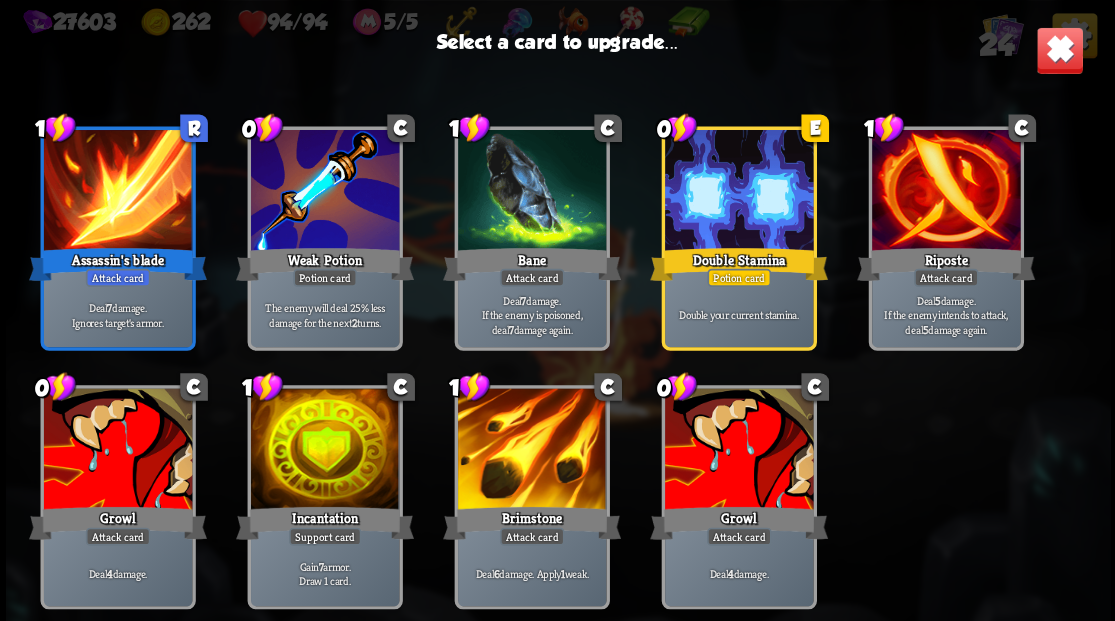 click at bounding box center [738, 450] 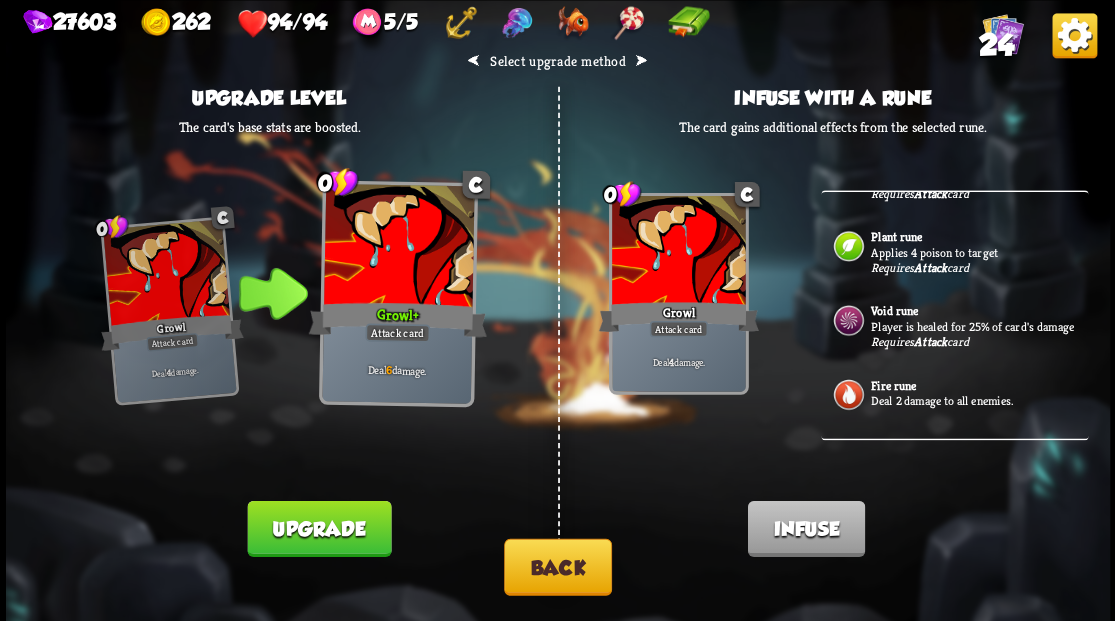 scroll, scrollTop: 816, scrollLeft: 0, axis: vertical 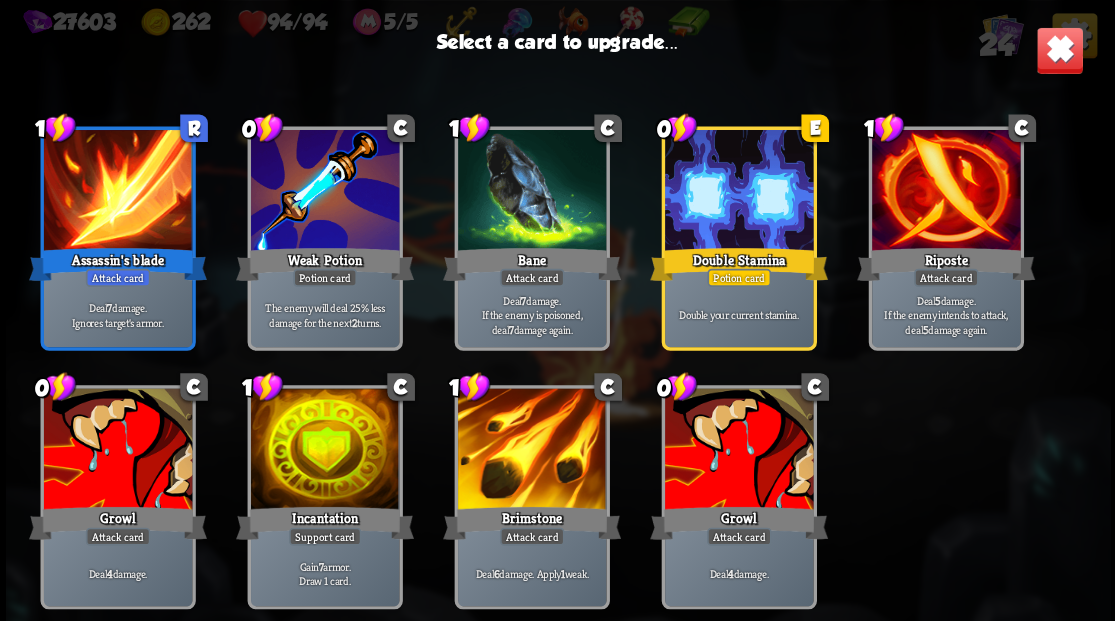 click at bounding box center (738, 450) 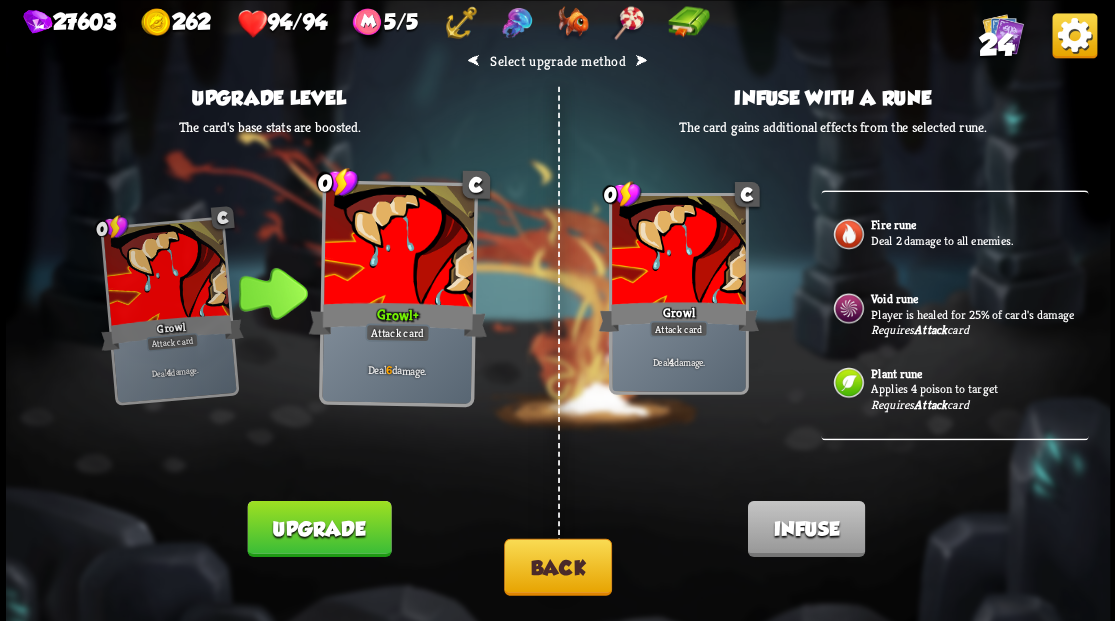 scroll, scrollTop: 200, scrollLeft: 0, axis: vertical 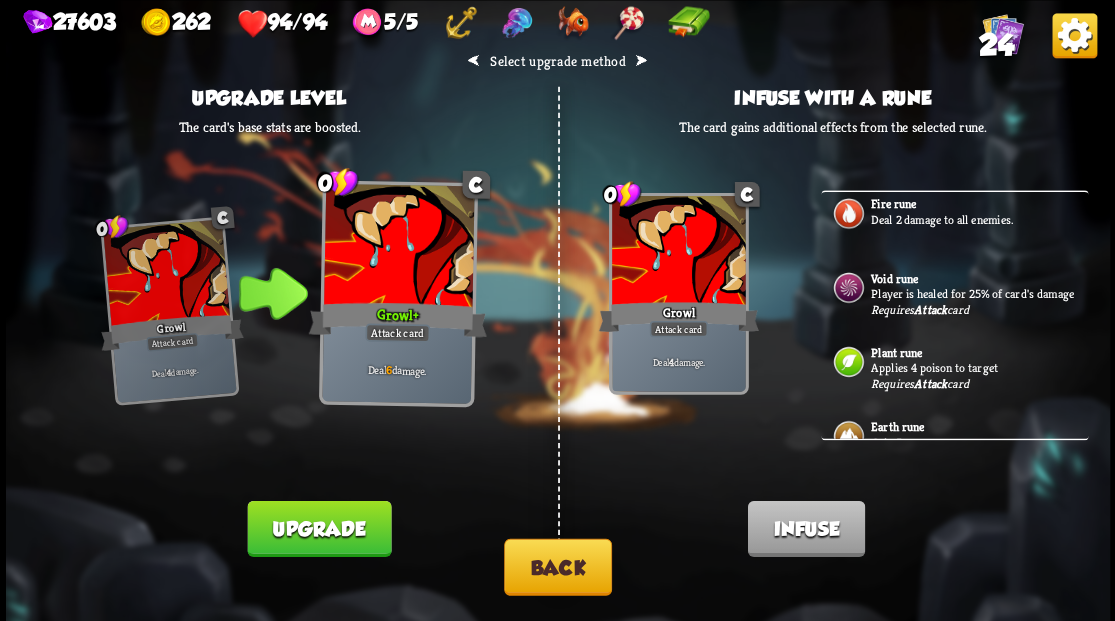 click on "Back" at bounding box center (558, 566) 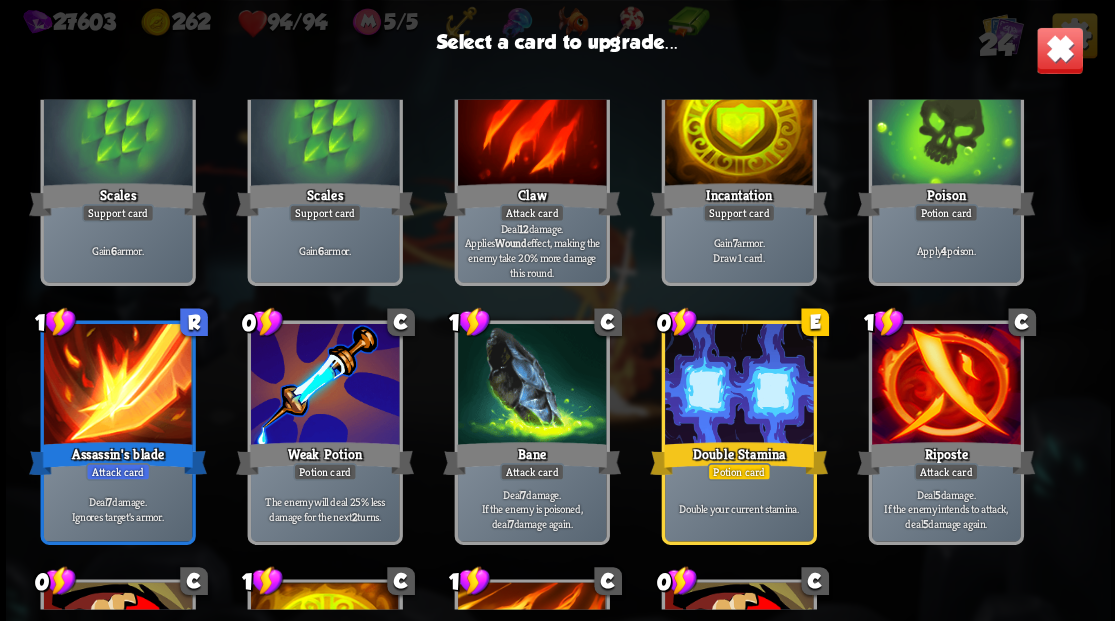 scroll, scrollTop: 296, scrollLeft: 0, axis: vertical 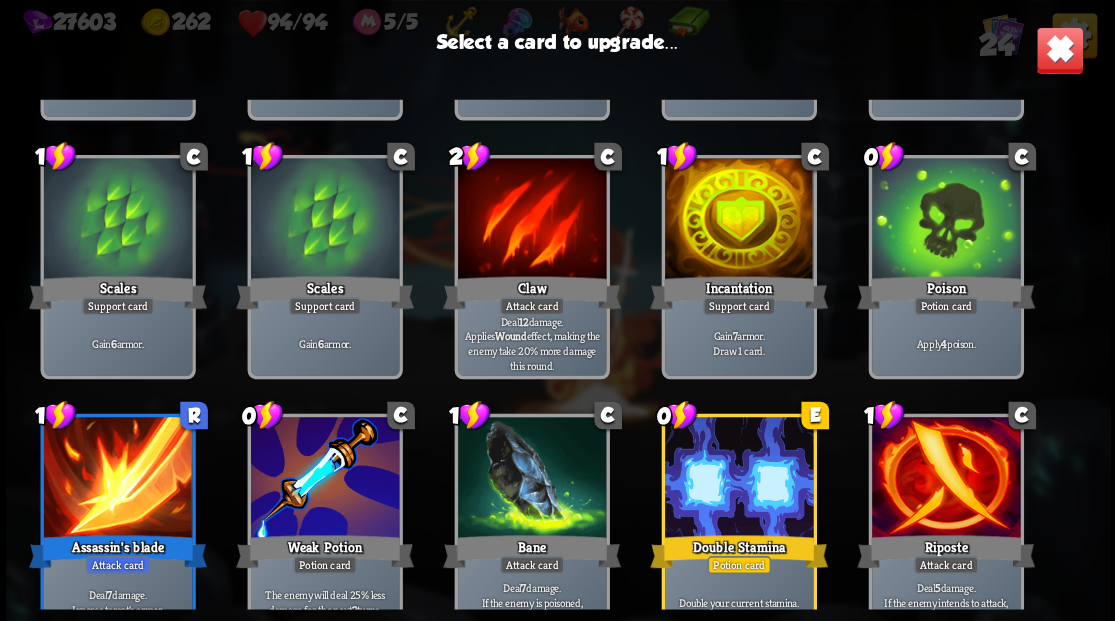 click at bounding box center [531, 220] 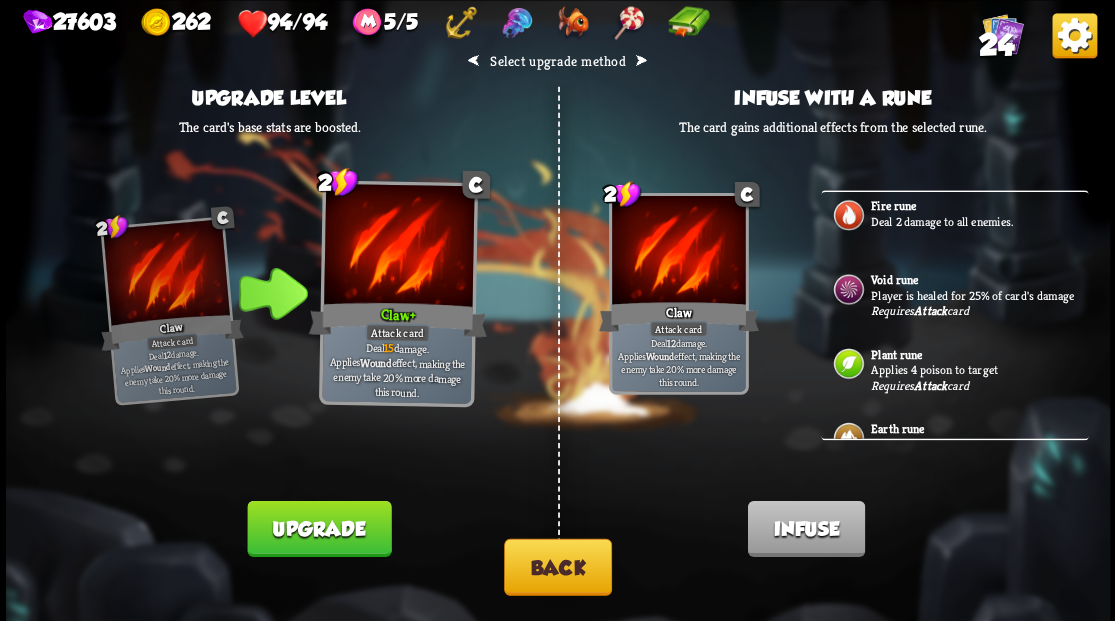 scroll, scrollTop: 200, scrollLeft: 0, axis: vertical 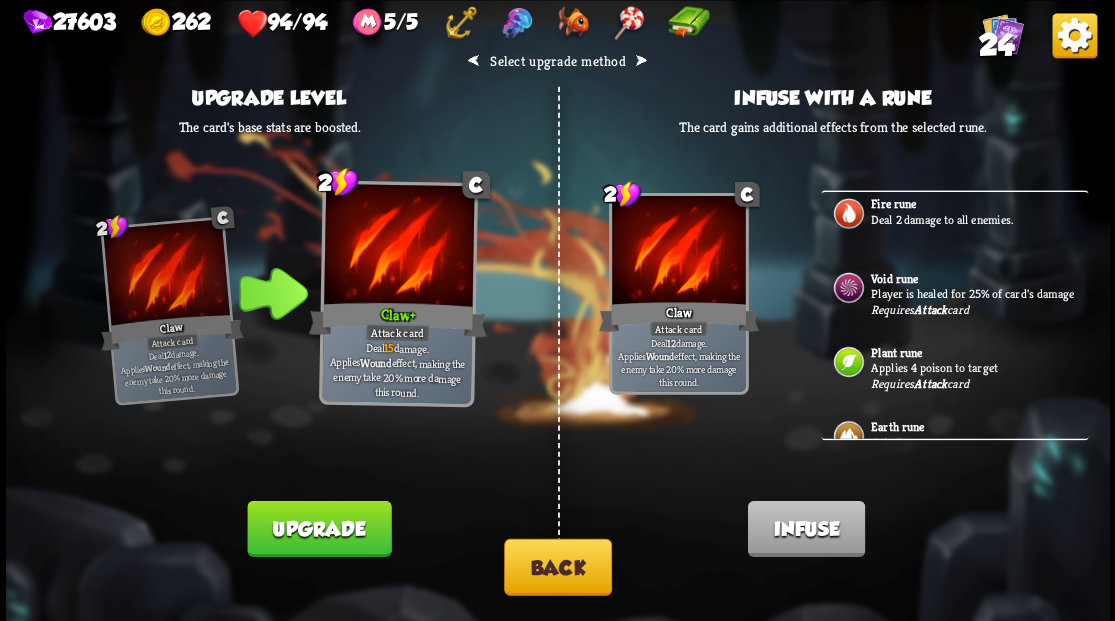 click on "Player is healed for 25% of card's damage" at bounding box center [977, 293] 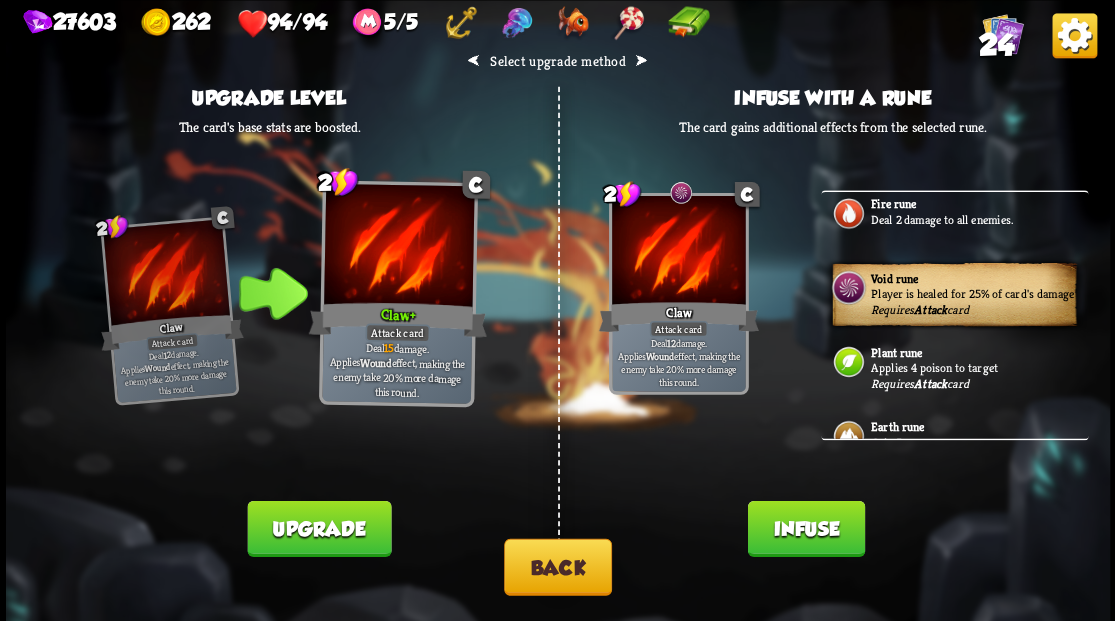 click on "Infuse" at bounding box center (805, 528) 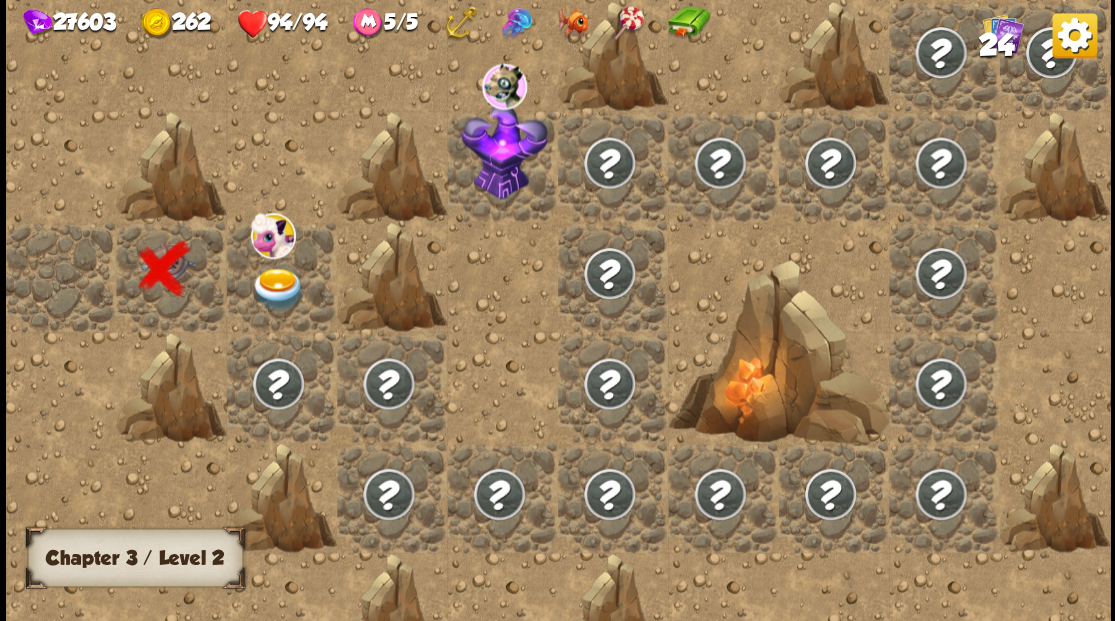 click at bounding box center [277, 288] 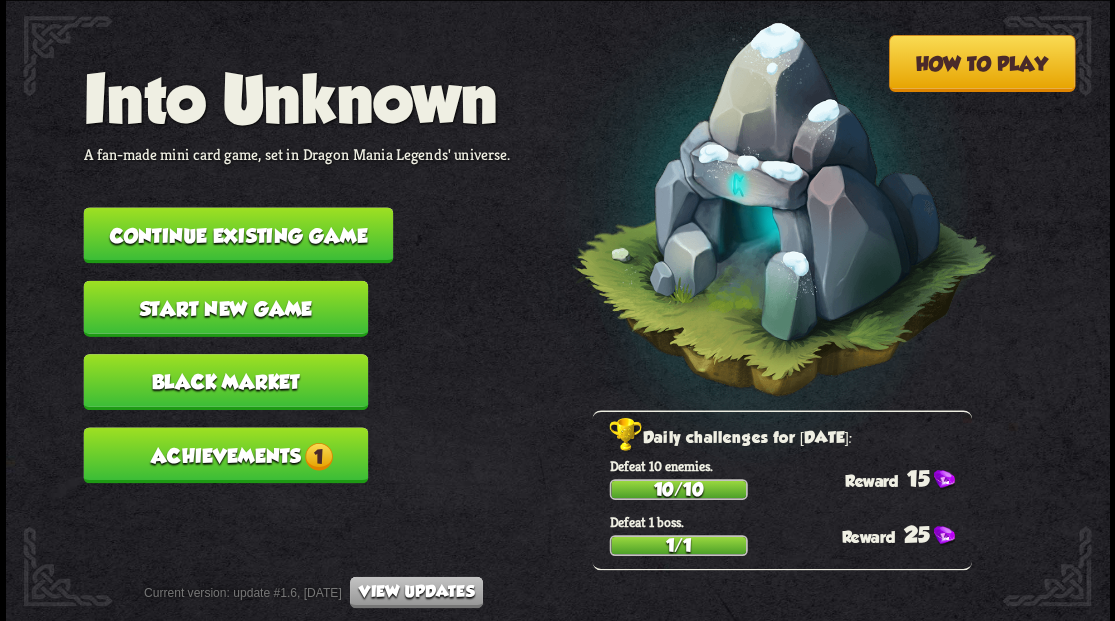 click on "Continue existing game" at bounding box center (238, 235) 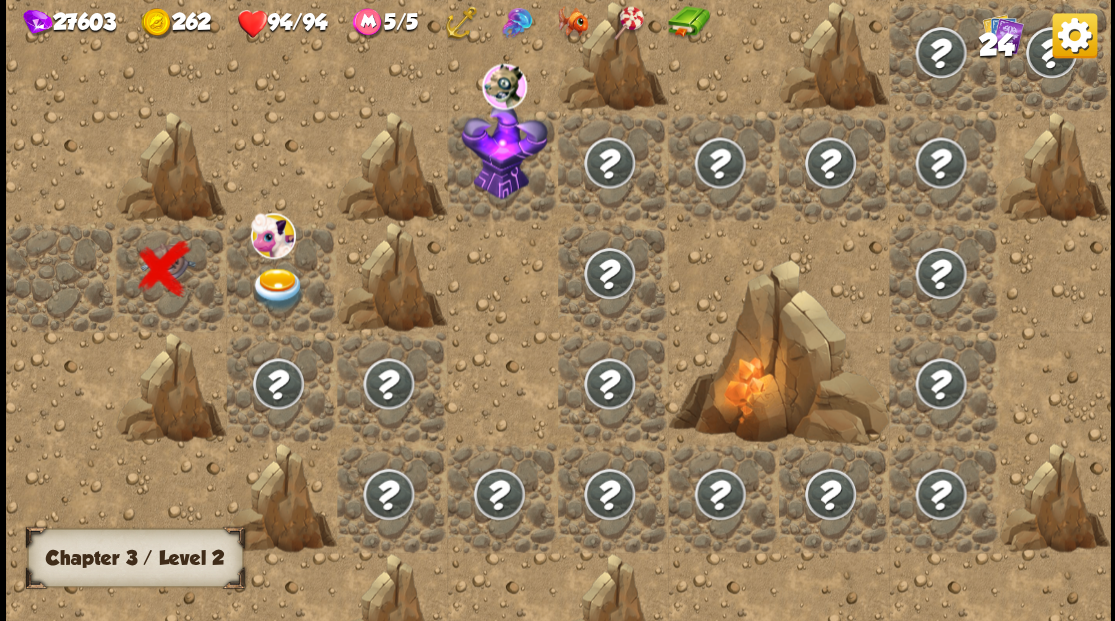 click at bounding box center [277, 288] 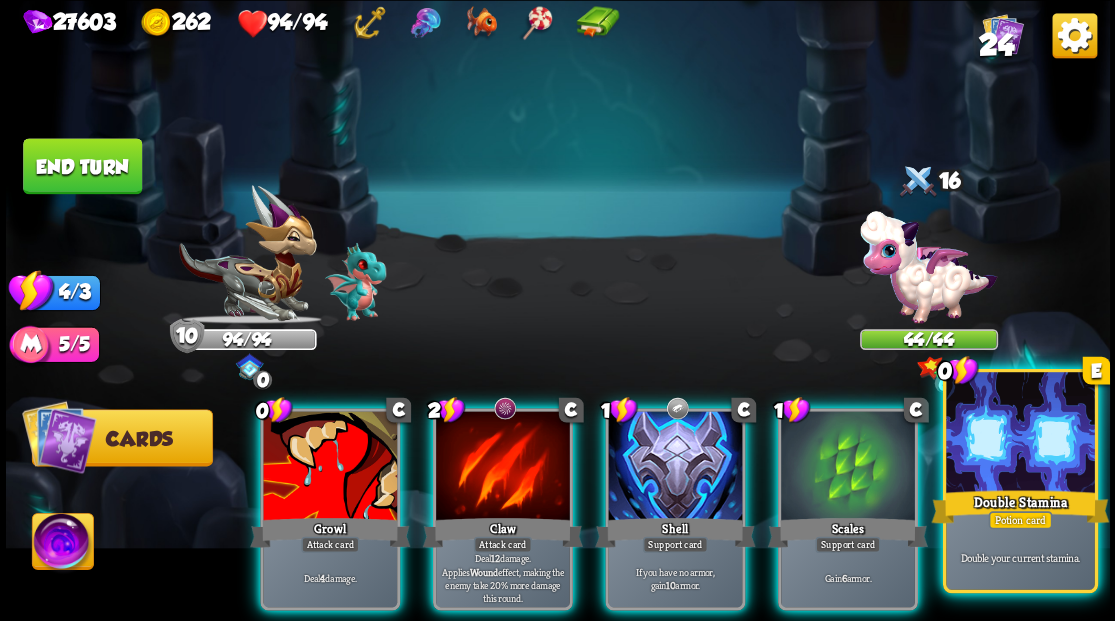 click on "Double Stamina" at bounding box center [1020, 506] 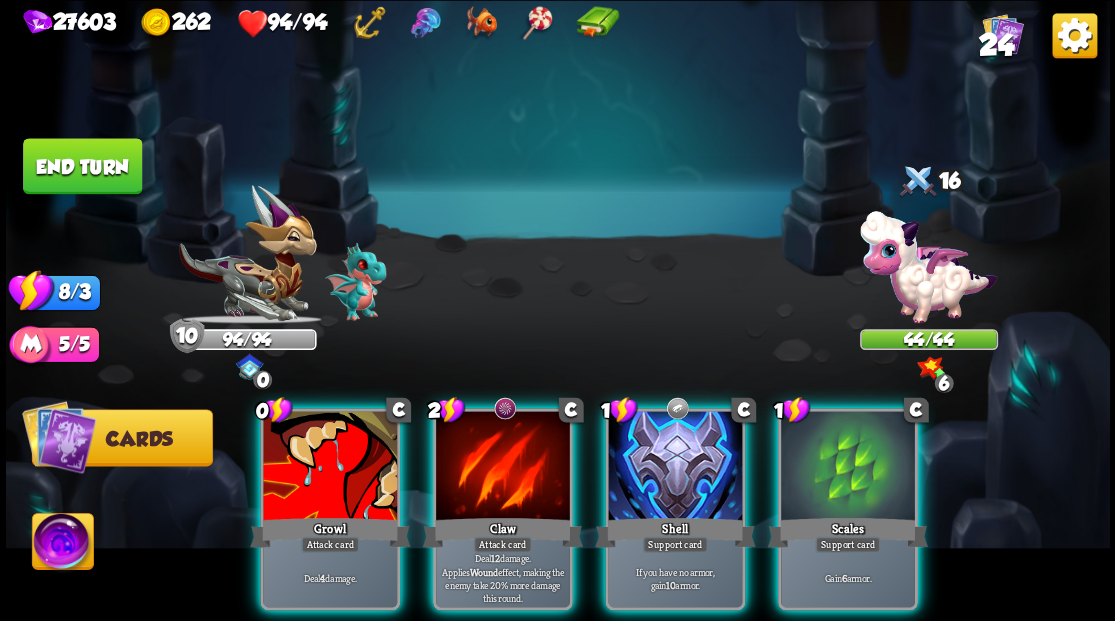 click at bounding box center (848, 467) 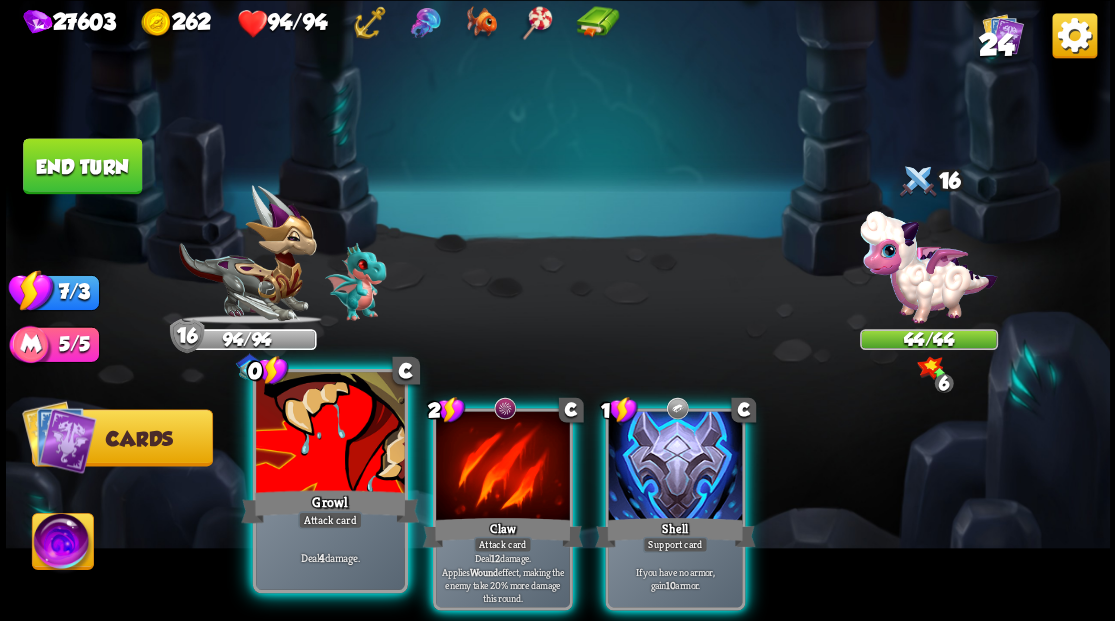 click at bounding box center [330, 434] 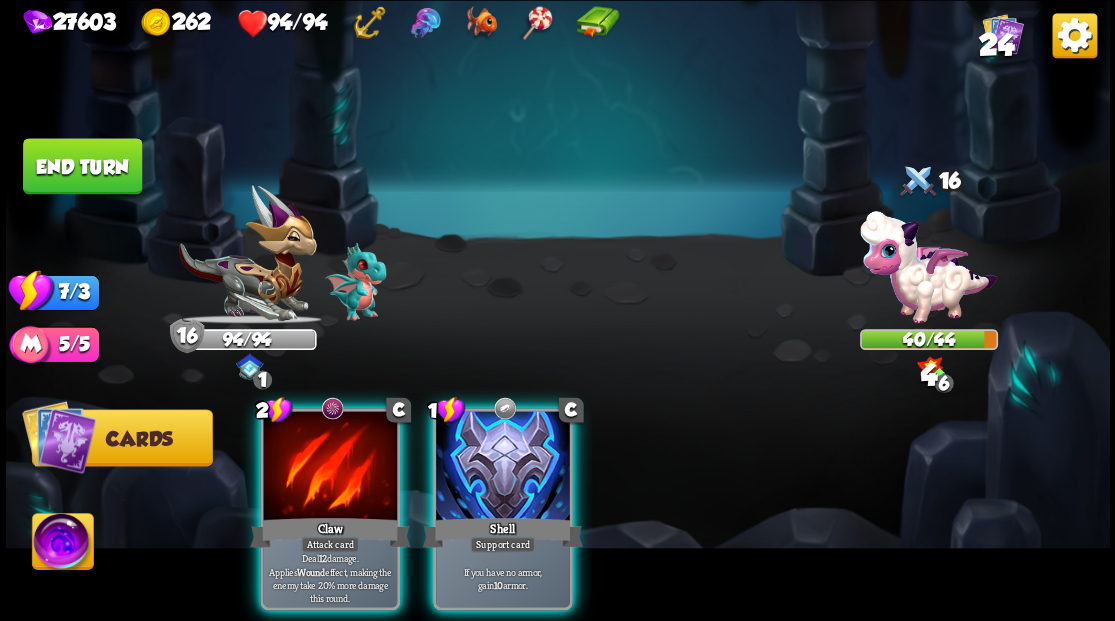 click at bounding box center (330, 467) 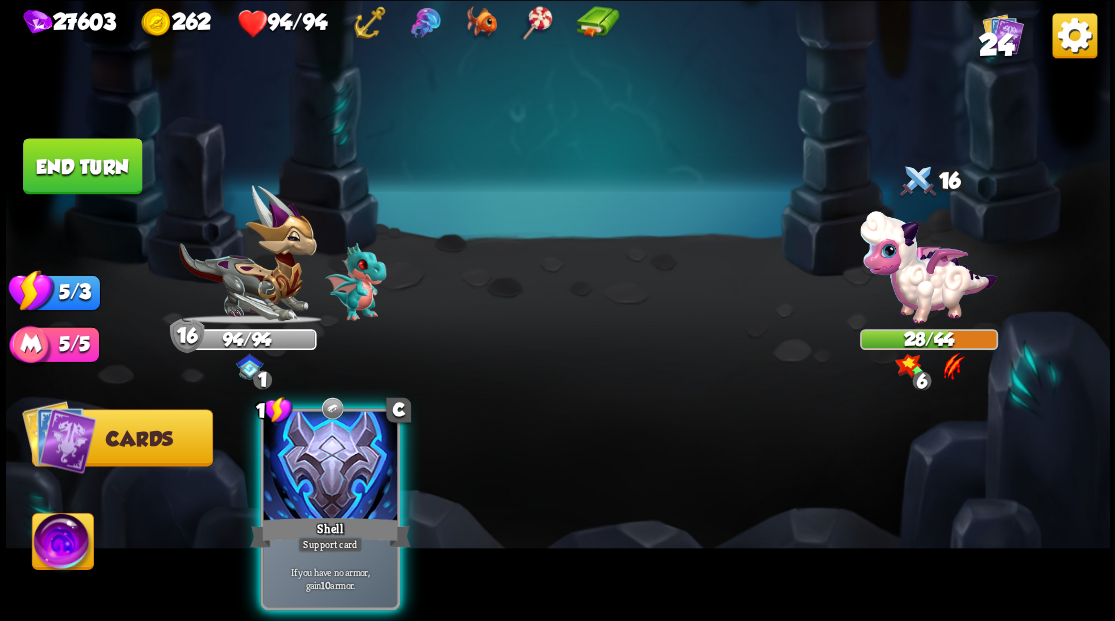 click at bounding box center [330, 467] 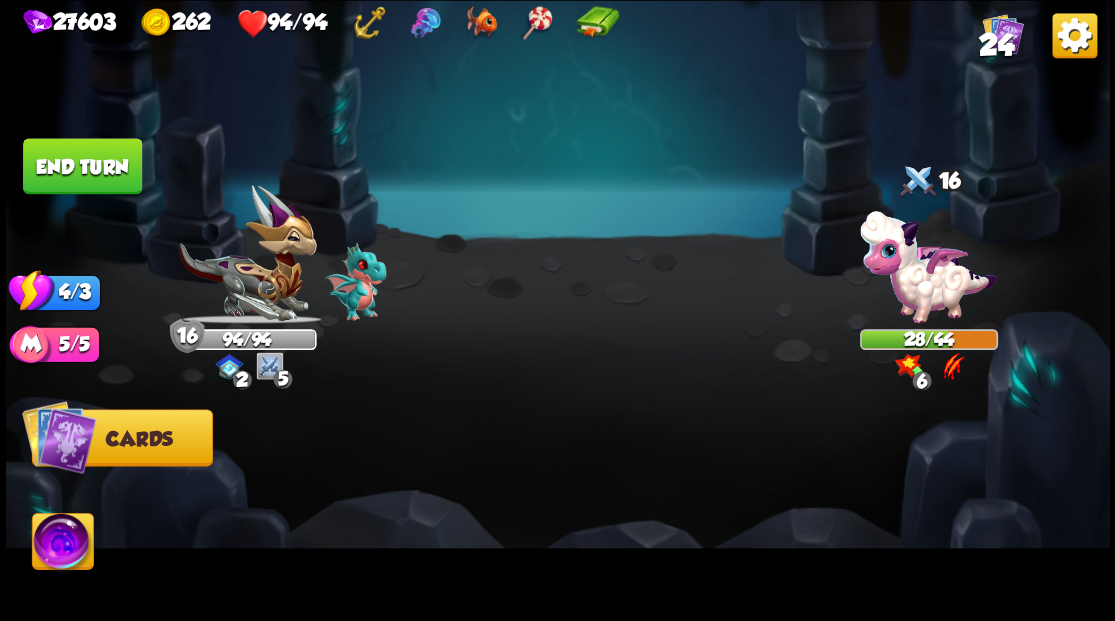 click on "End turn" at bounding box center [82, 166] 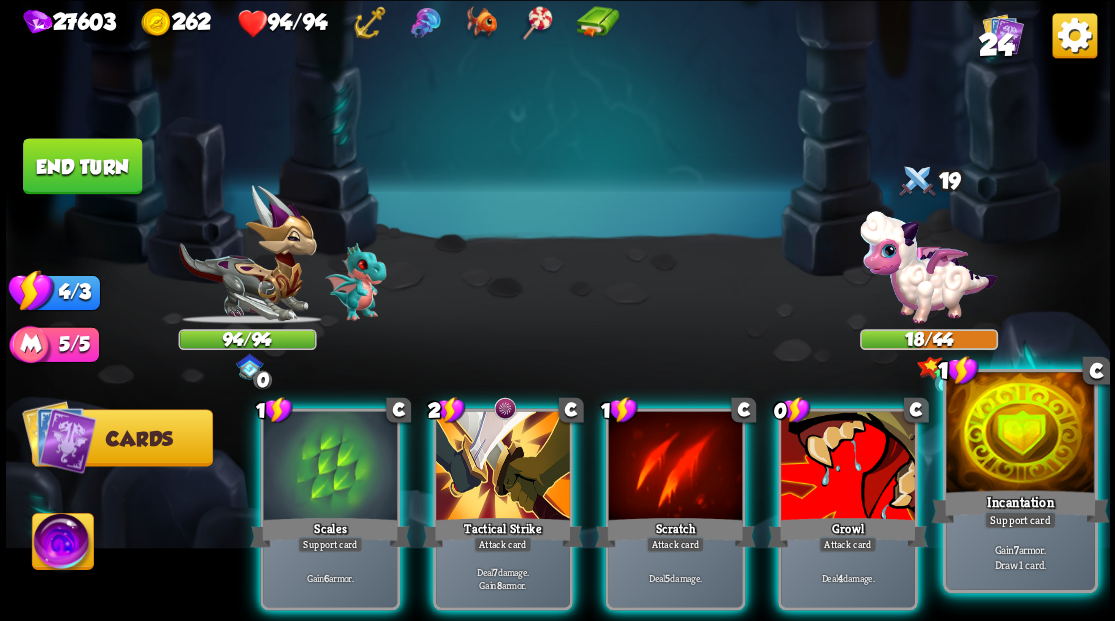 click at bounding box center (1020, 434) 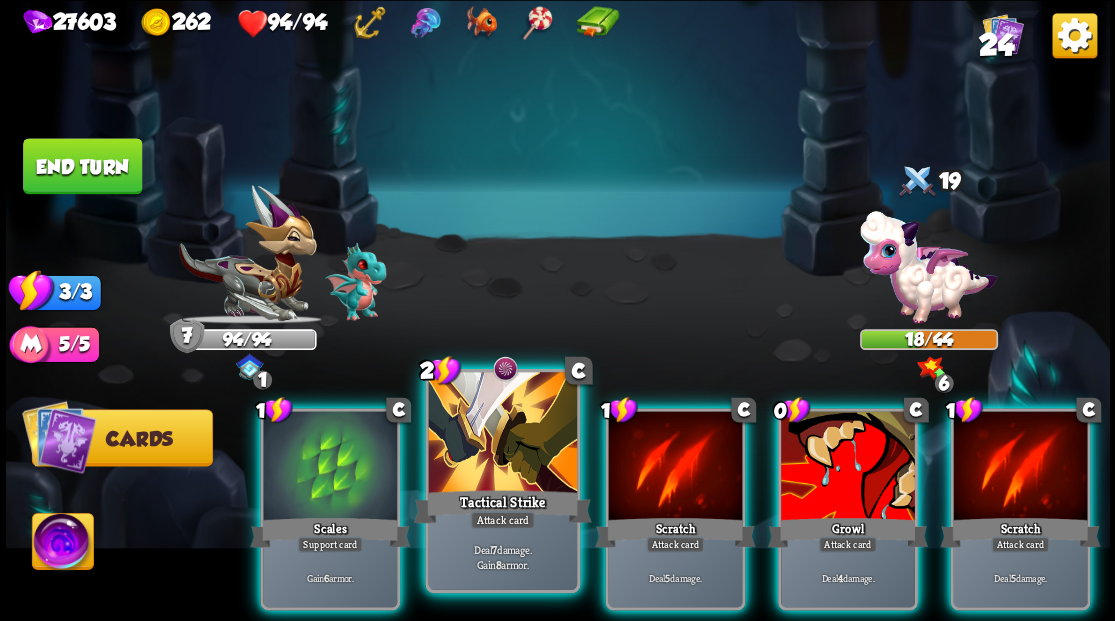 click at bounding box center [502, 434] 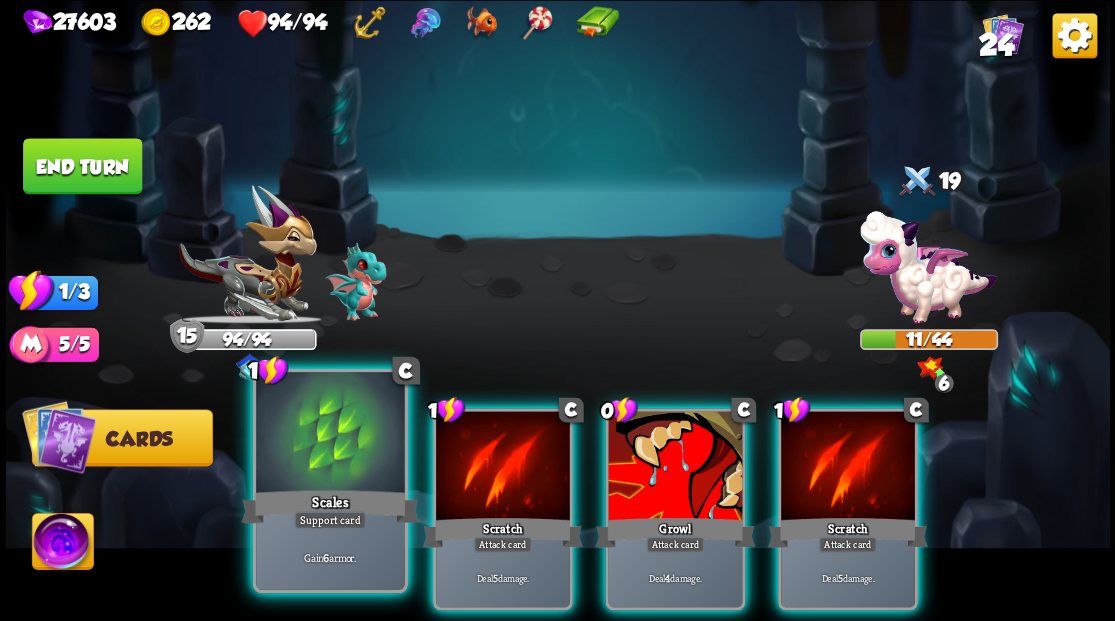 click at bounding box center [330, 434] 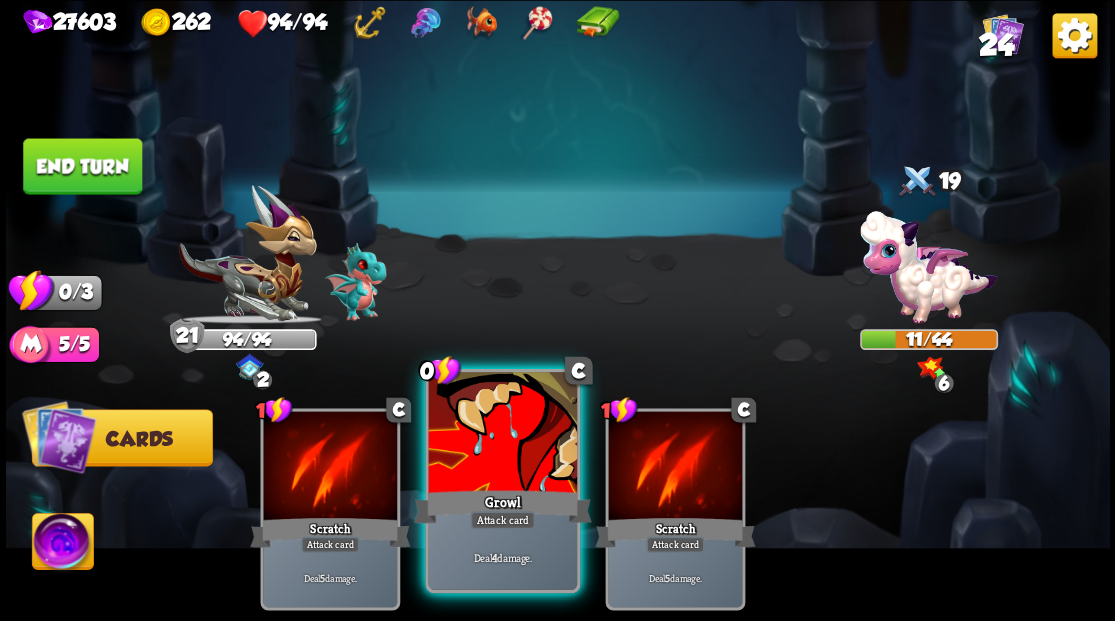 click at bounding box center (502, 434) 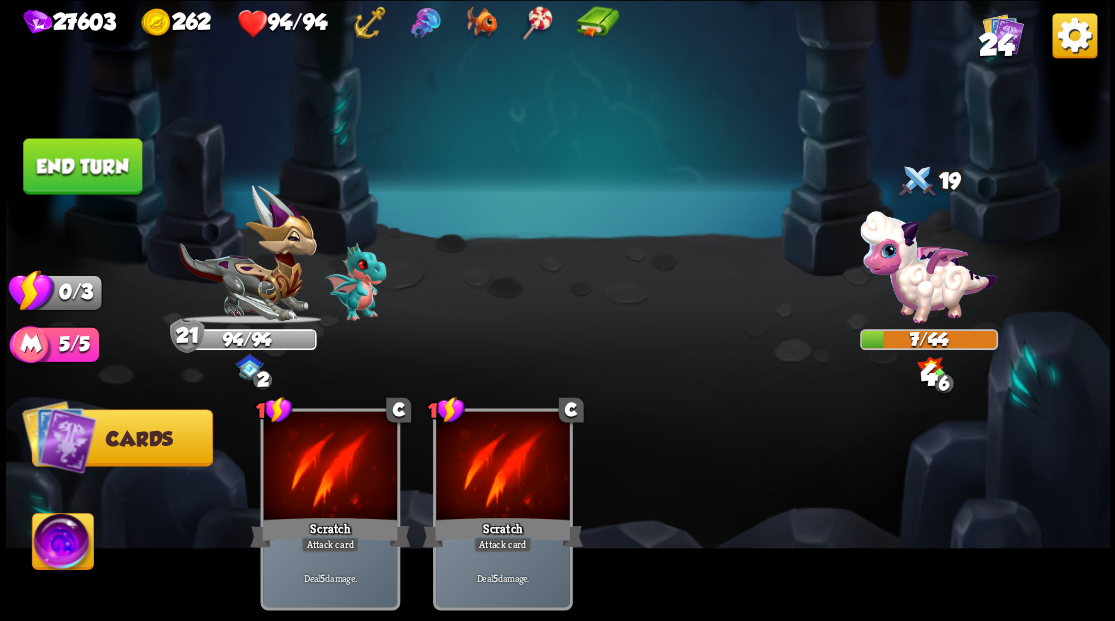 click on "End turn" at bounding box center (82, 166) 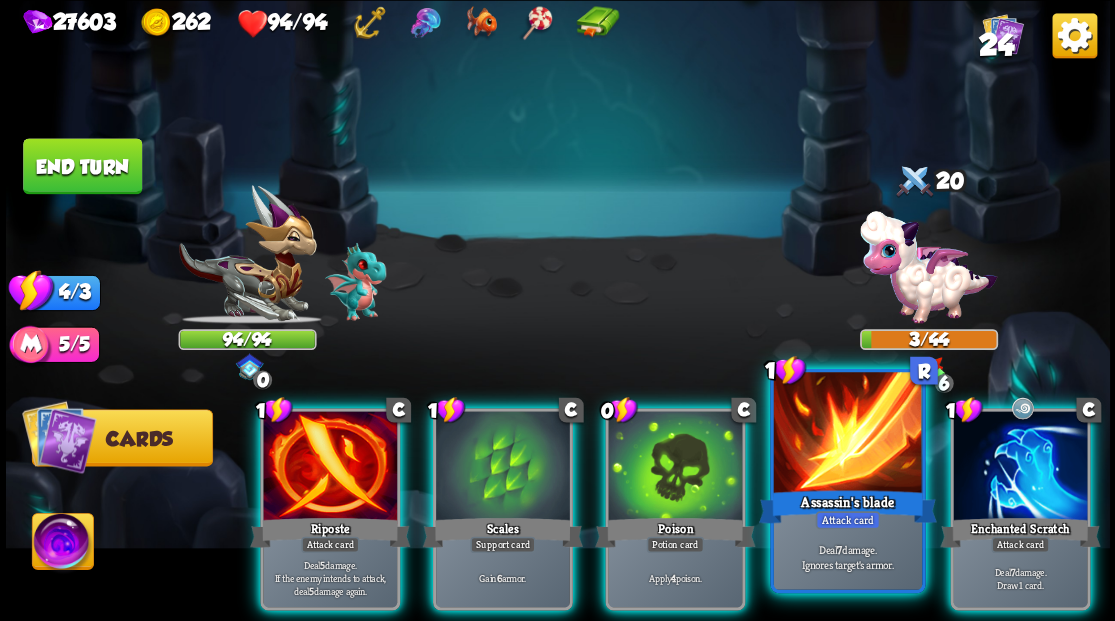 click at bounding box center (847, 434) 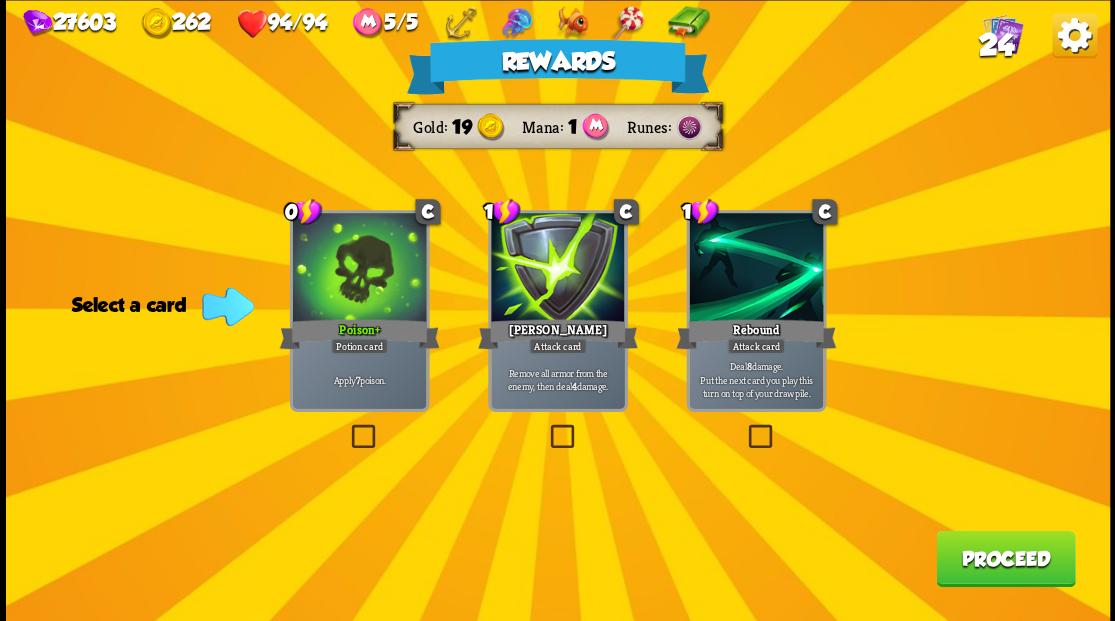 click at bounding box center [1002, 33] 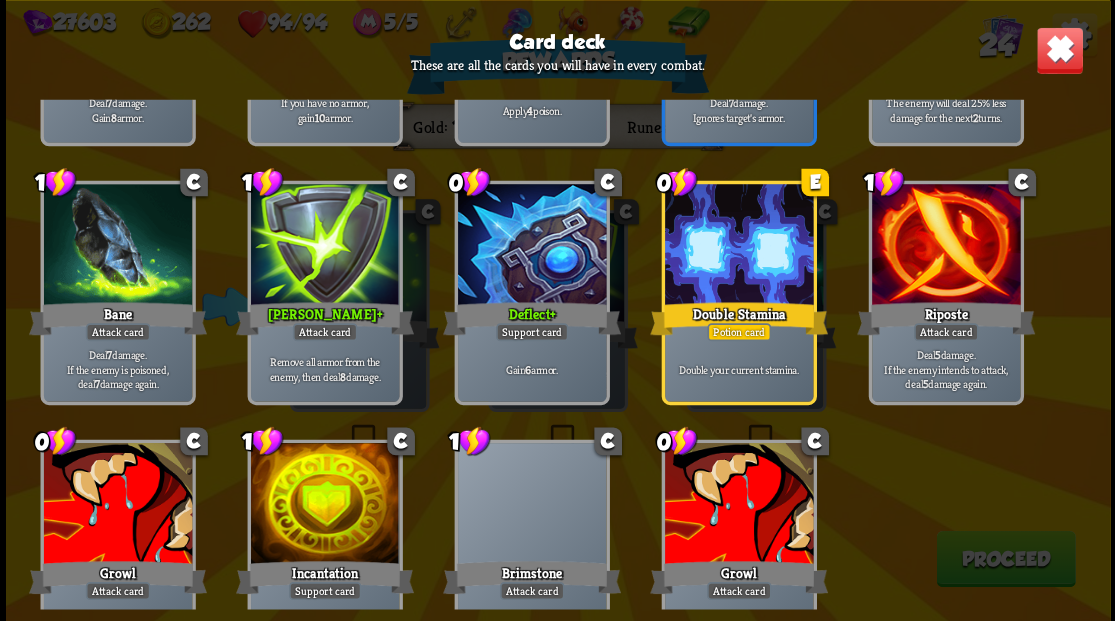 scroll, scrollTop: 863, scrollLeft: 0, axis: vertical 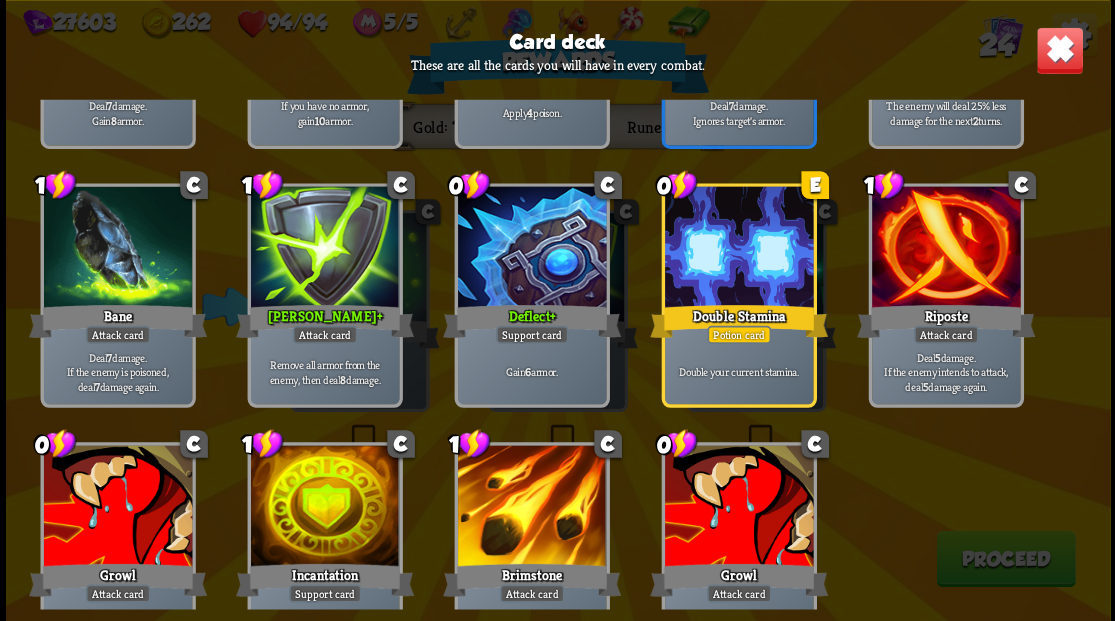 click at bounding box center (1059, 50) 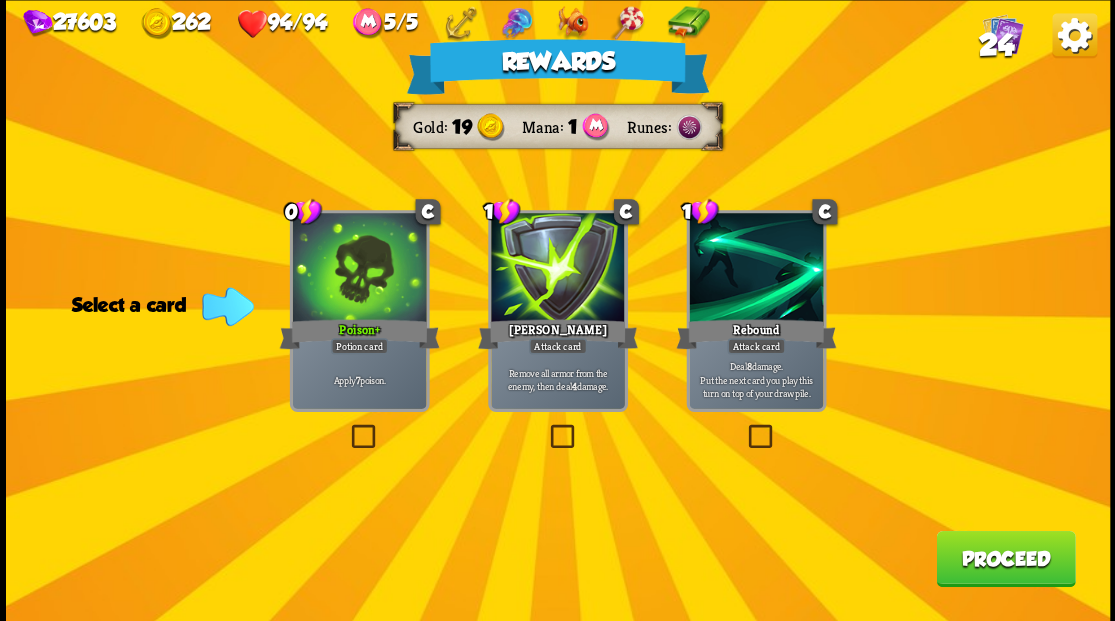 click at bounding box center (546, 427) 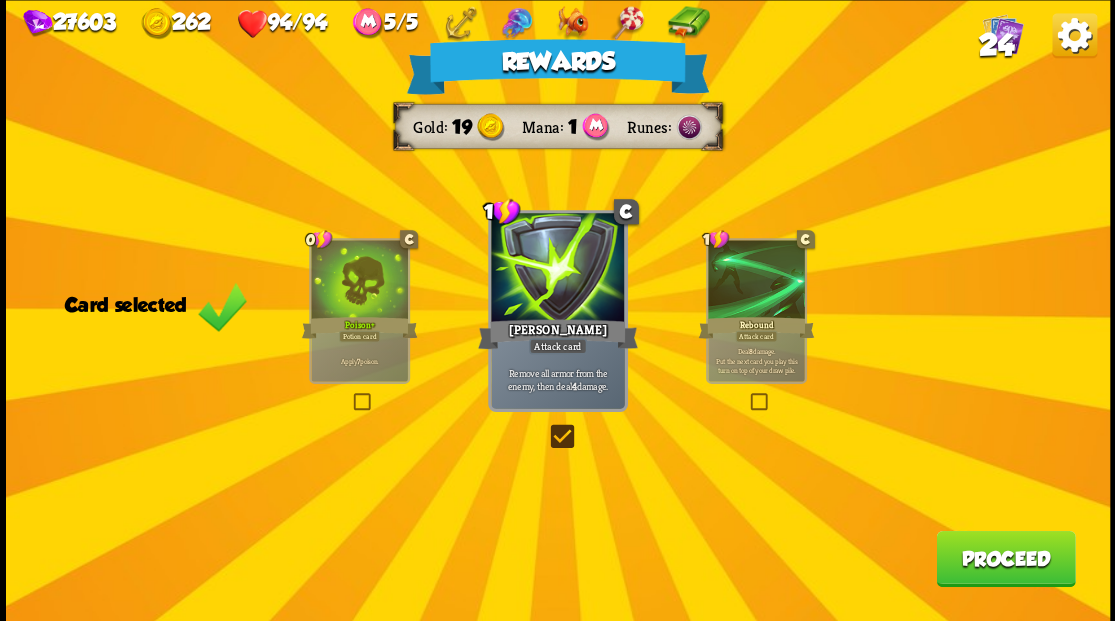 click on "Proceed" at bounding box center (1005, 558) 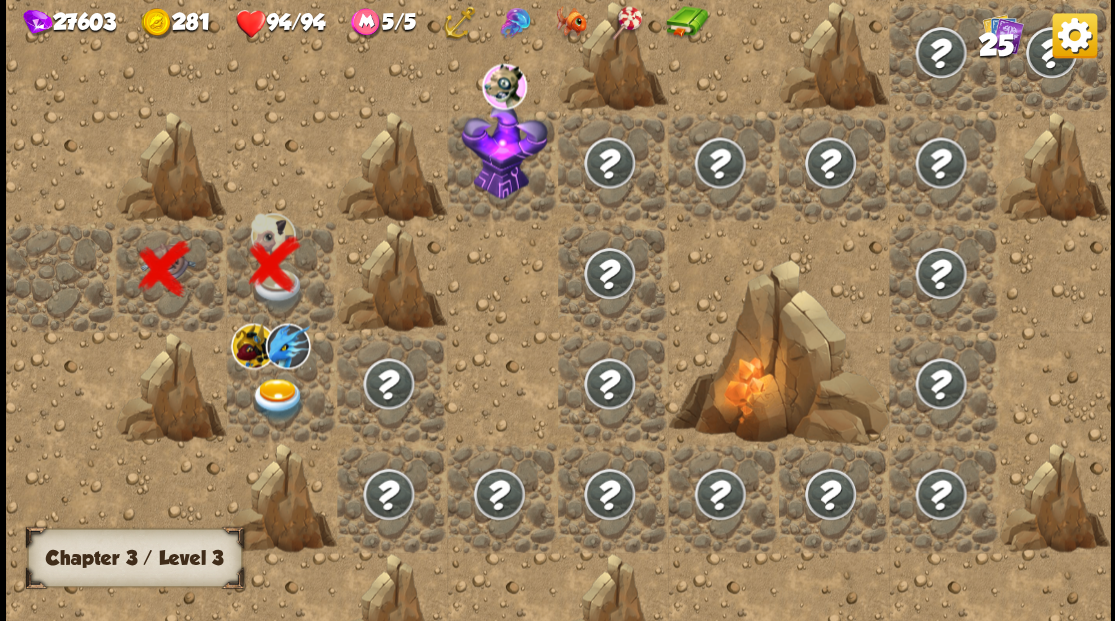 click at bounding box center (277, 399) 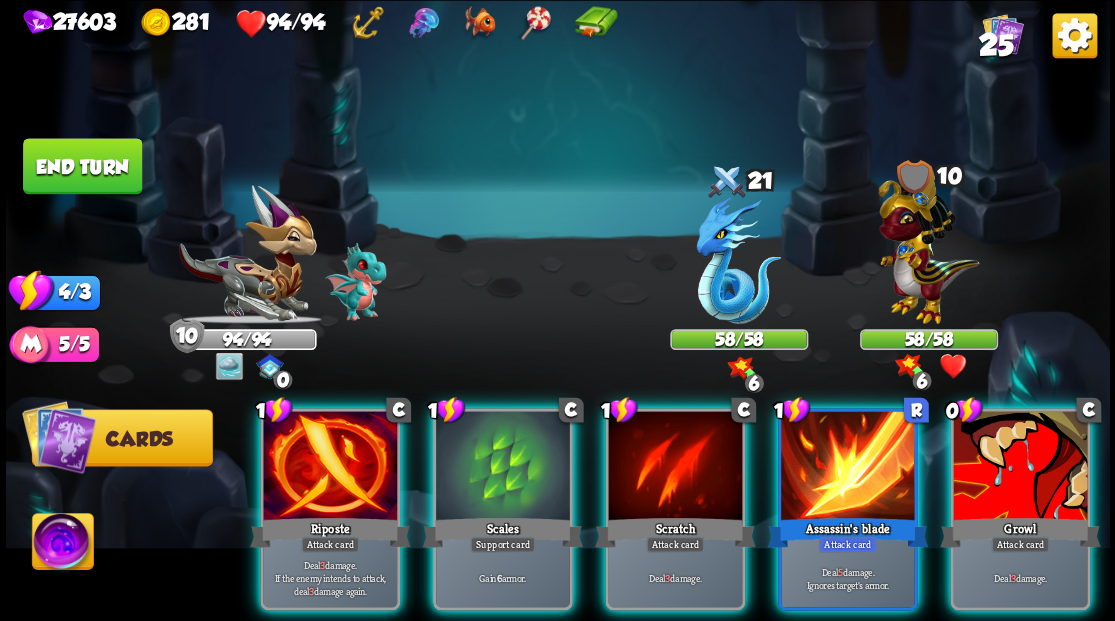 click at bounding box center (62, 544) 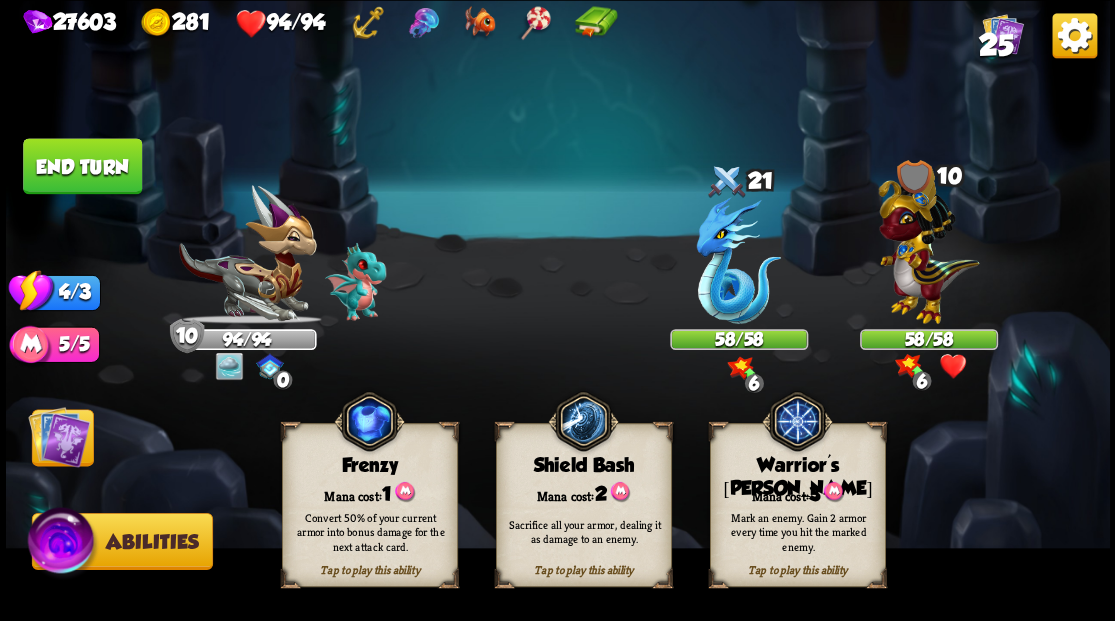 click on "Mana cost:  3" at bounding box center (797, 492) 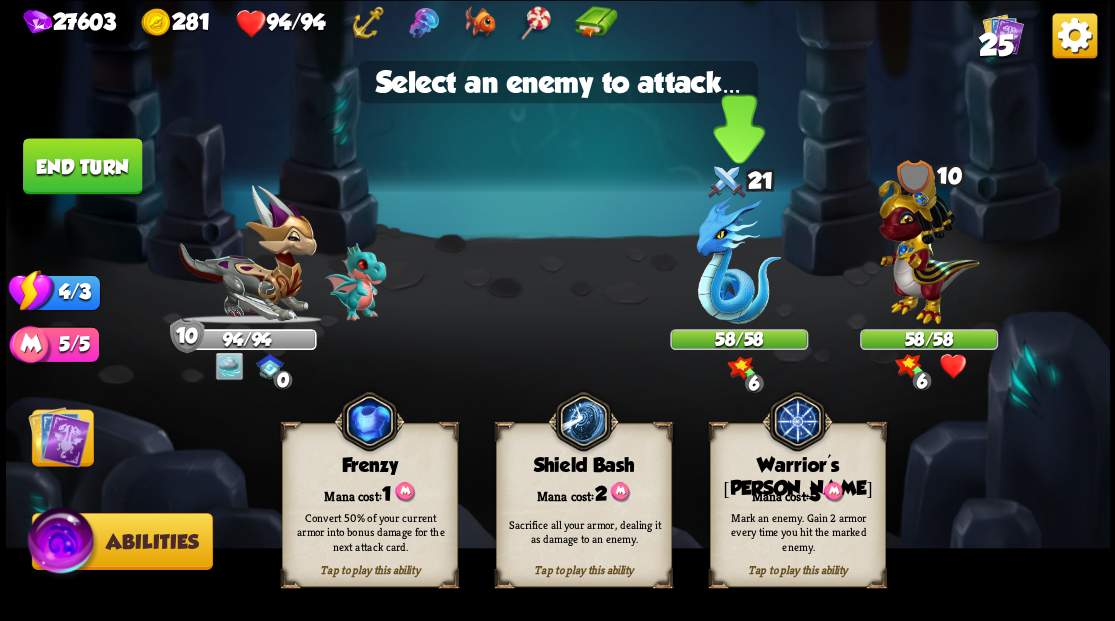 click at bounding box center (738, 260) 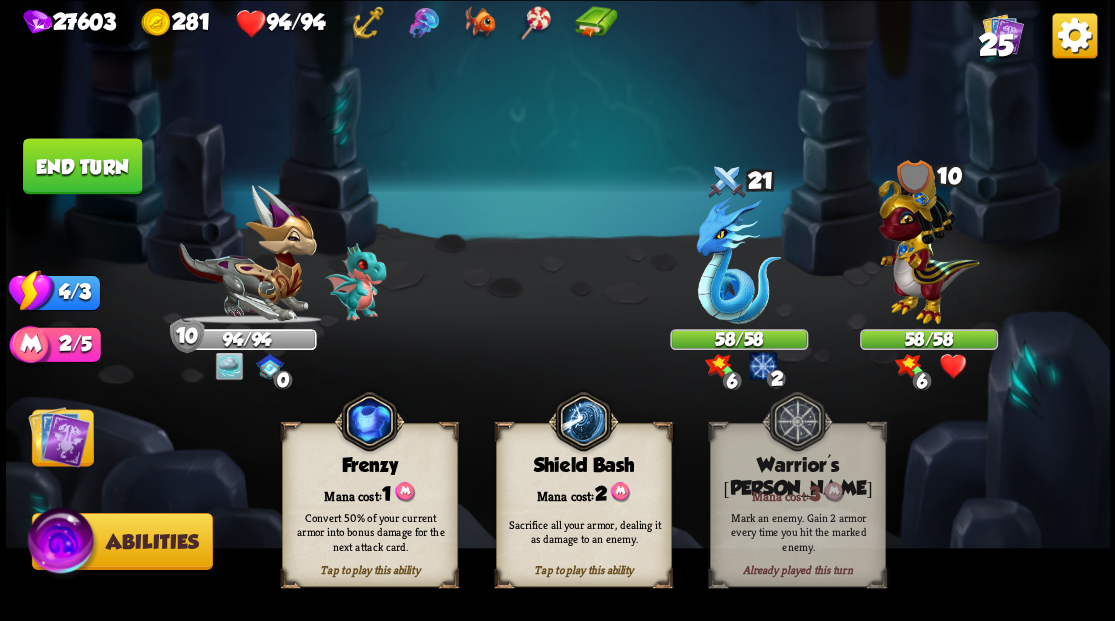 click at bounding box center [59, 436] 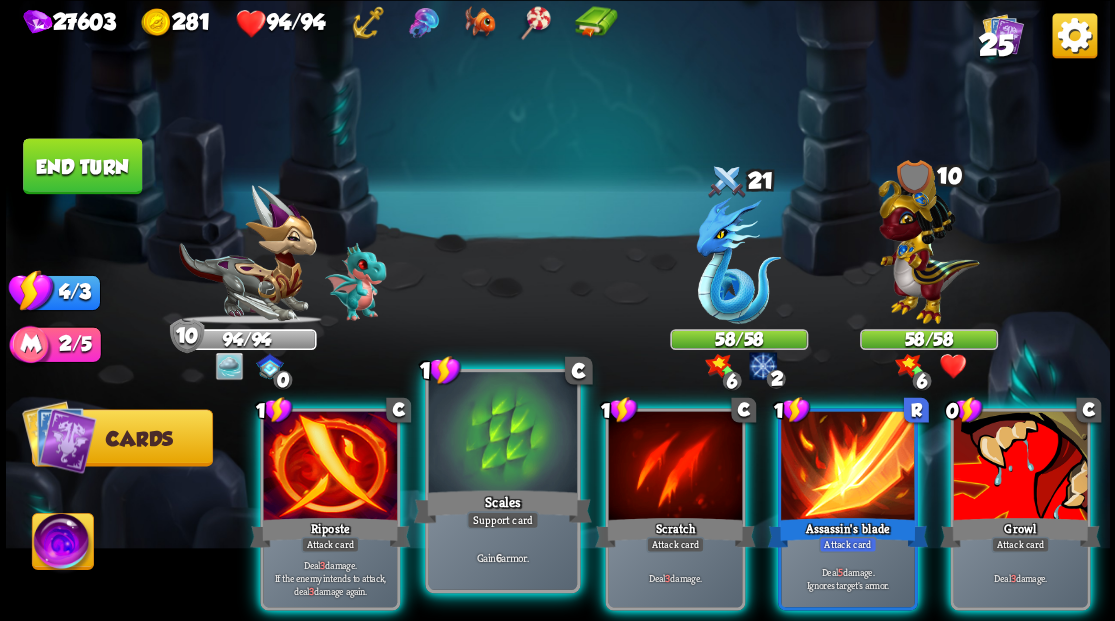 click at bounding box center [502, 434] 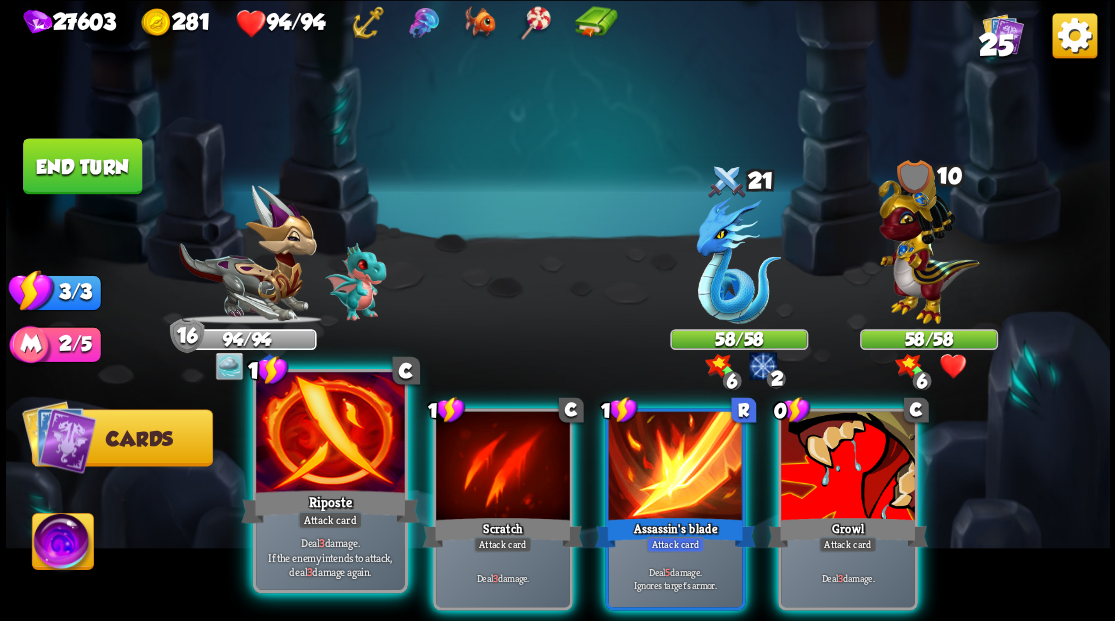 click at bounding box center (330, 434) 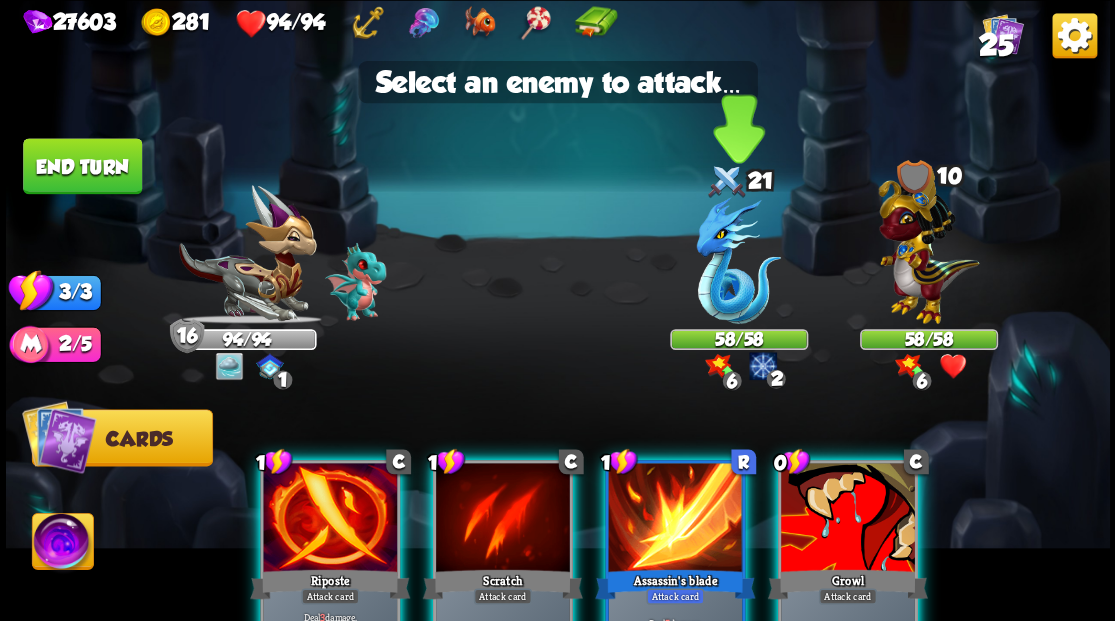 click at bounding box center (738, 260) 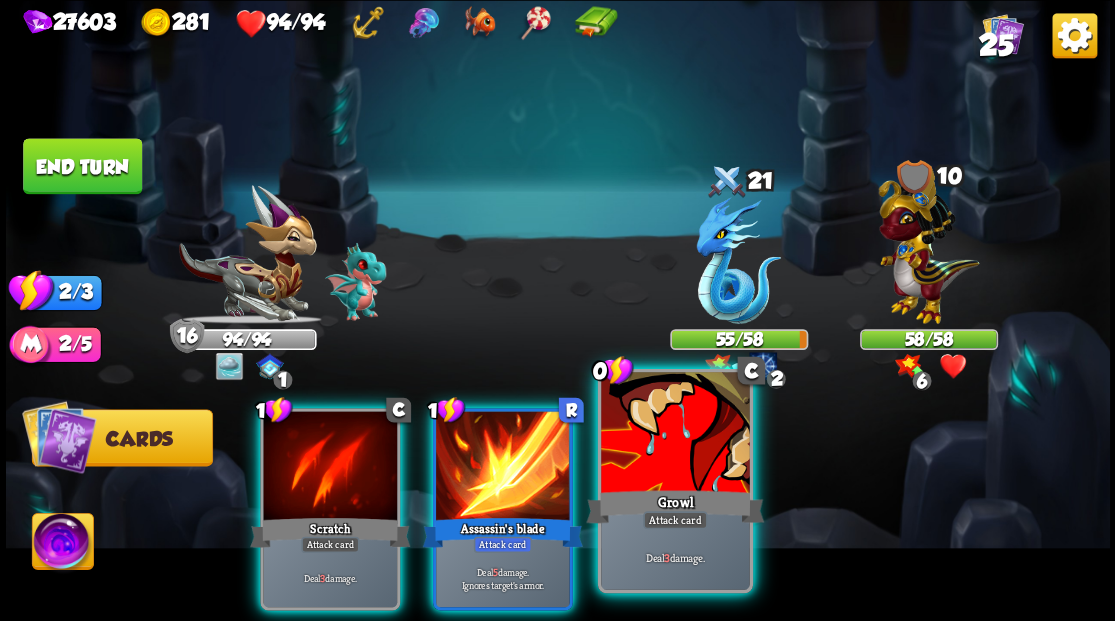 click at bounding box center [675, 434] 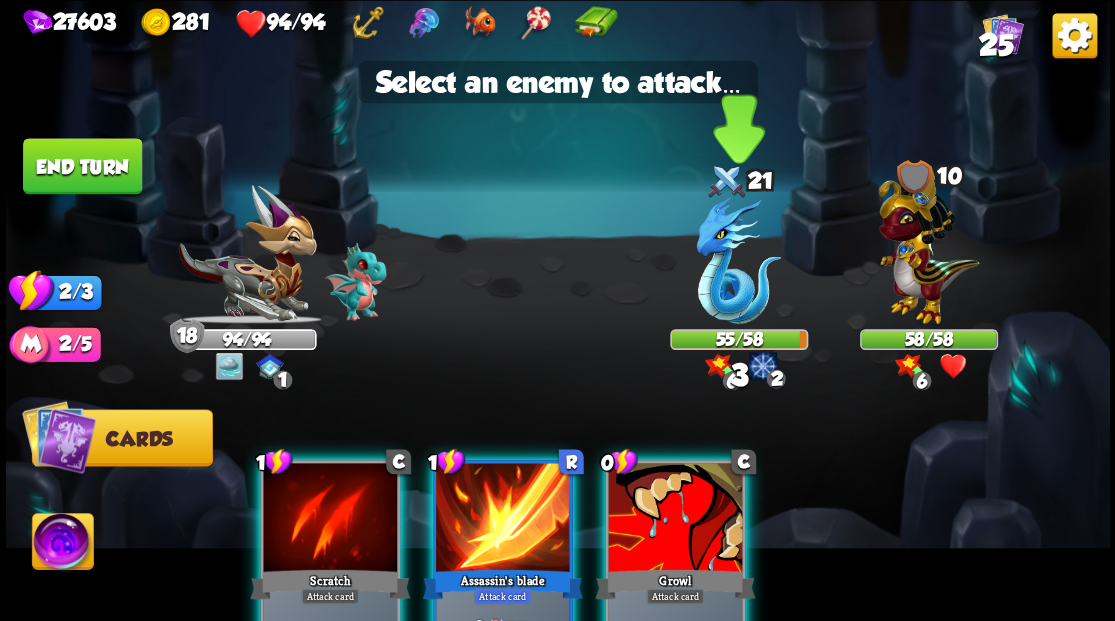 click at bounding box center [738, 260] 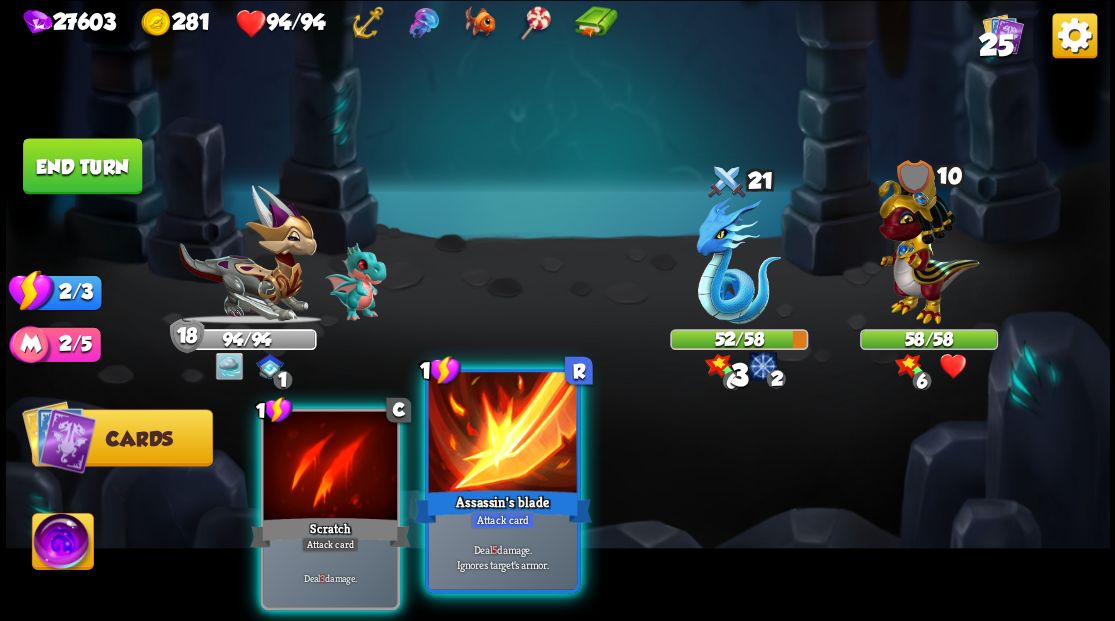 click at bounding box center (502, 434) 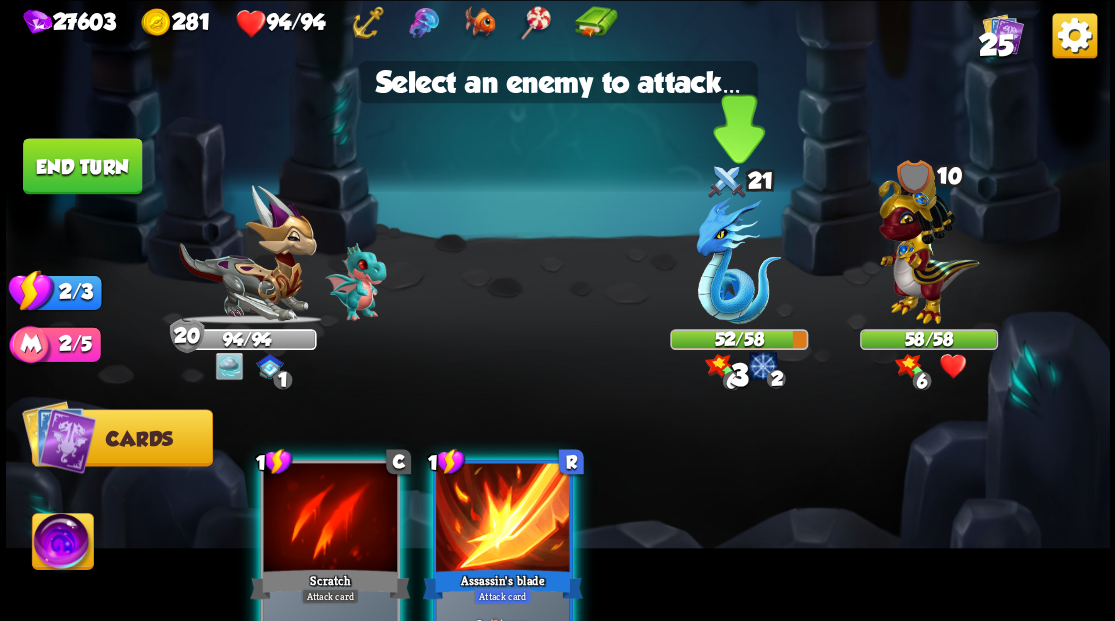 click at bounding box center [738, 260] 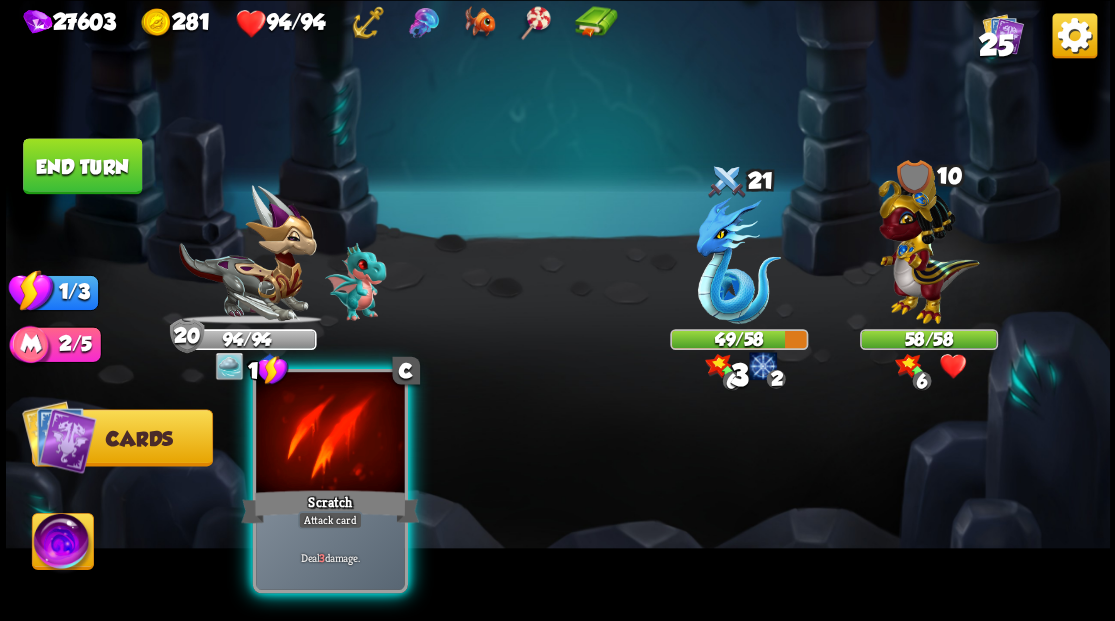 click at bounding box center (330, 434) 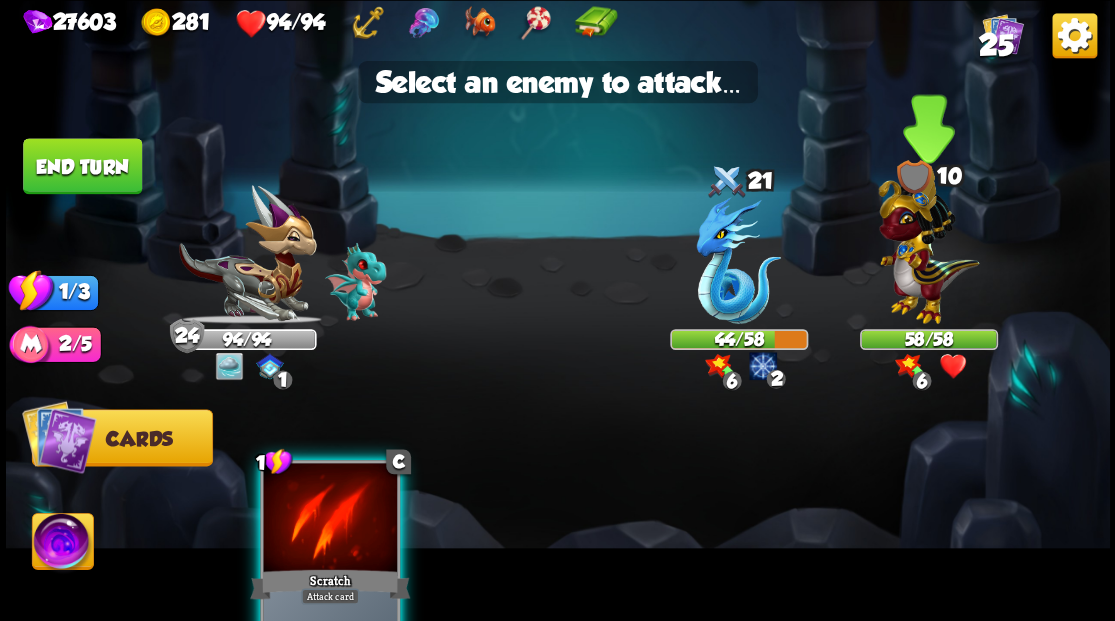 click at bounding box center (928, 244) 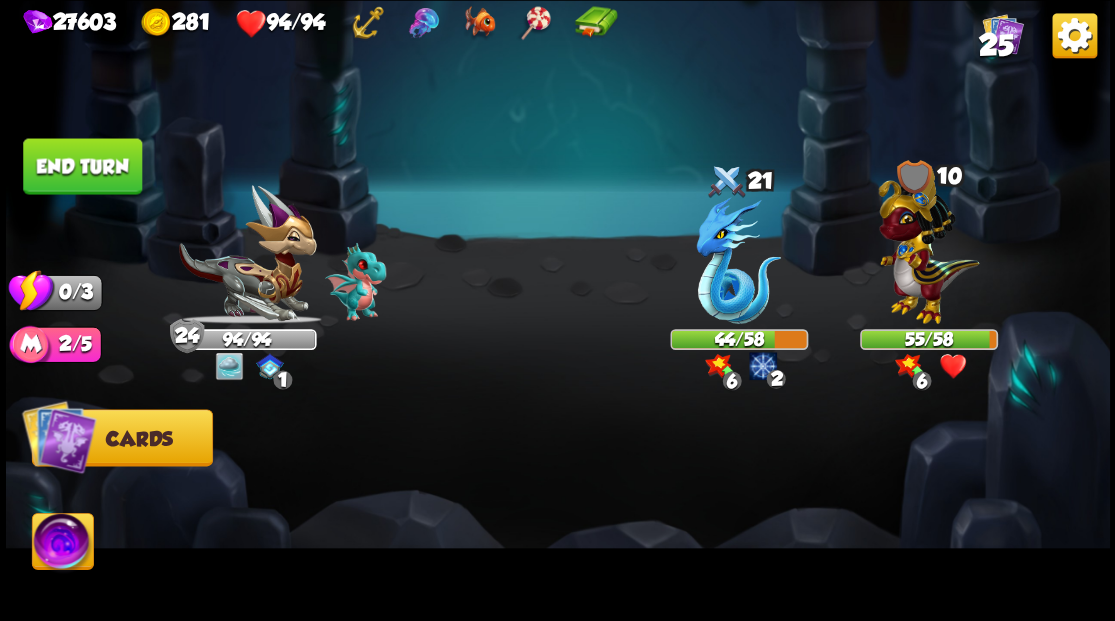 drag, startPoint x: 107, startPoint y: 168, endPoint x: 347, endPoint y: 272, distance: 261.5645 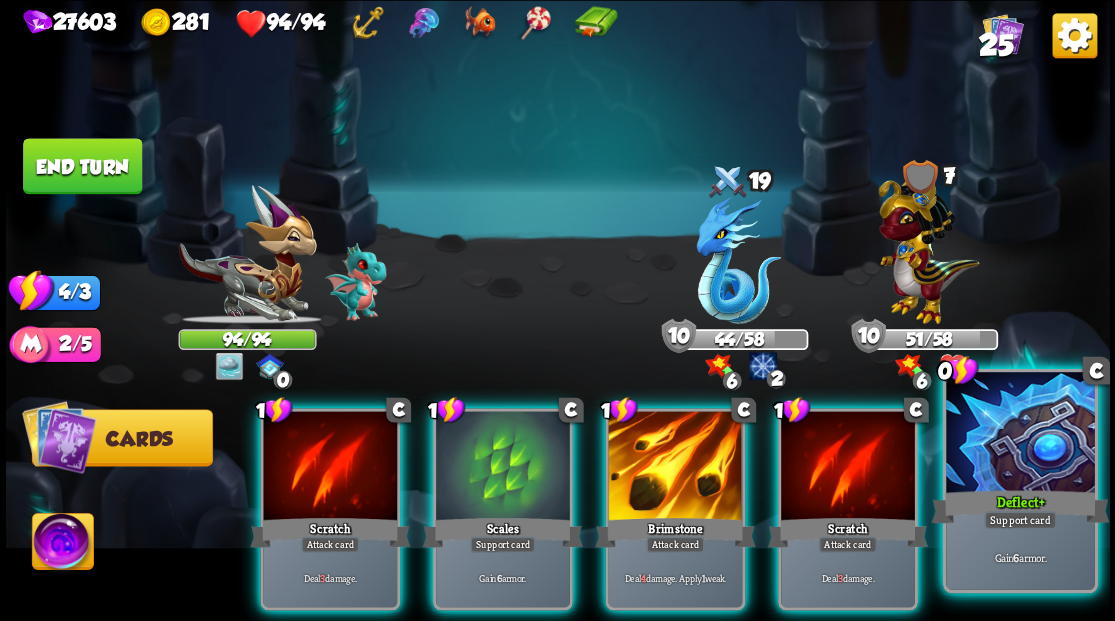 click at bounding box center [1020, 434] 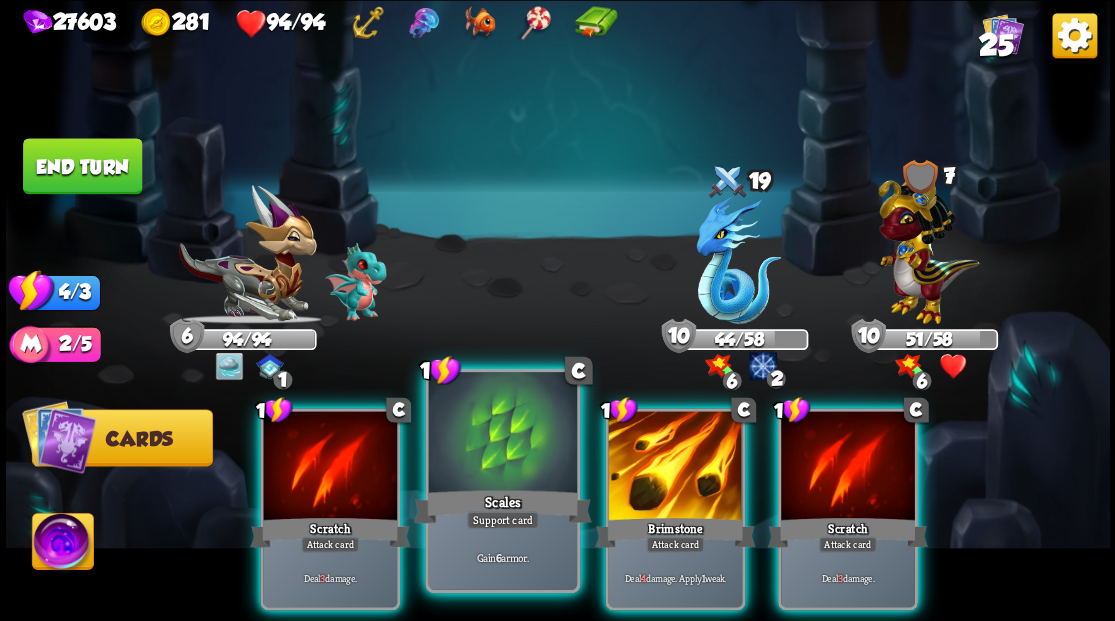 click at bounding box center (502, 434) 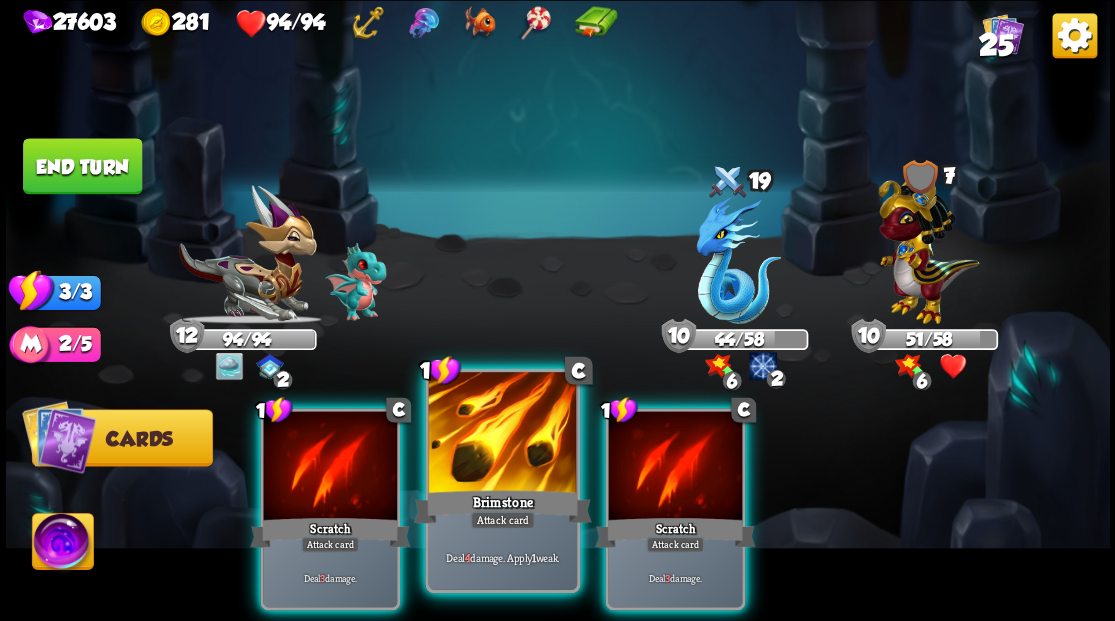 click at bounding box center [502, 434] 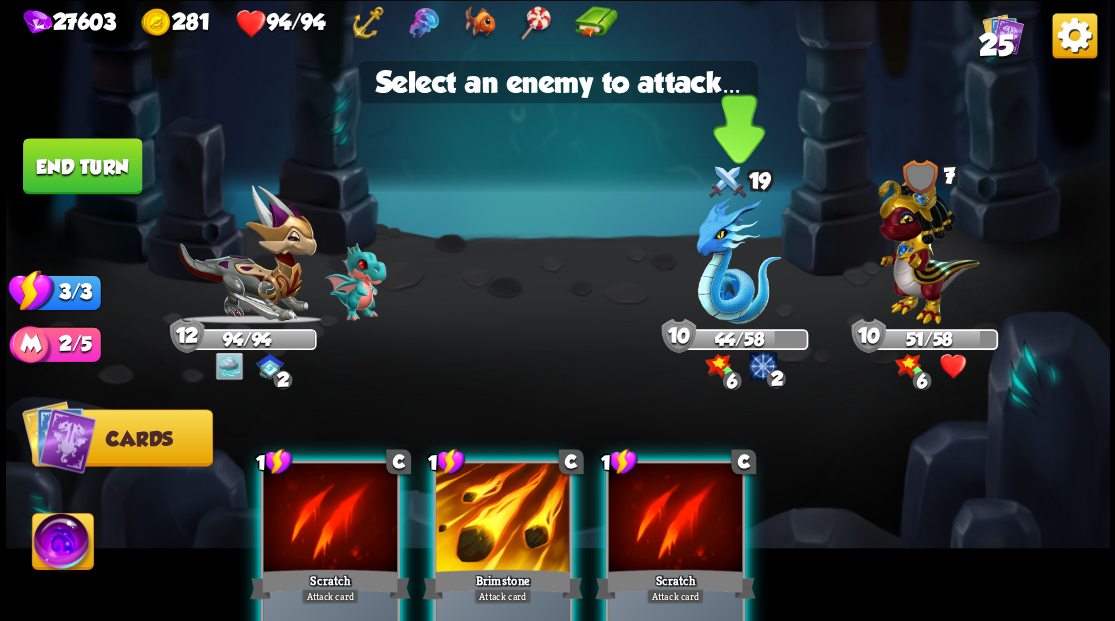 click at bounding box center (738, 260) 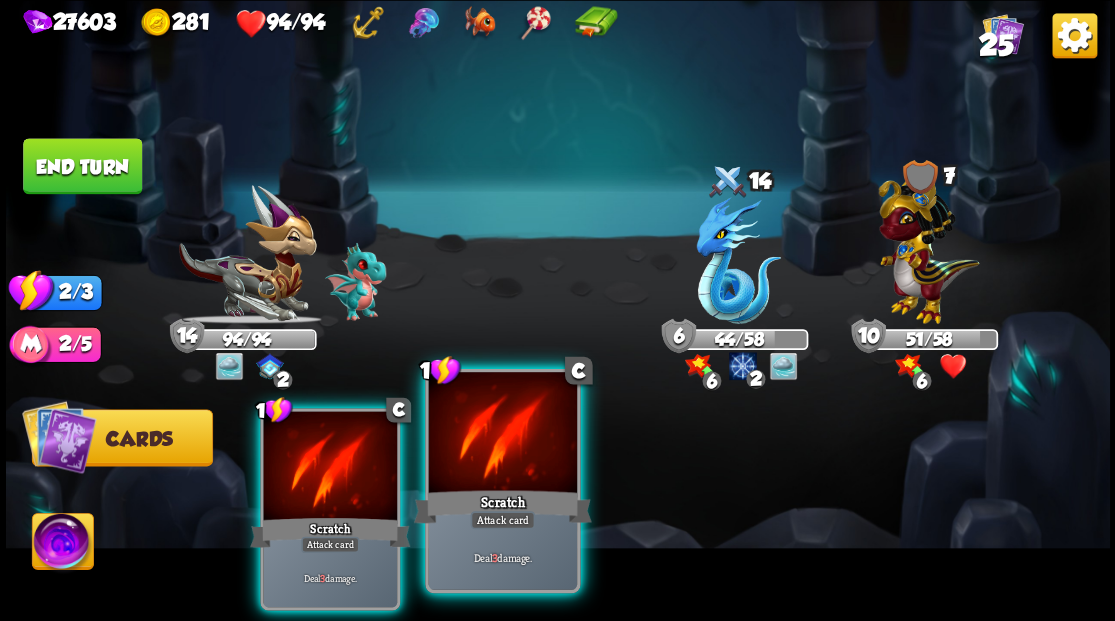 click at bounding box center [502, 434] 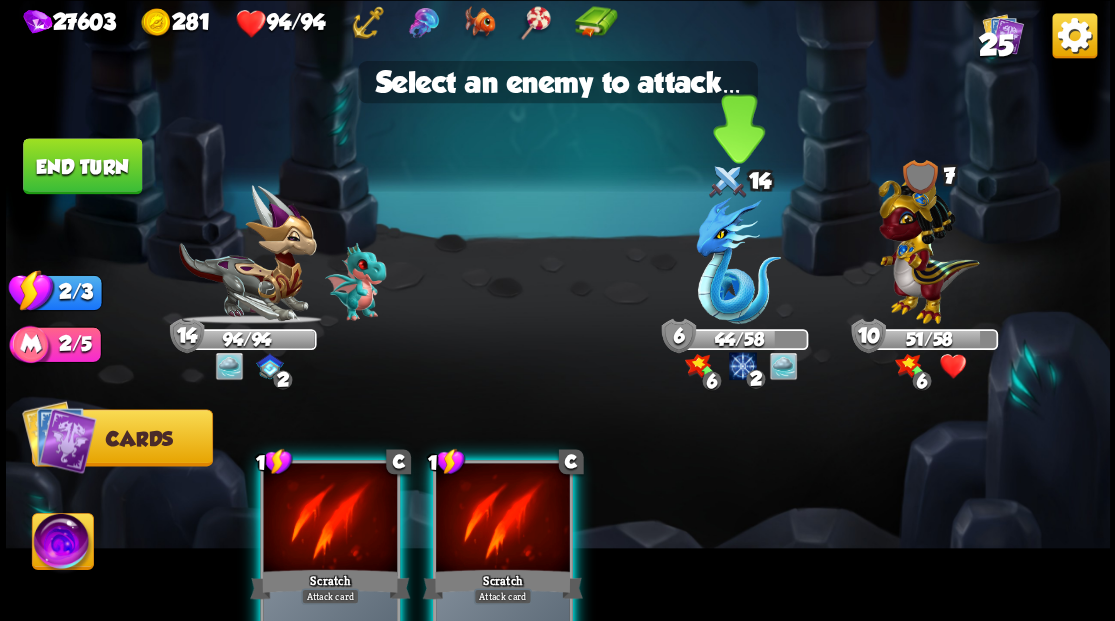 click at bounding box center [738, 260] 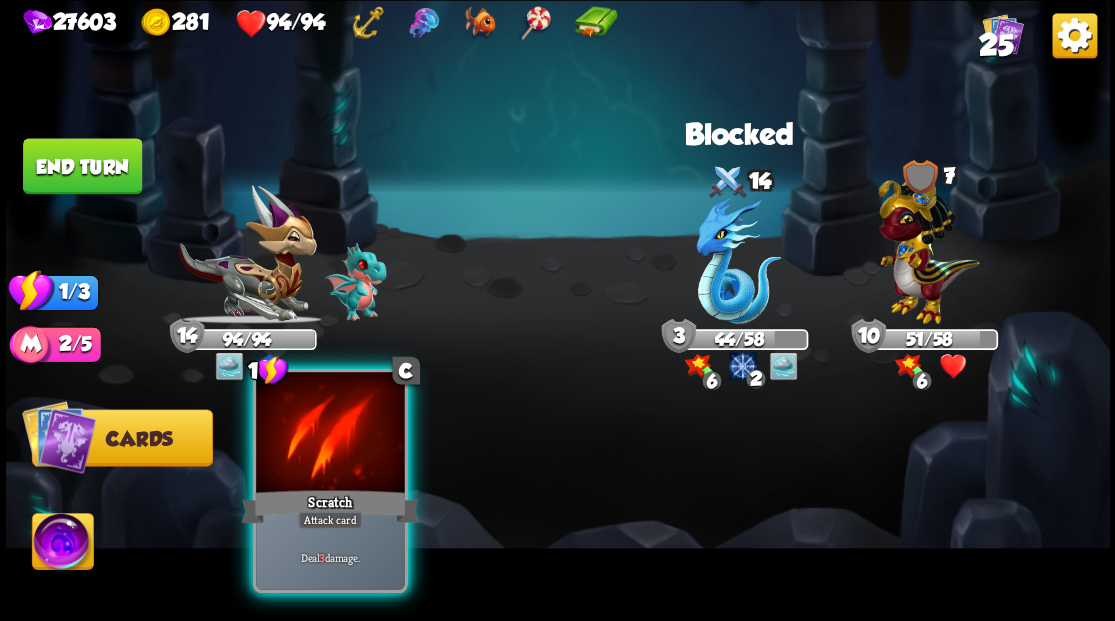 click at bounding box center [330, 434] 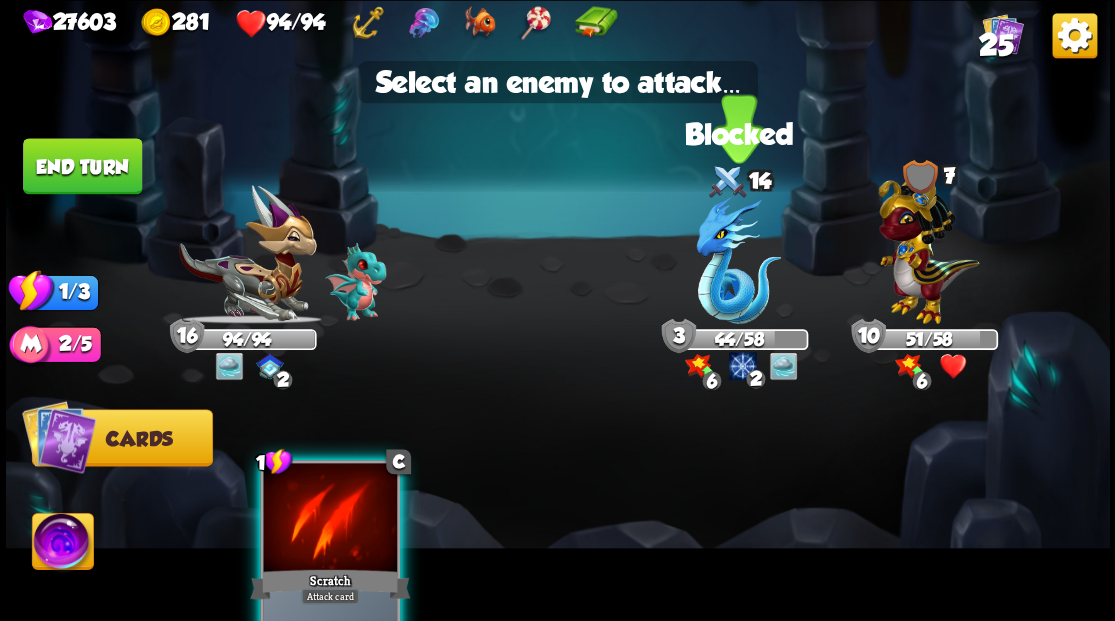 click at bounding box center [738, 260] 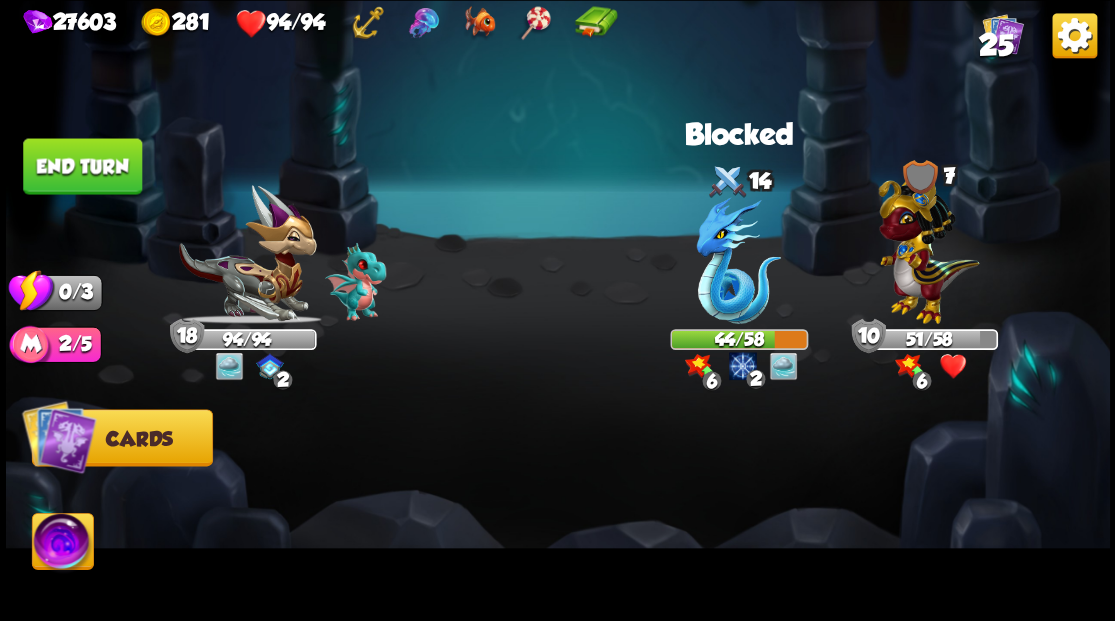 click on "End turn" at bounding box center [82, 166] 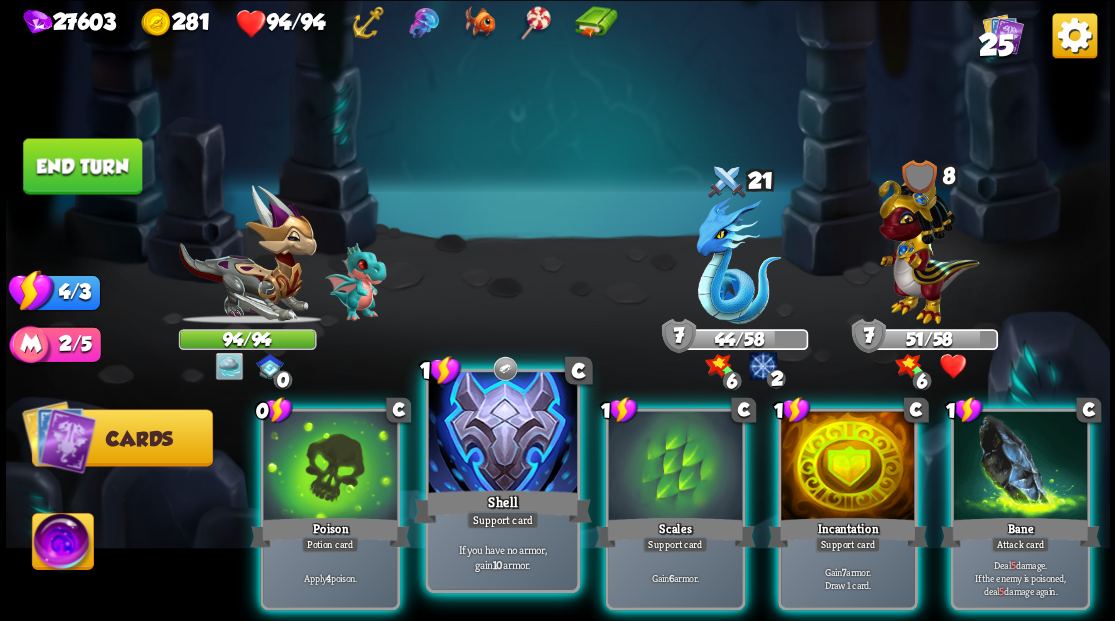 click at bounding box center (502, 434) 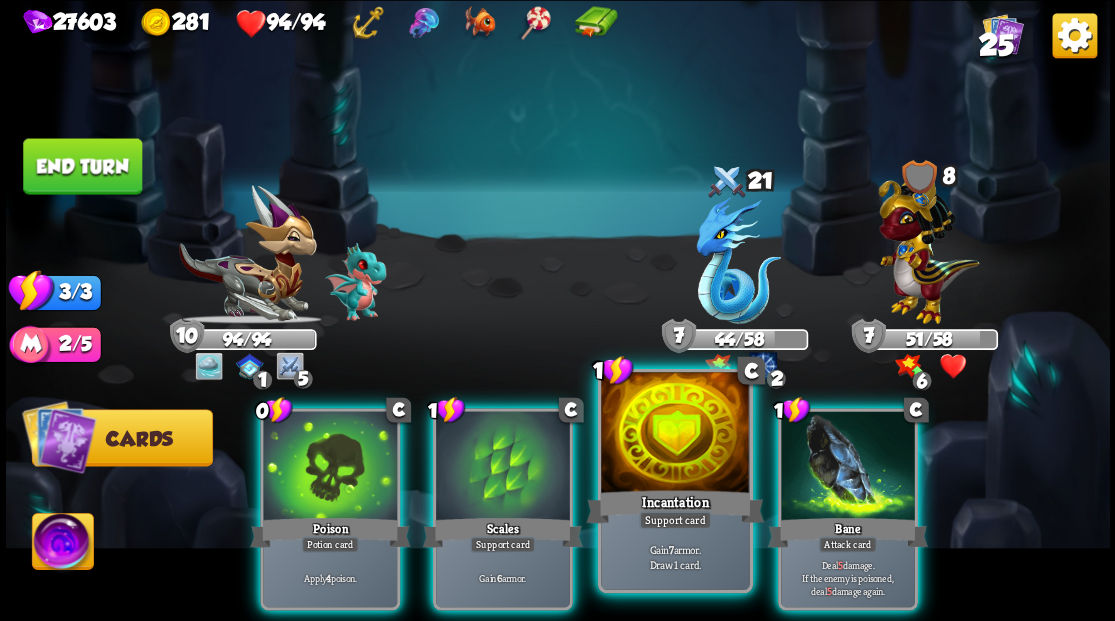 click at bounding box center [675, 434] 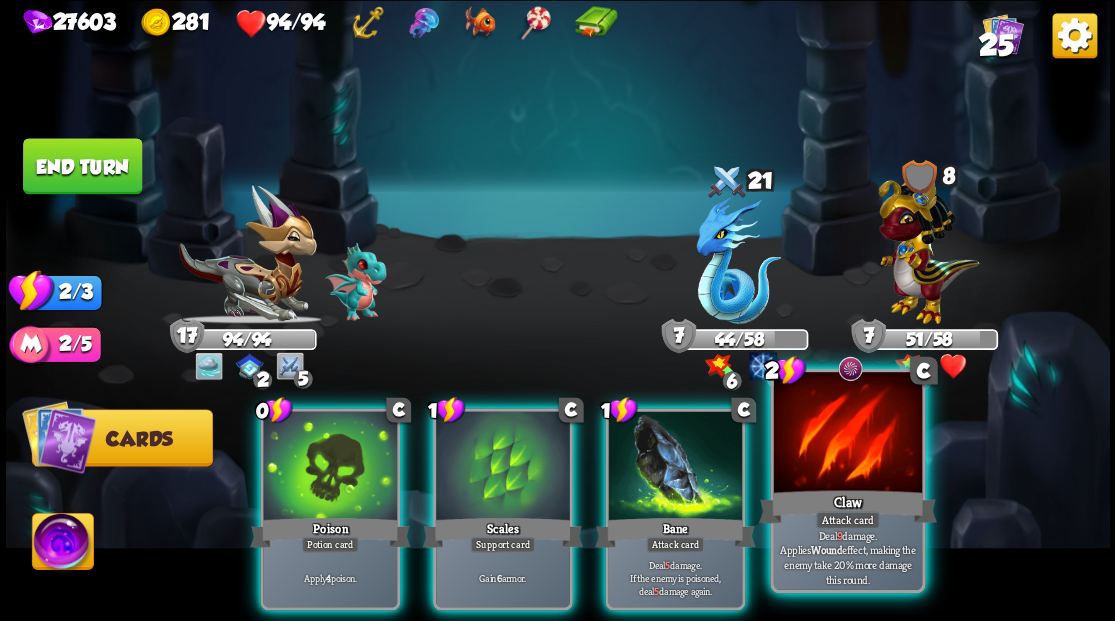 click at bounding box center [847, 434] 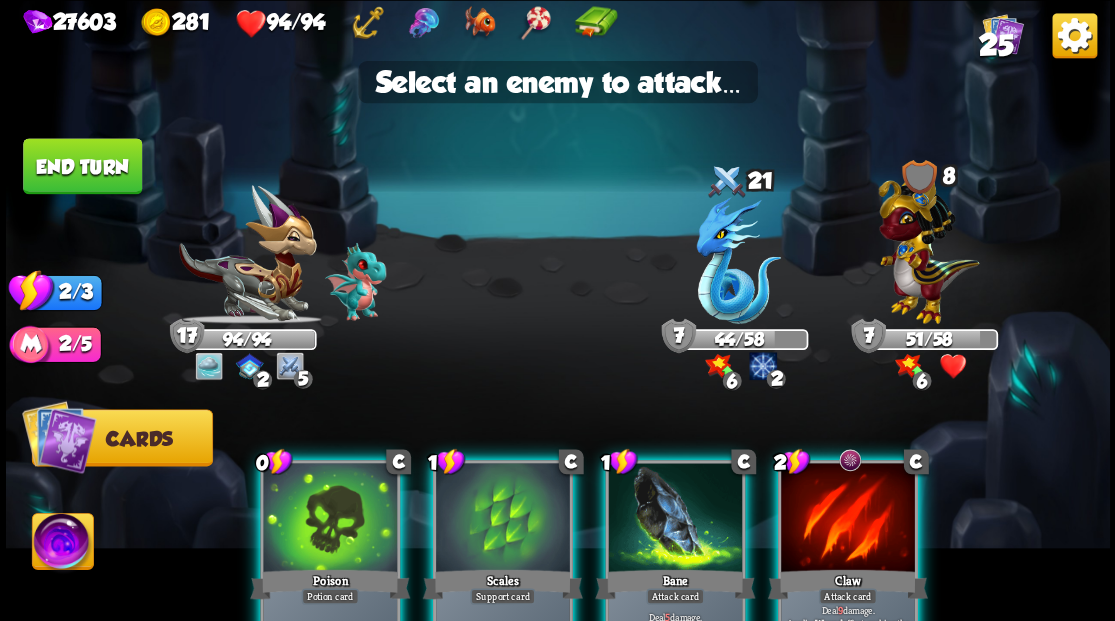 drag, startPoint x: 723, startPoint y: 284, endPoint x: 658, endPoint y: 218, distance: 92.63369 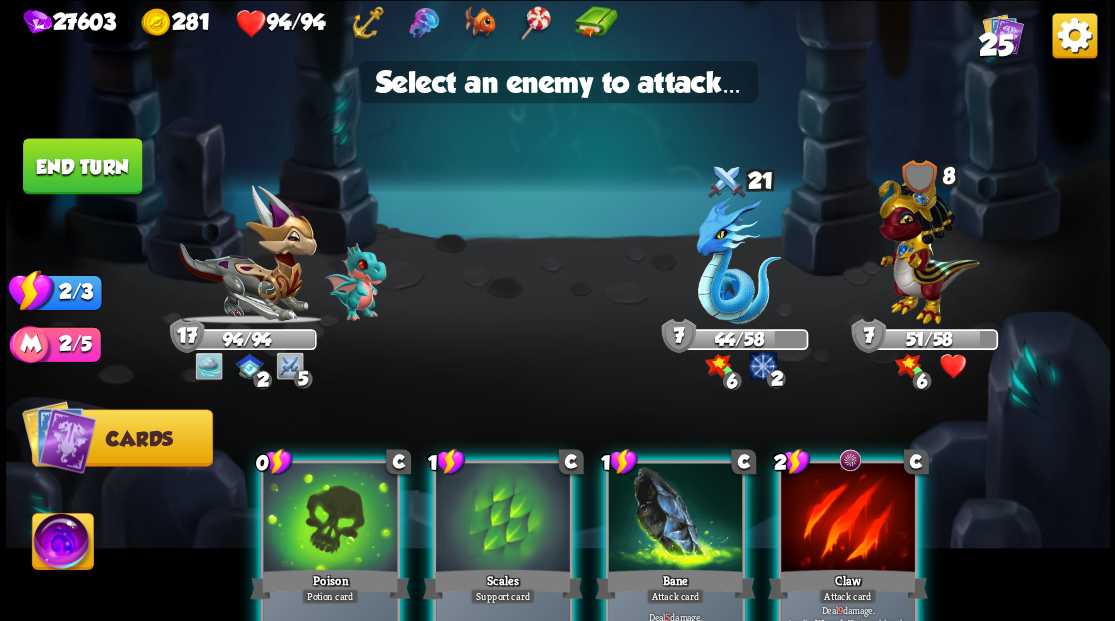 click at bounding box center [738, 260] 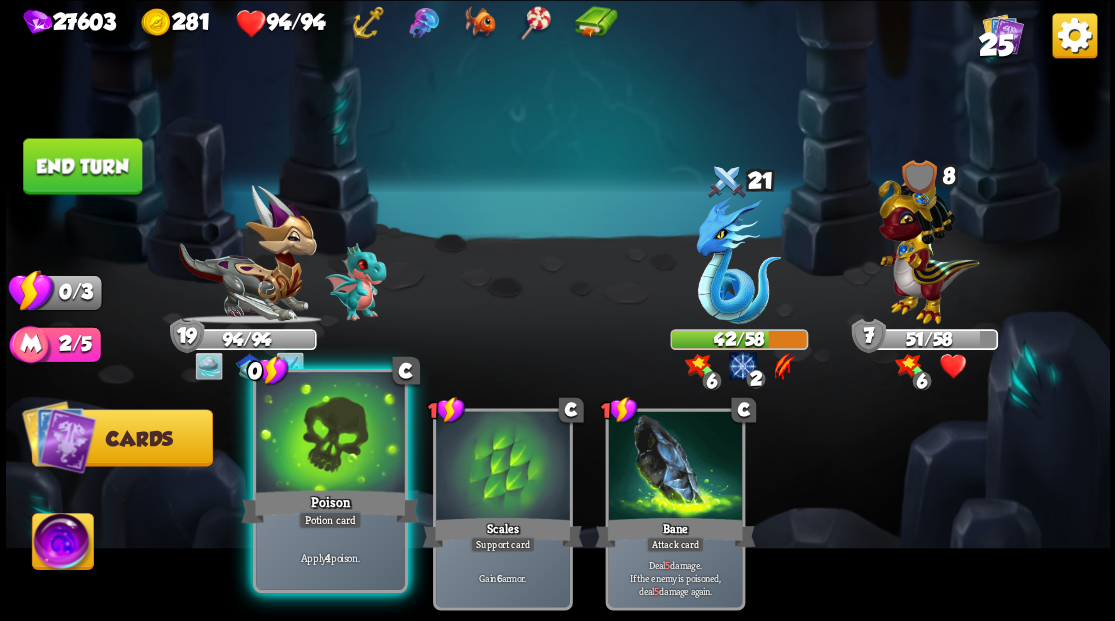 click at bounding box center (330, 434) 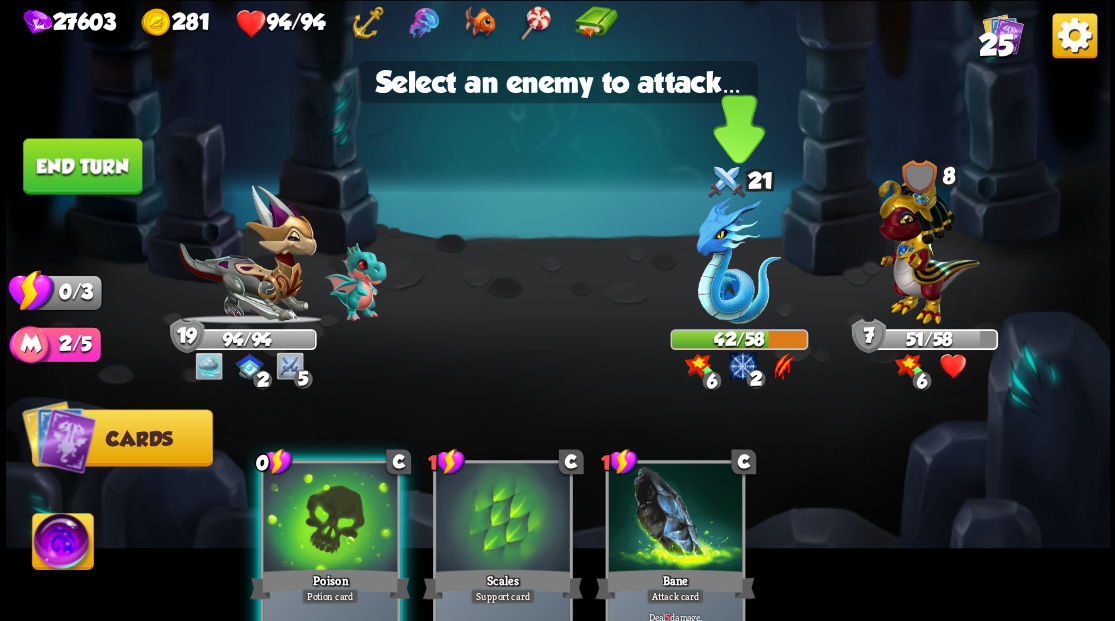 click at bounding box center [738, 260] 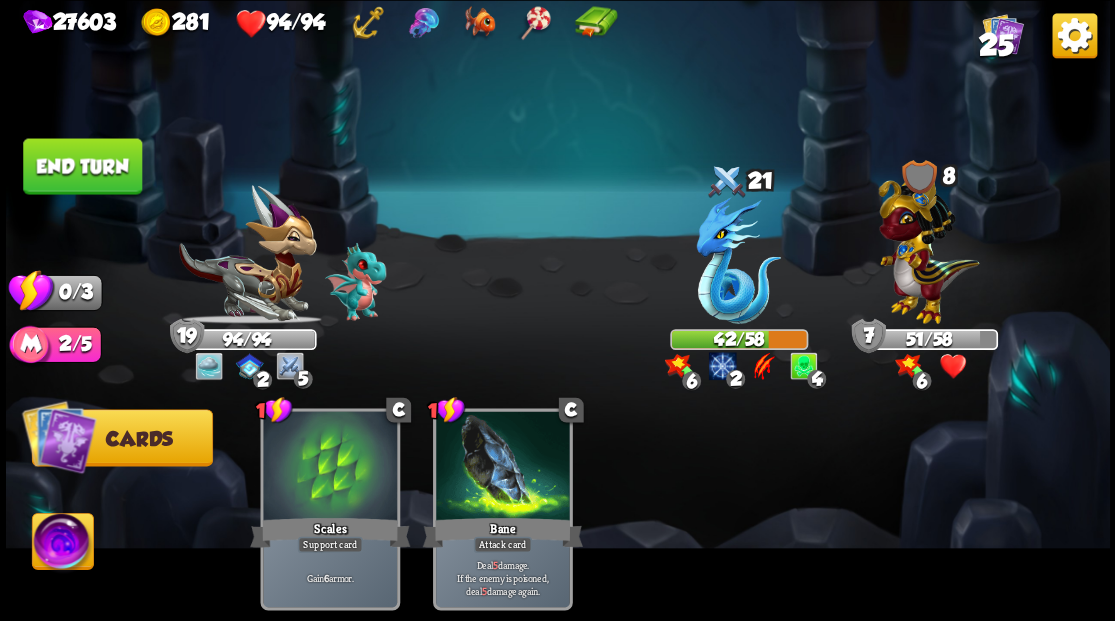 click on "End turn" at bounding box center [82, 166] 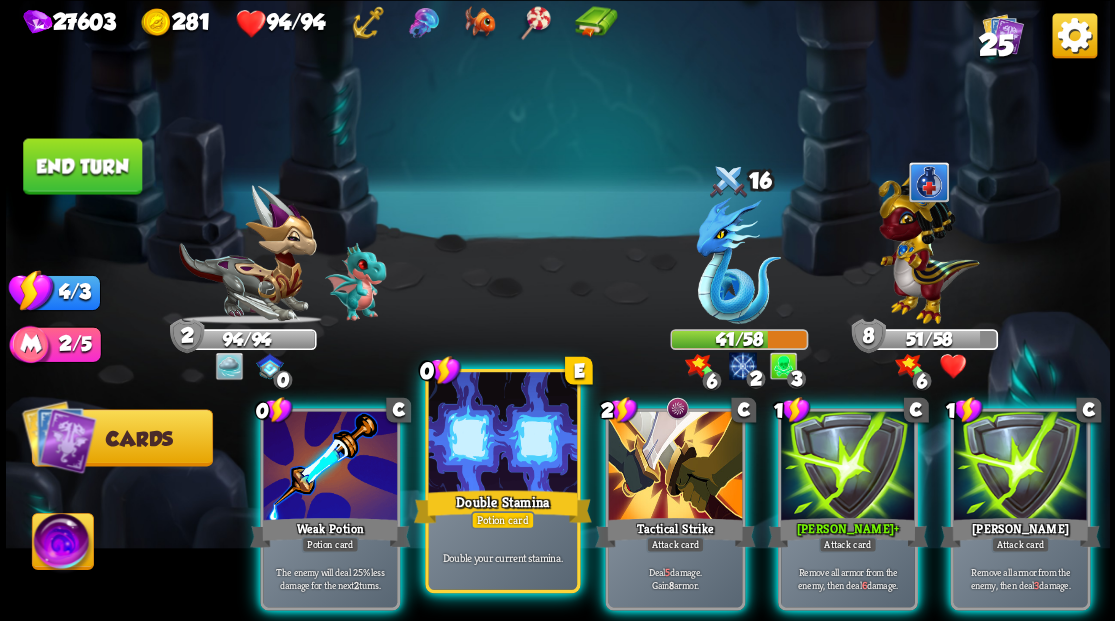 click at bounding box center (502, 434) 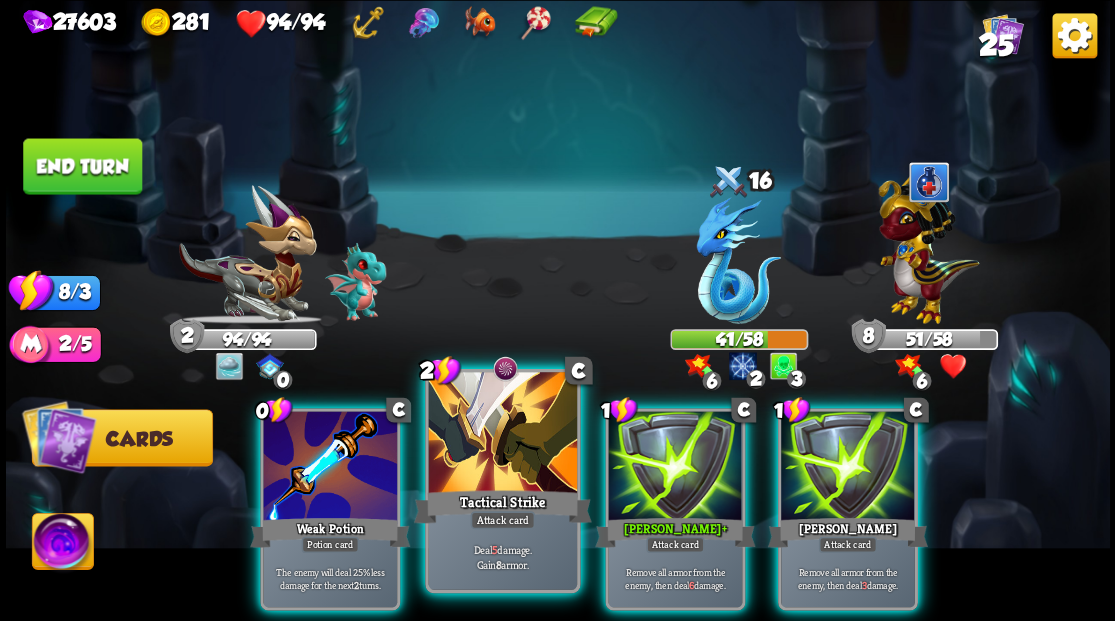 click at bounding box center [502, 434] 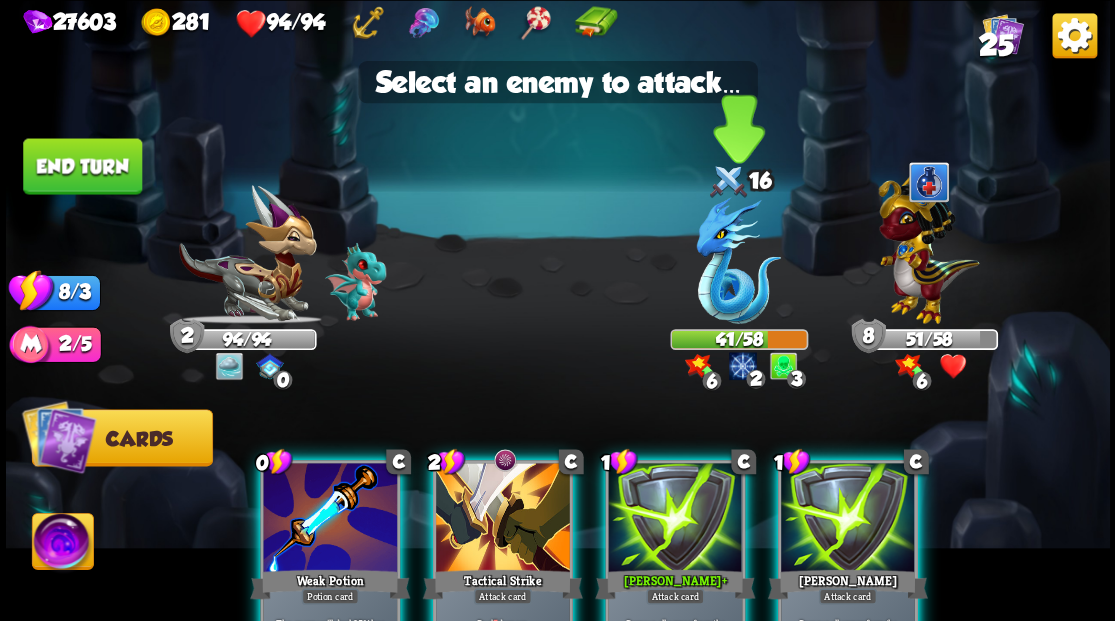 click at bounding box center [738, 260] 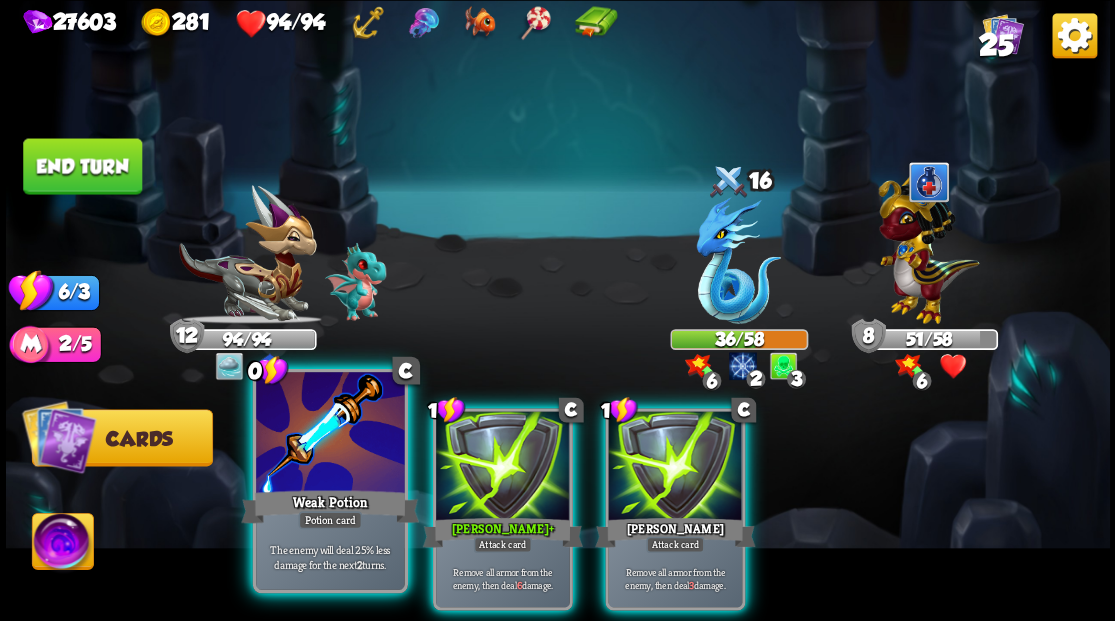 click at bounding box center [330, 434] 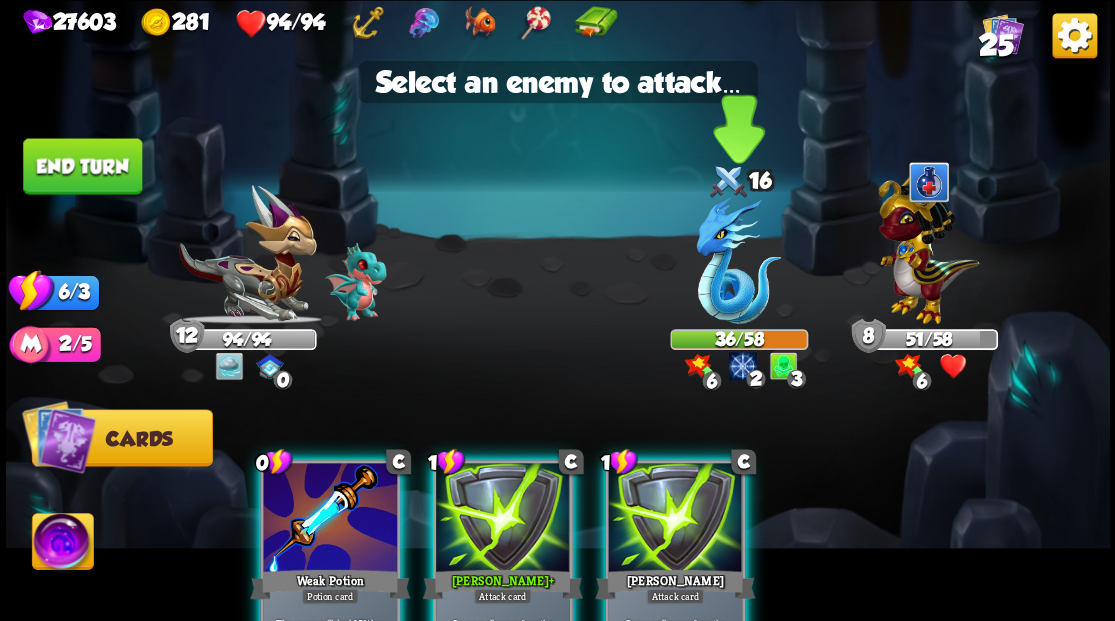 click at bounding box center (738, 260) 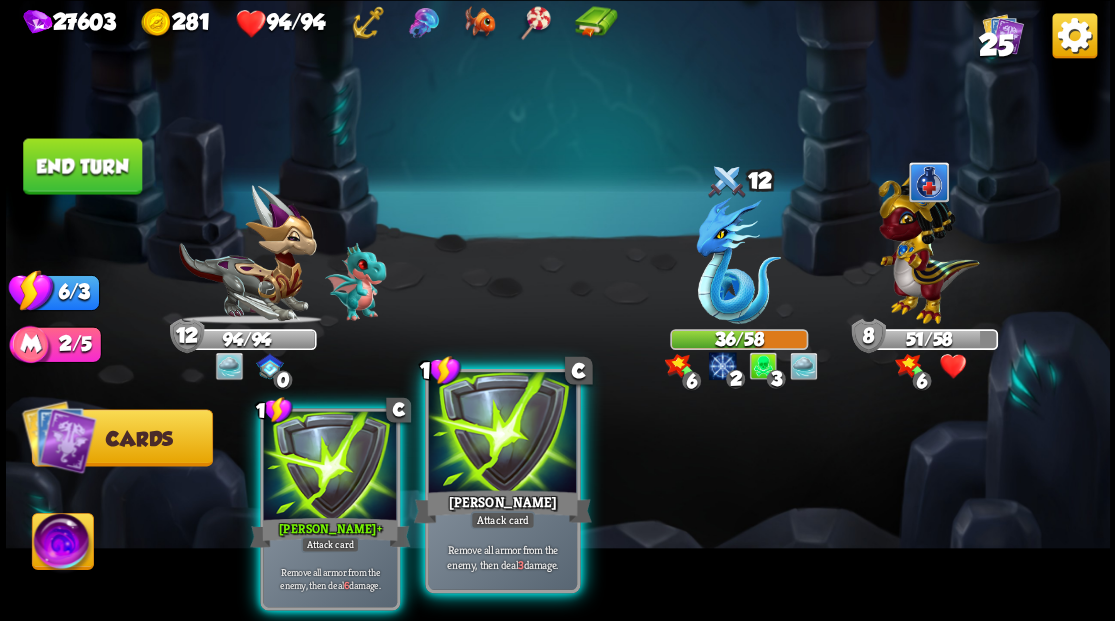 click at bounding box center (502, 434) 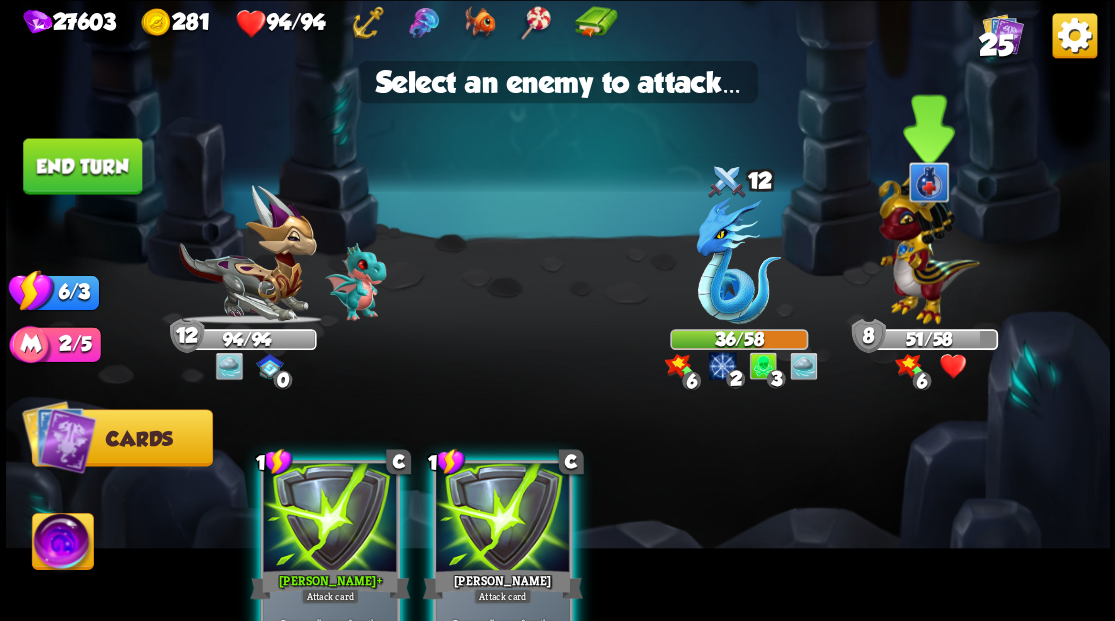 click at bounding box center [928, 244] 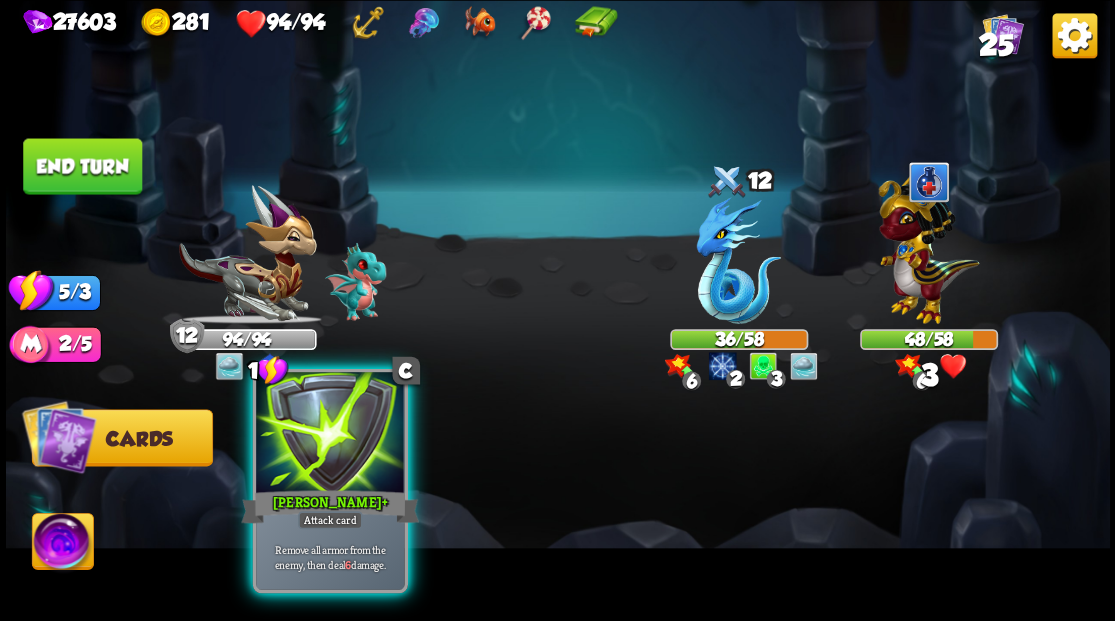 click at bounding box center (330, 434) 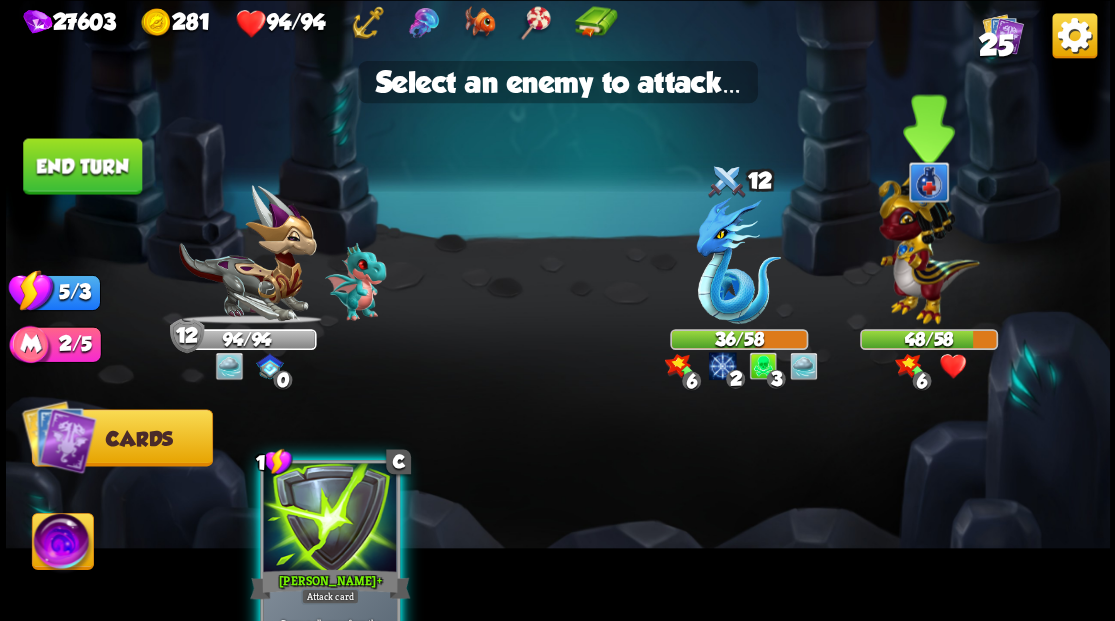 click at bounding box center (928, 244) 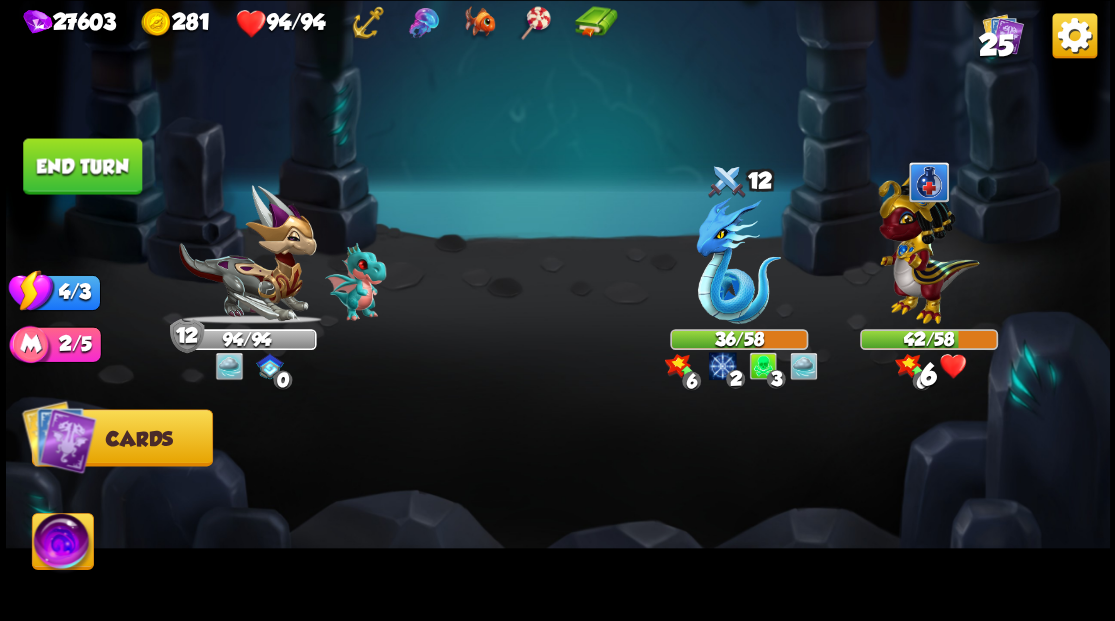 click on "End turn" at bounding box center [82, 166] 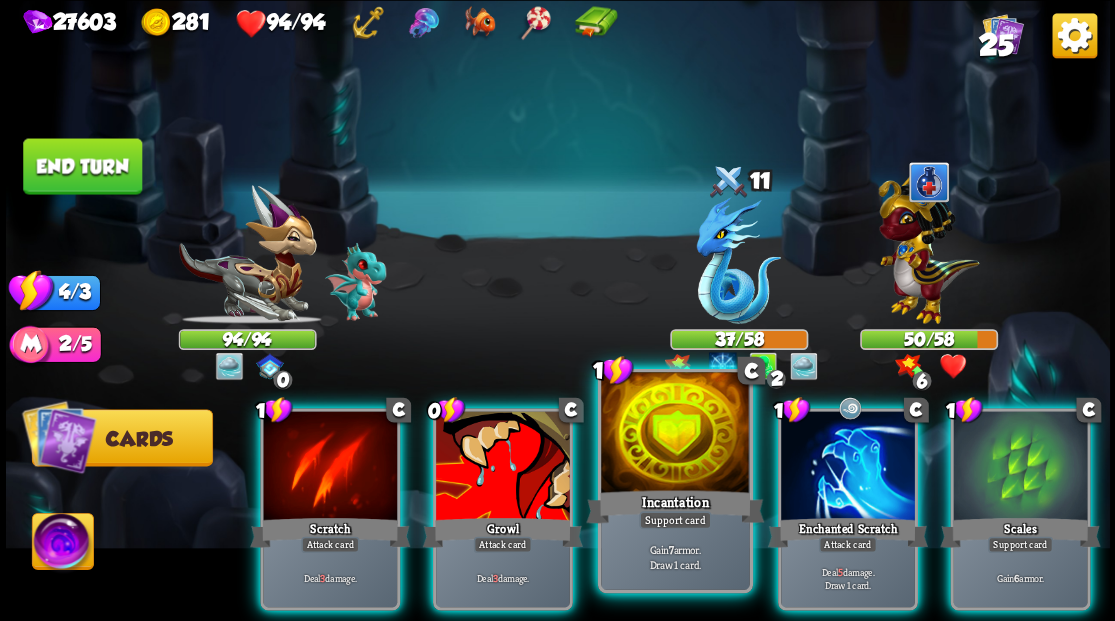 click at bounding box center (675, 434) 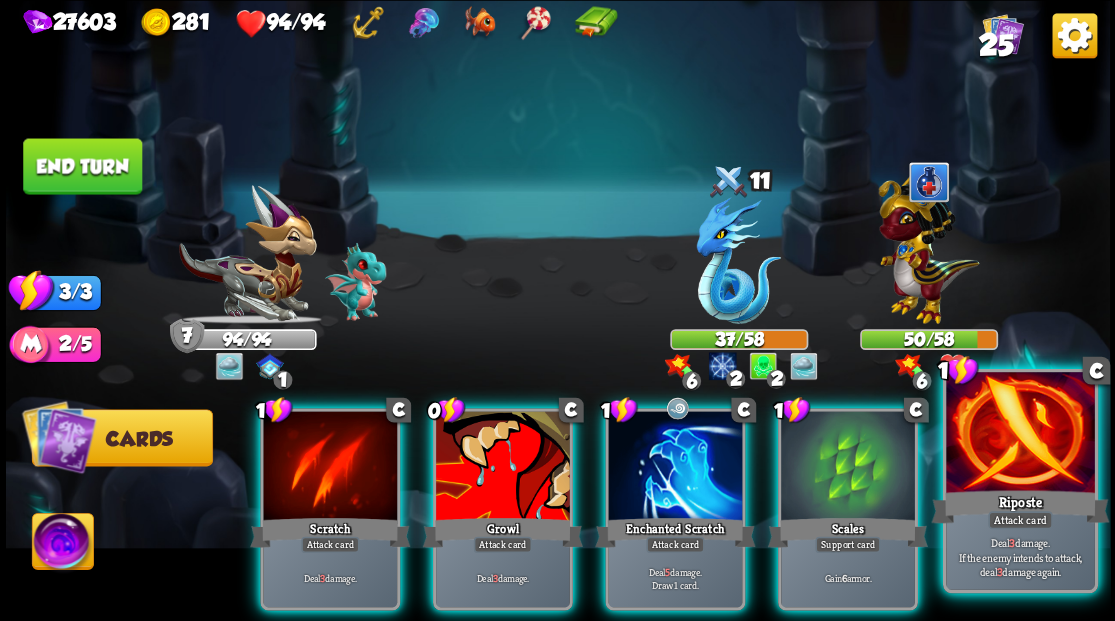 click at bounding box center [1020, 434] 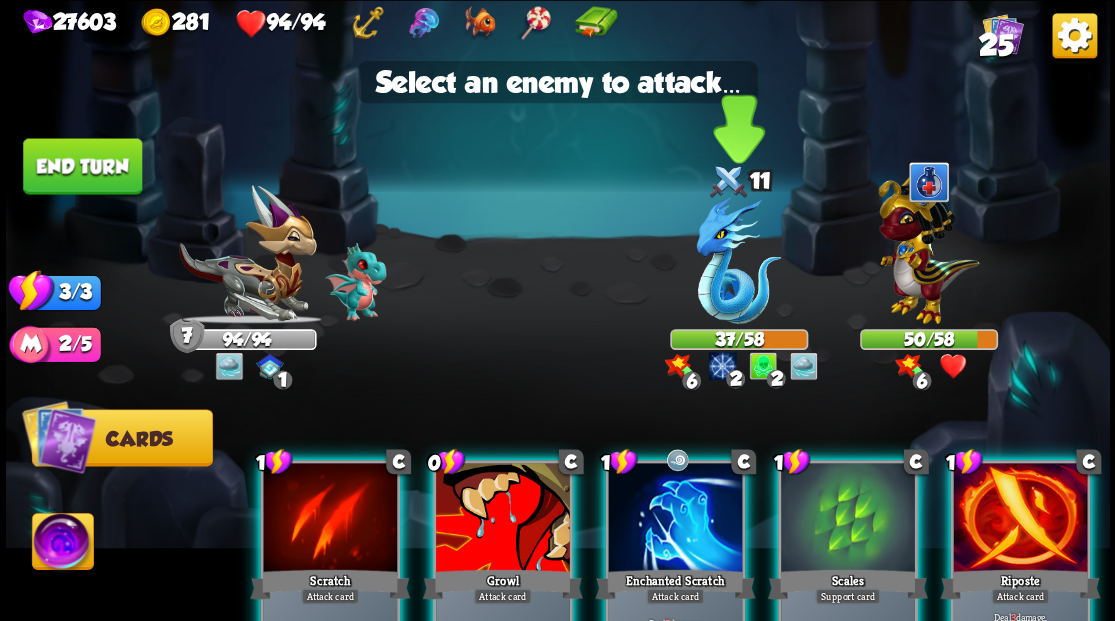 click at bounding box center [738, 260] 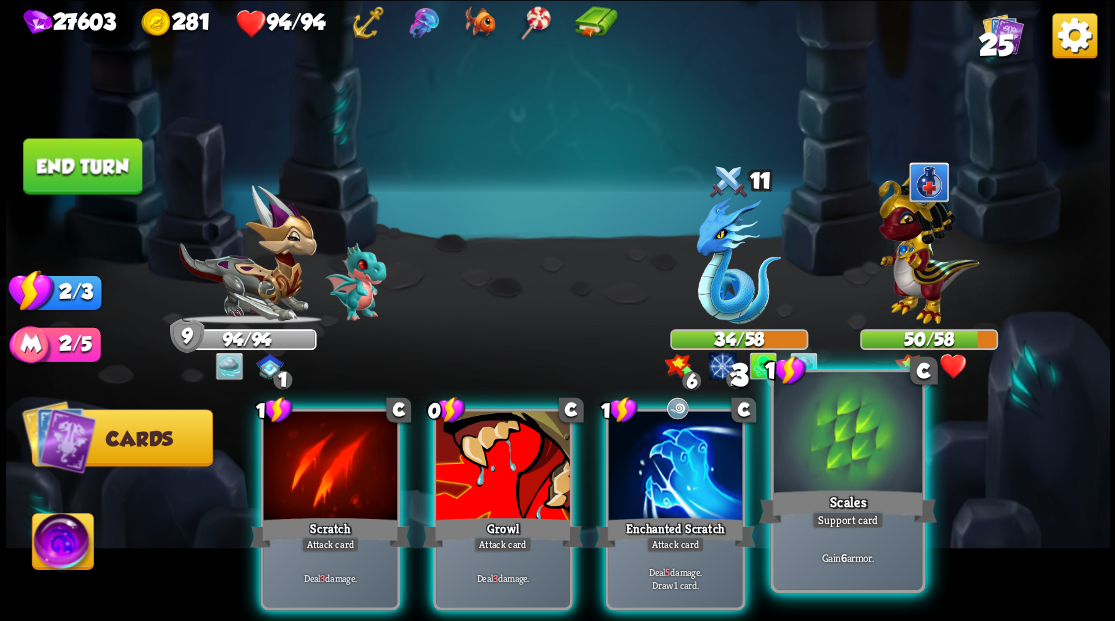click at bounding box center [847, 434] 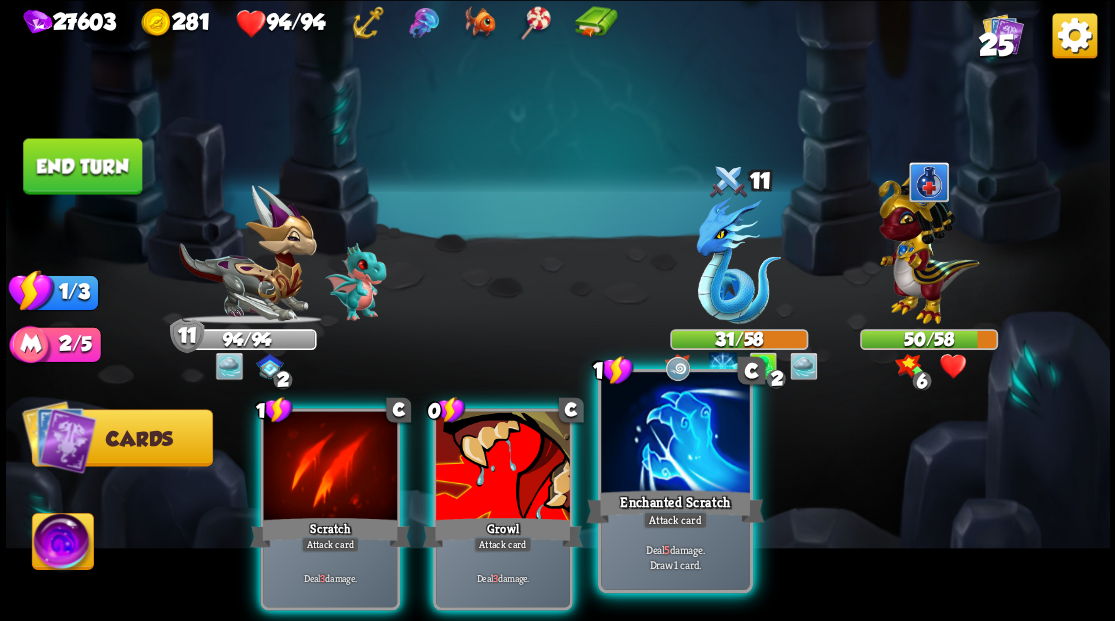 click at bounding box center (675, 434) 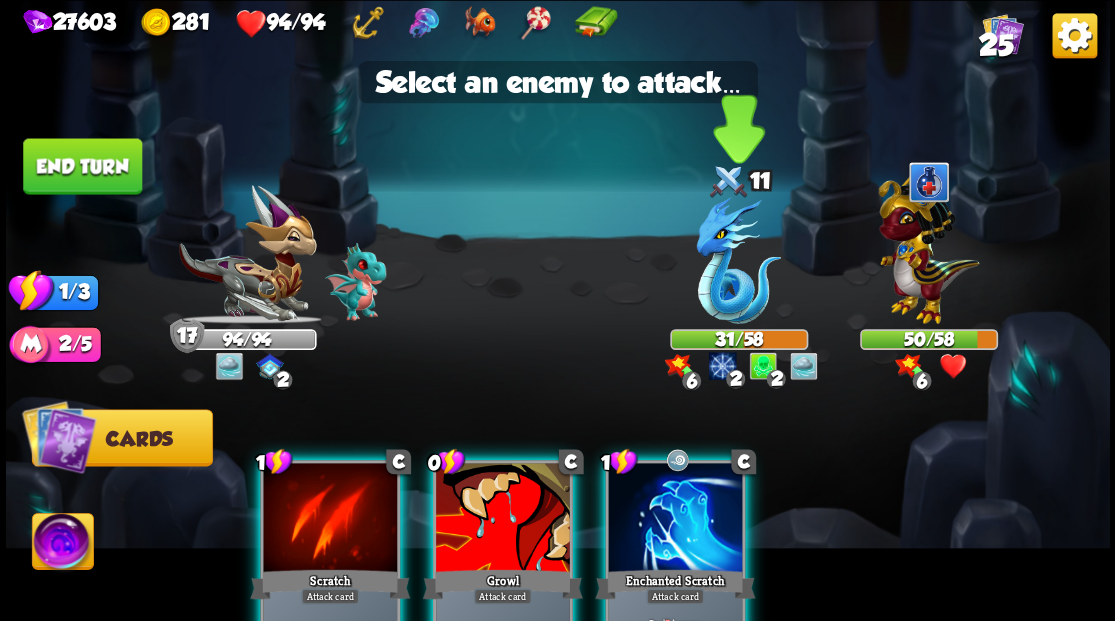click at bounding box center (738, 260) 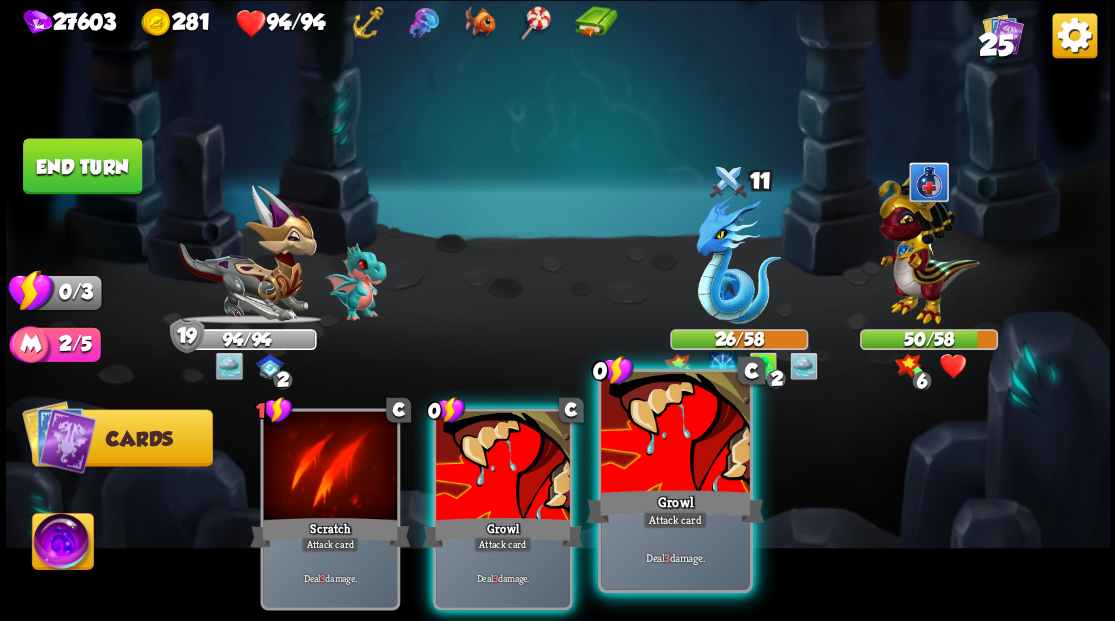 click at bounding box center (675, 434) 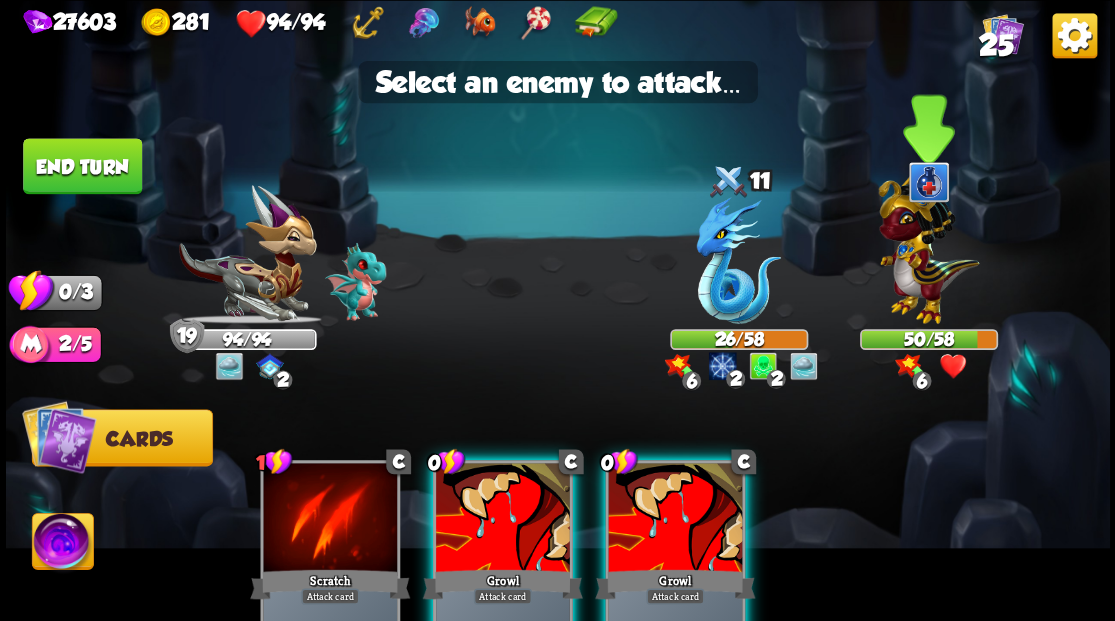 click at bounding box center [928, 244] 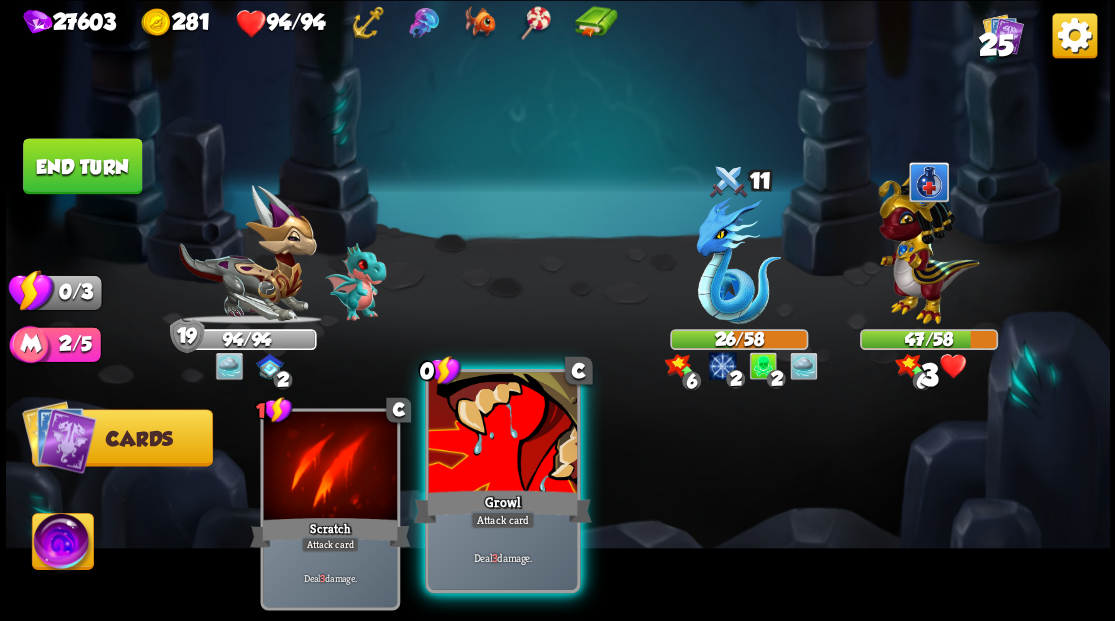 click at bounding box center (502, 434) 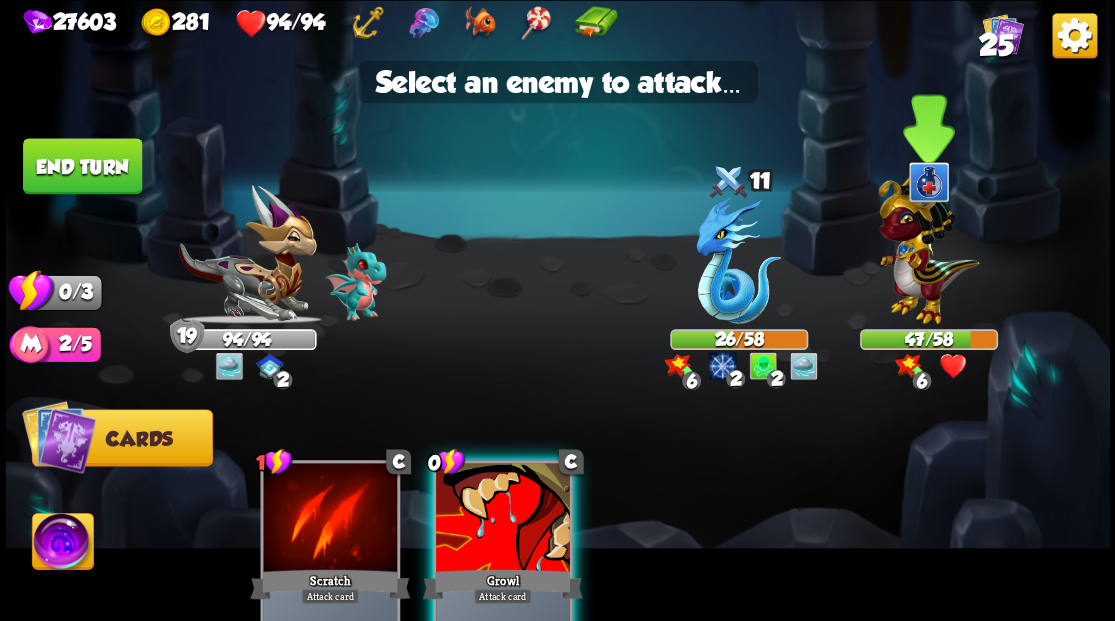 click at bounding box center (928, 244) 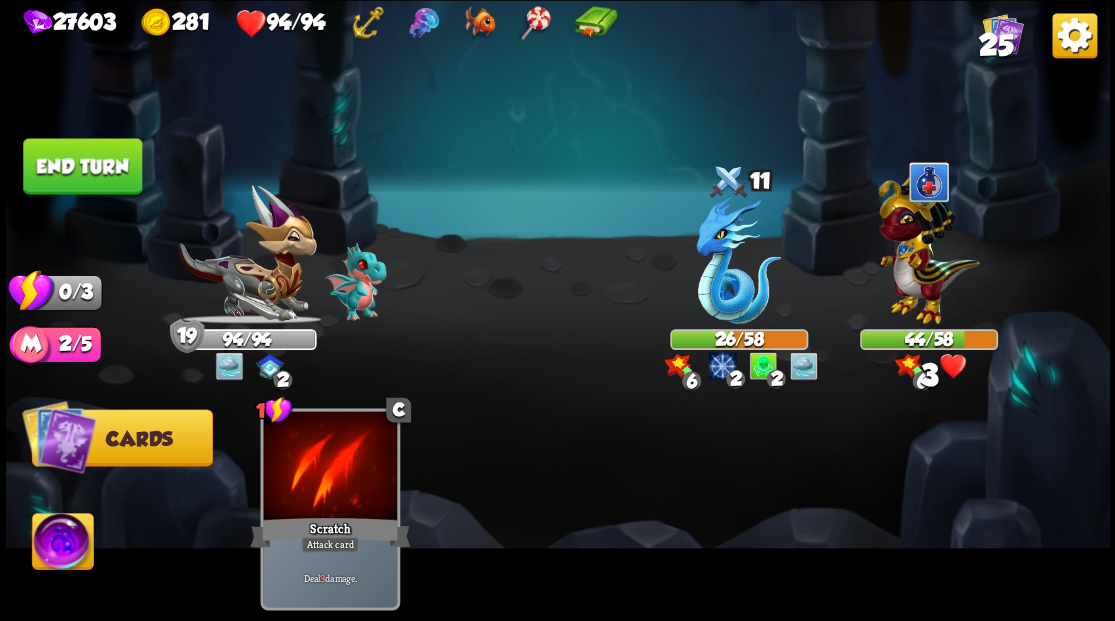 click on "End turn" at bounding box center [82, 166] 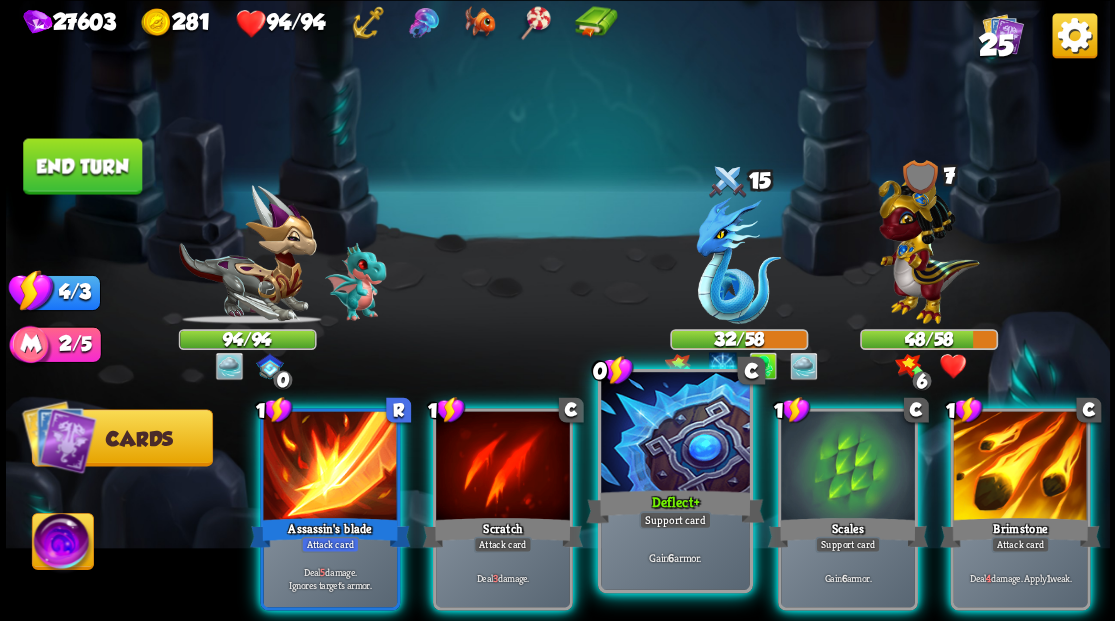 click at bounding box center (675, 434) 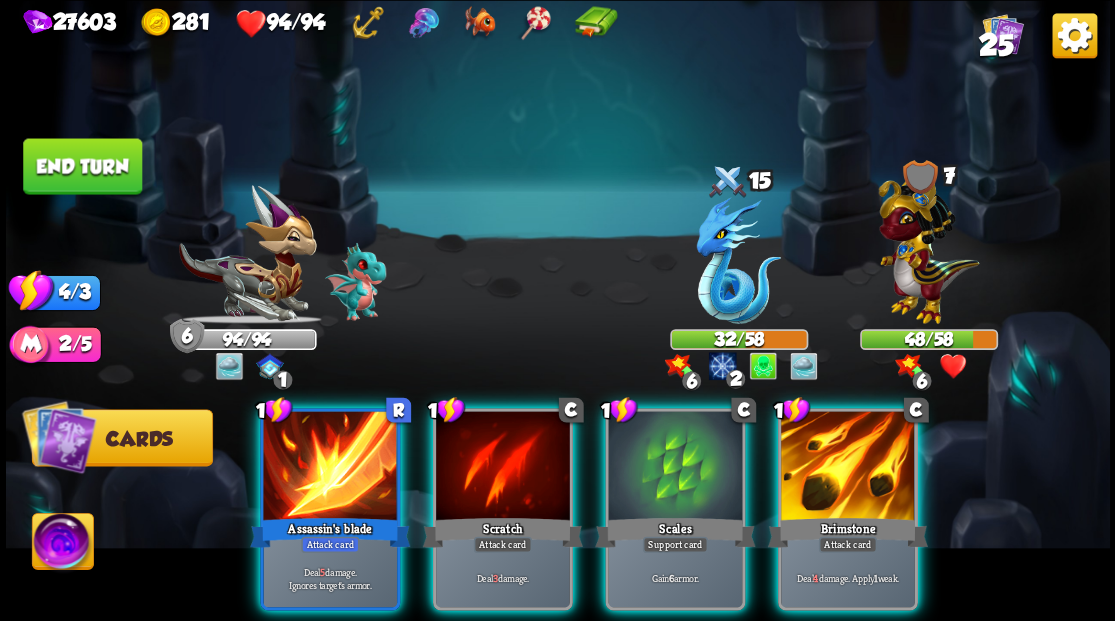 click at bounding box center (675, 467) 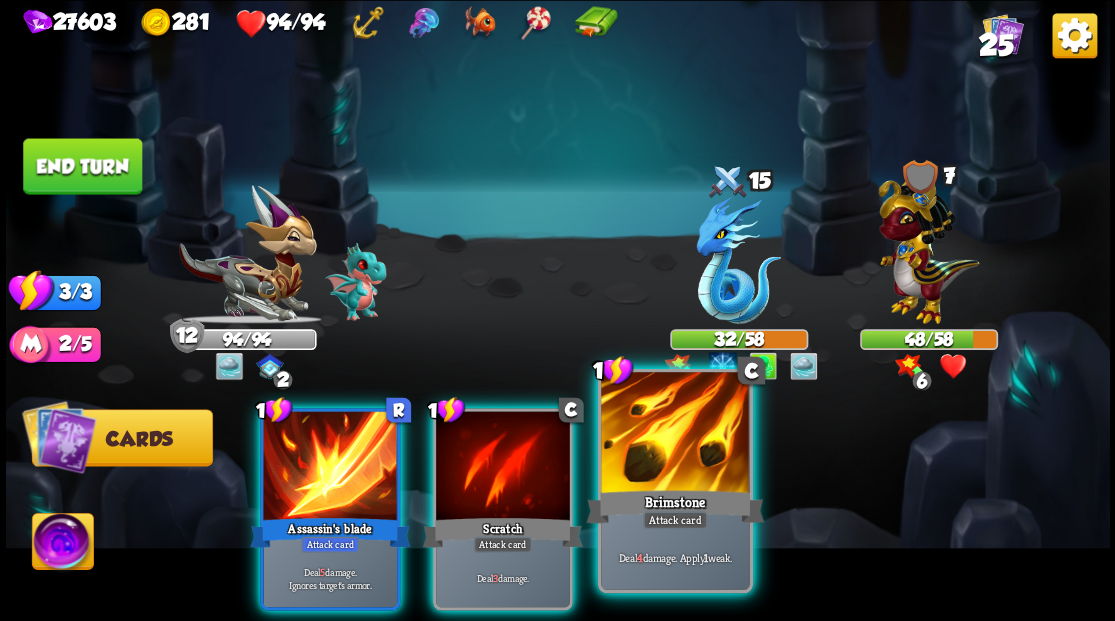 click at bounding box center (675, 434) 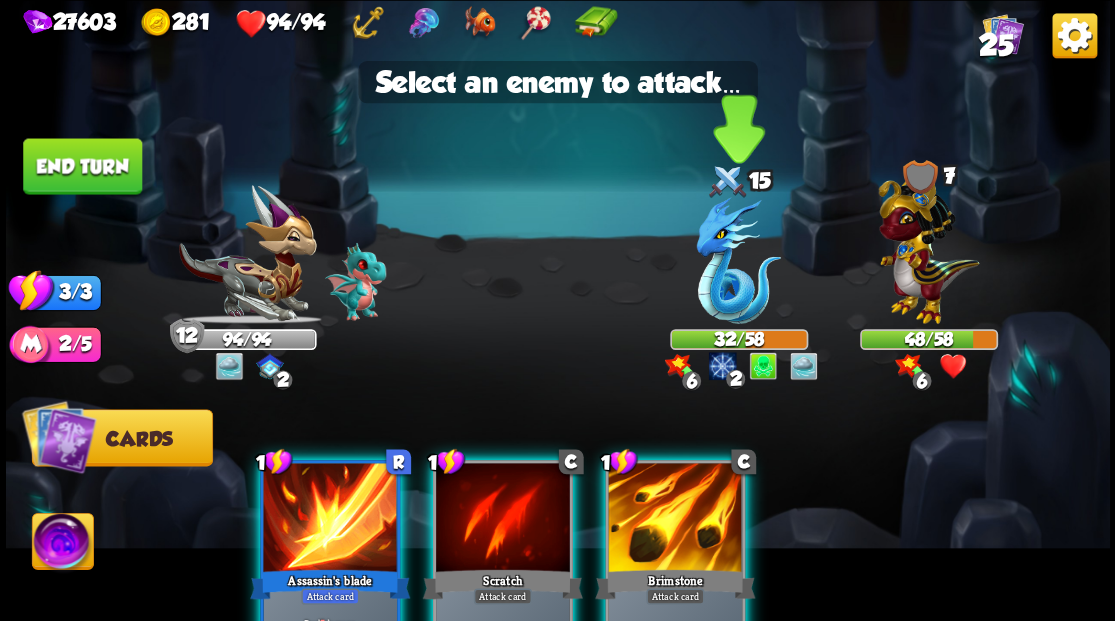 click at bounding box center [738, 260] 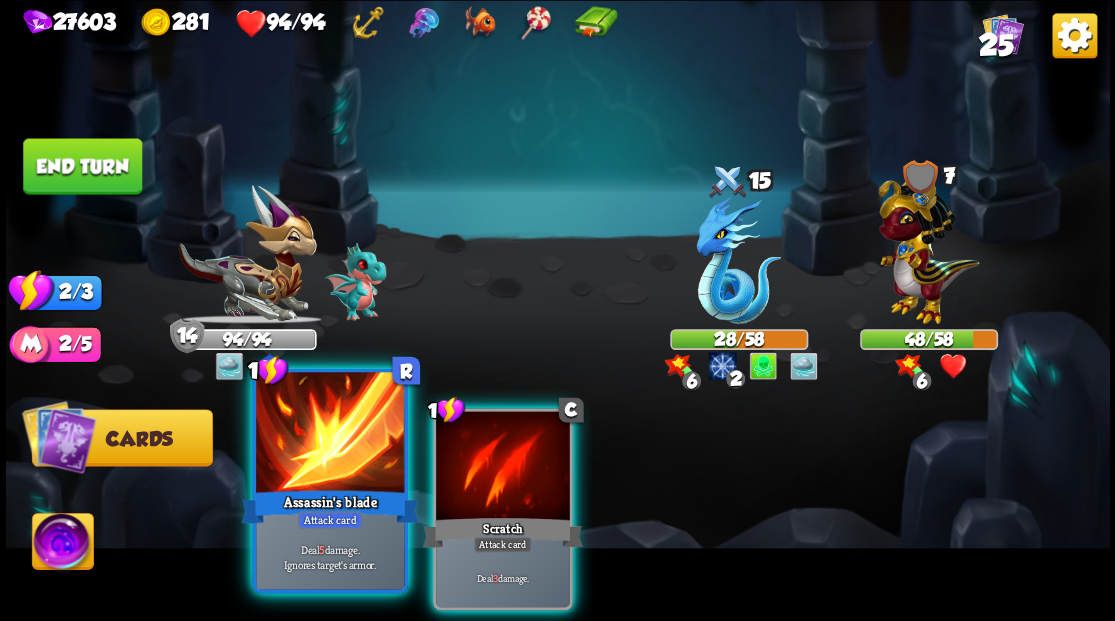 click at bounding box center (330, 434) 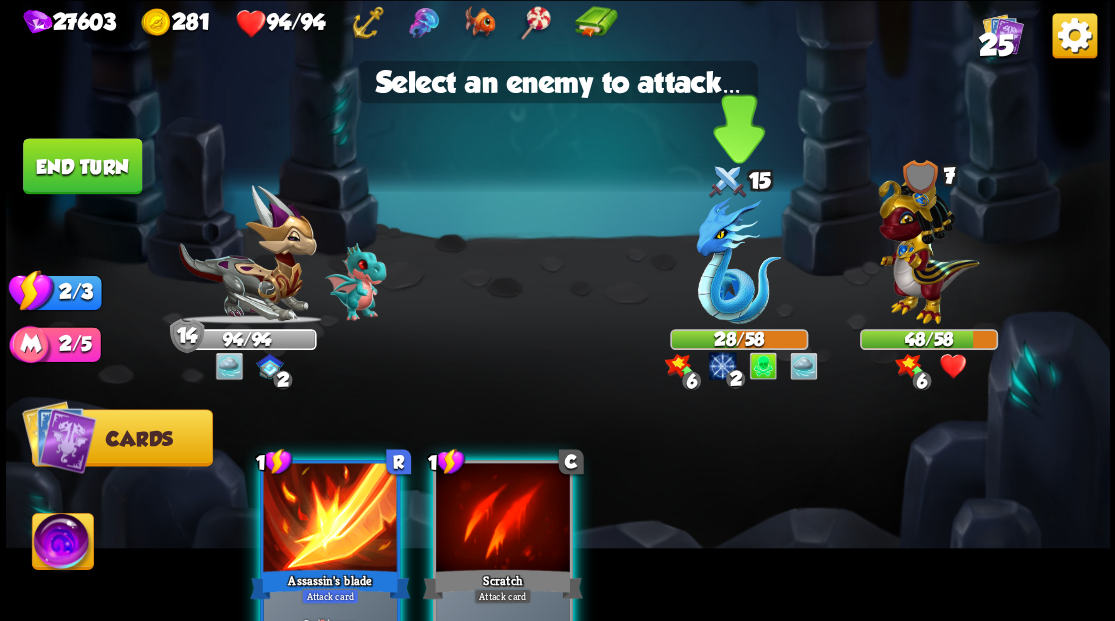 click at bounding box center [738, 260] 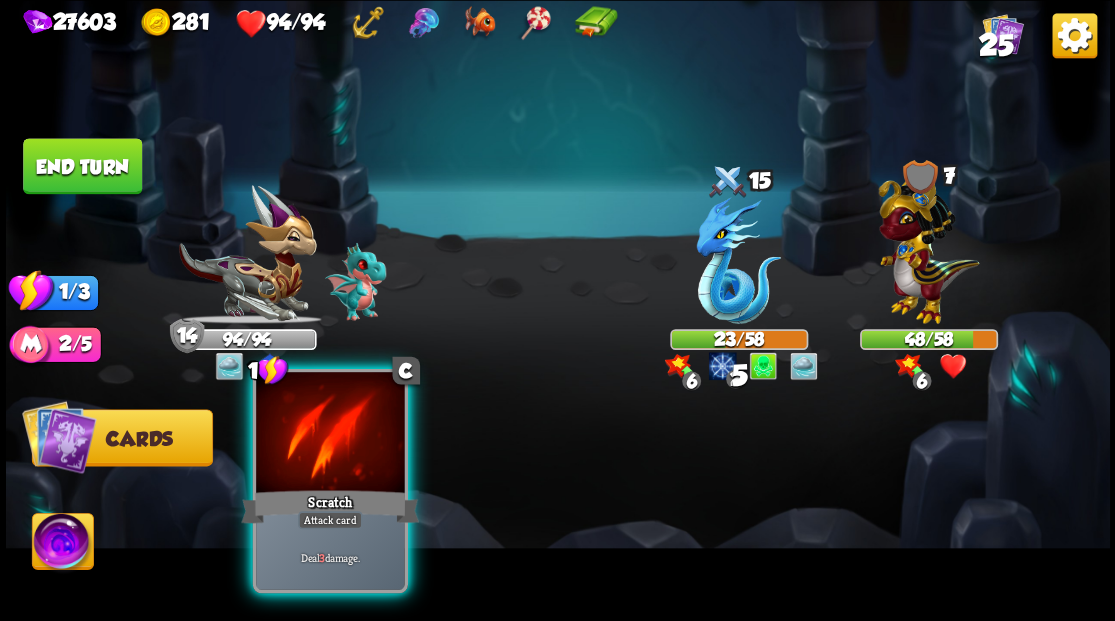 click at bounding box center (330, 434) 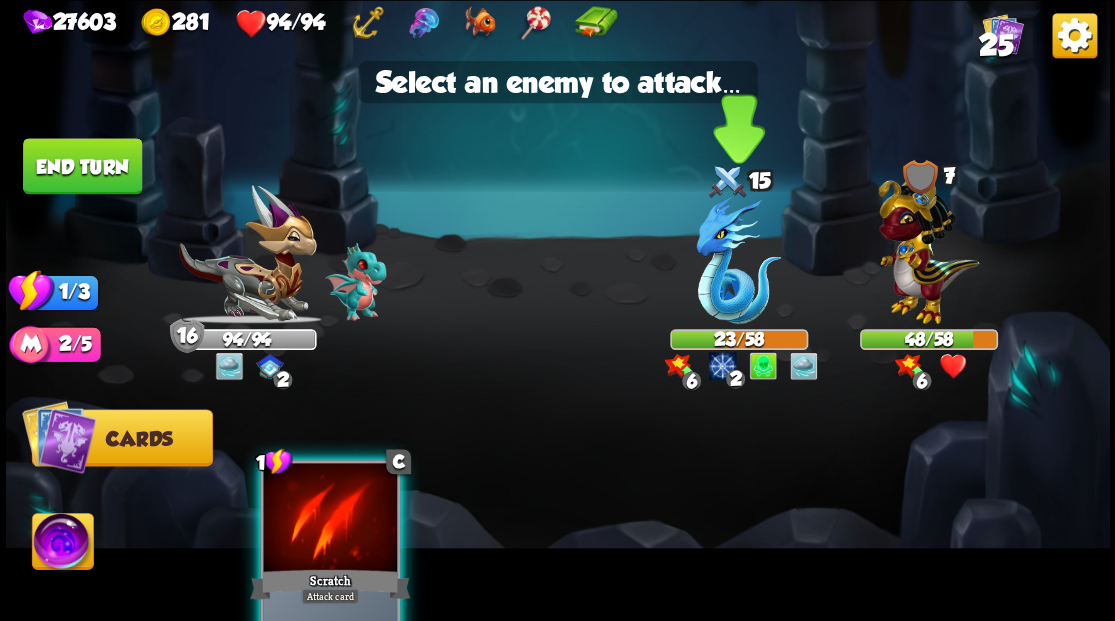 click at bounding box center [738, 260] 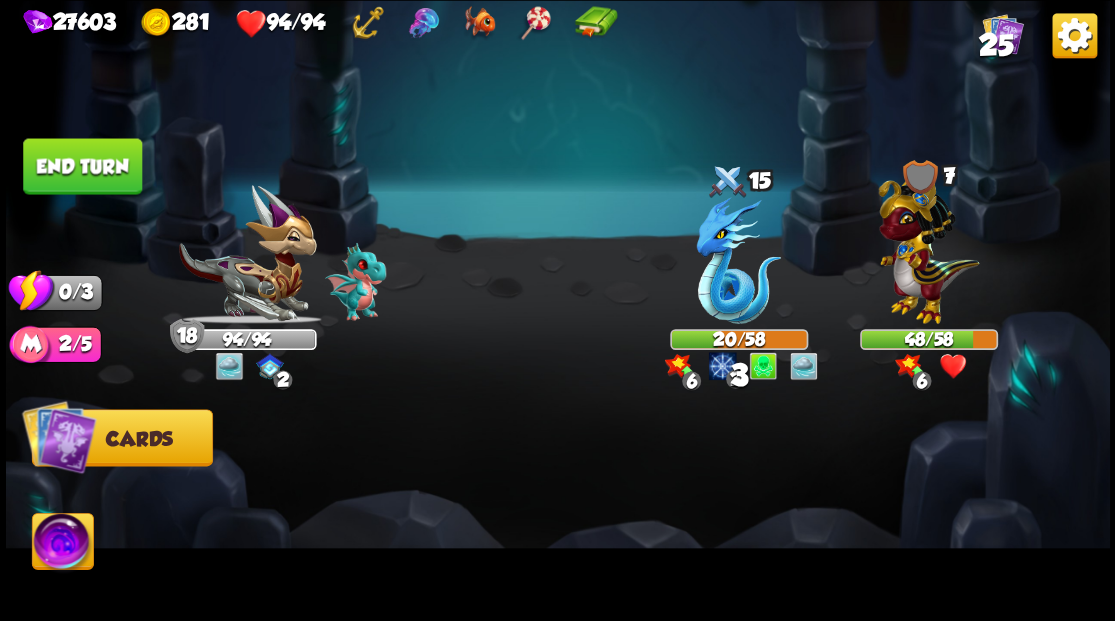 click on "End turn" at bounding box center [82, 166] 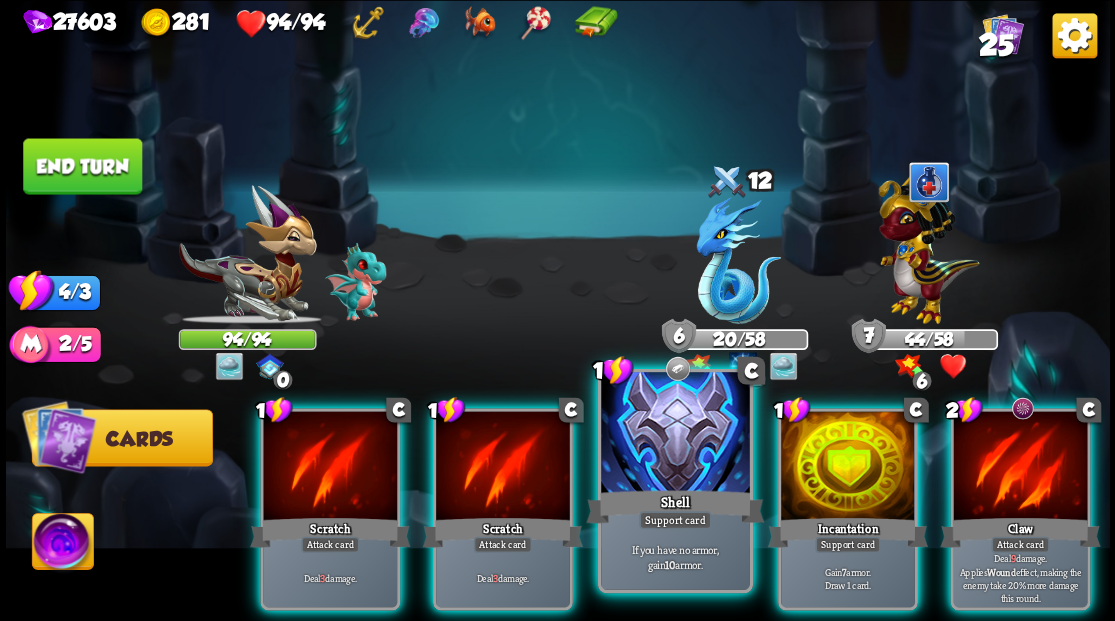 click at bounding box center [675, 434] 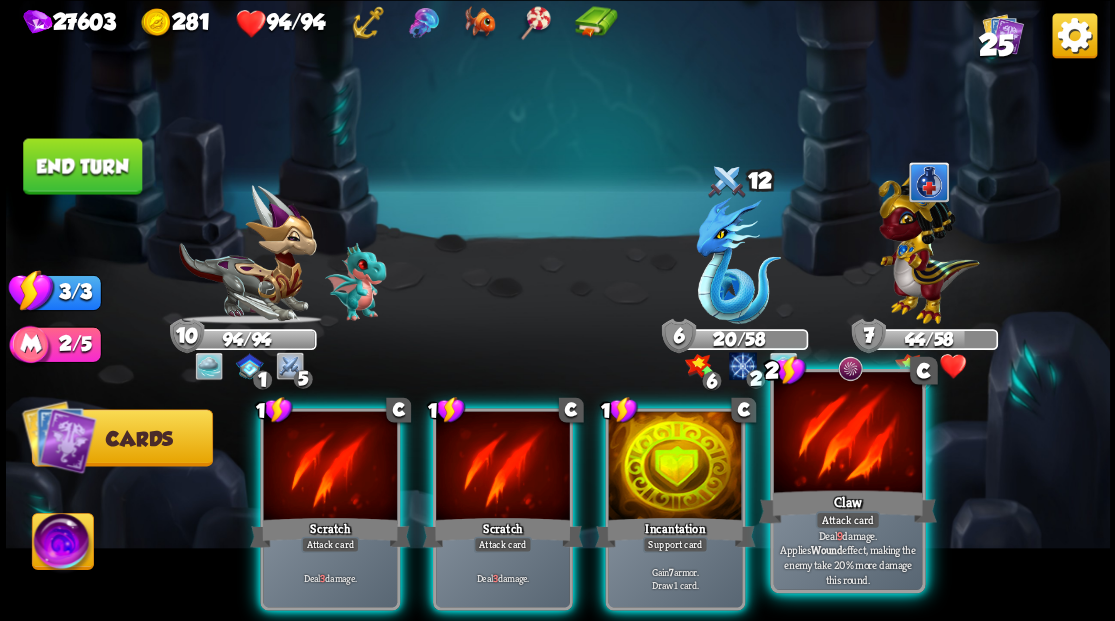 click at bounding box center (847, 434) 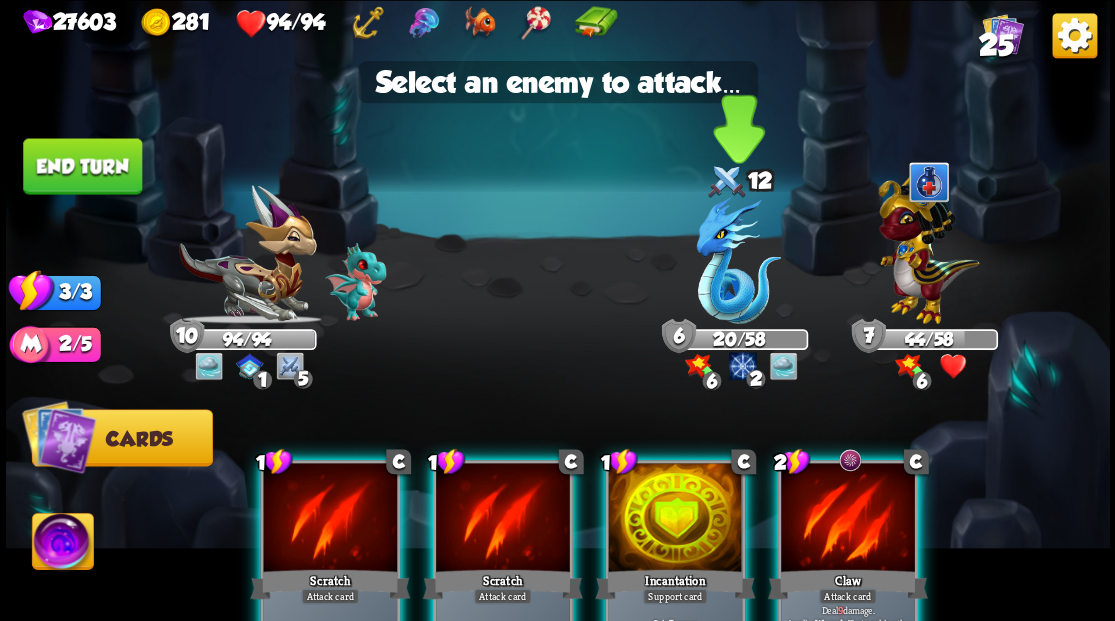 click at bounding box center [738, 260] 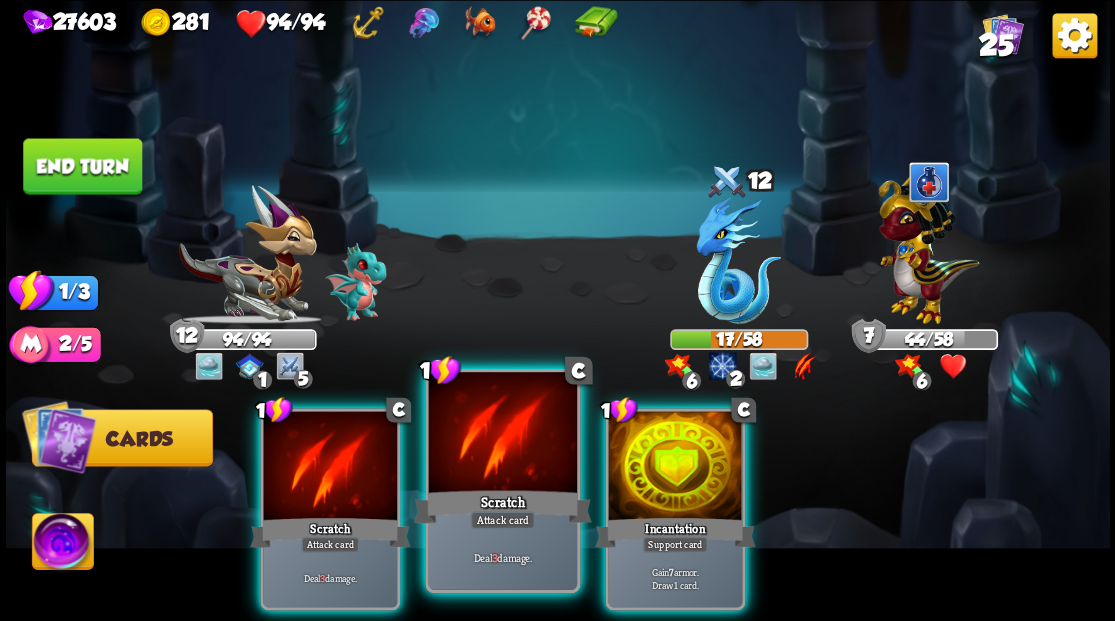 click at bounding box center (502, 434) 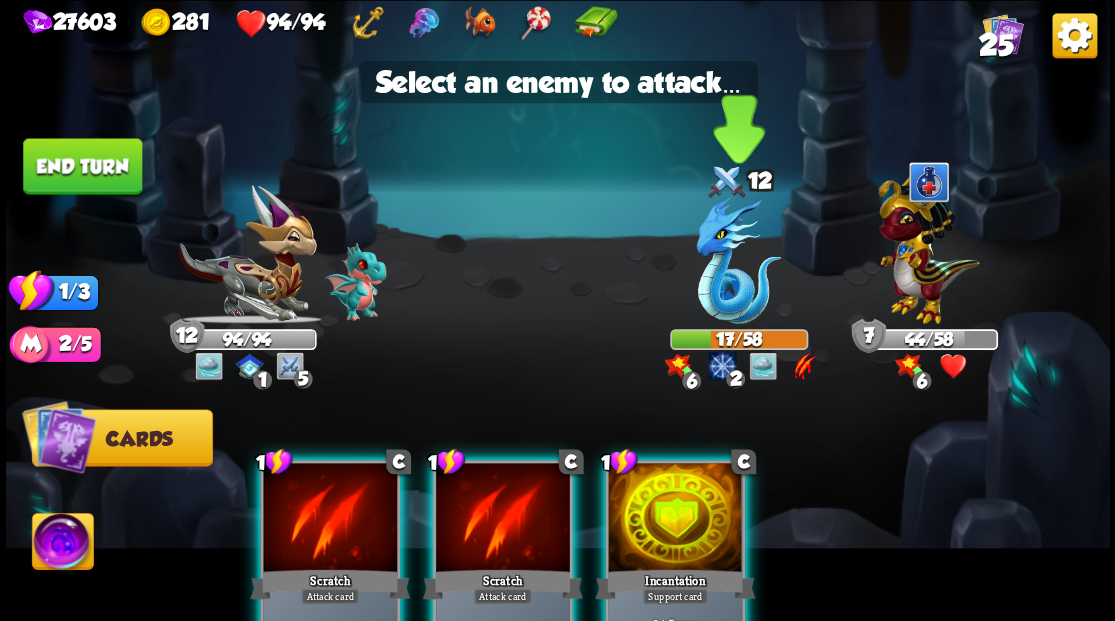 click at bounding box center [738, 260] 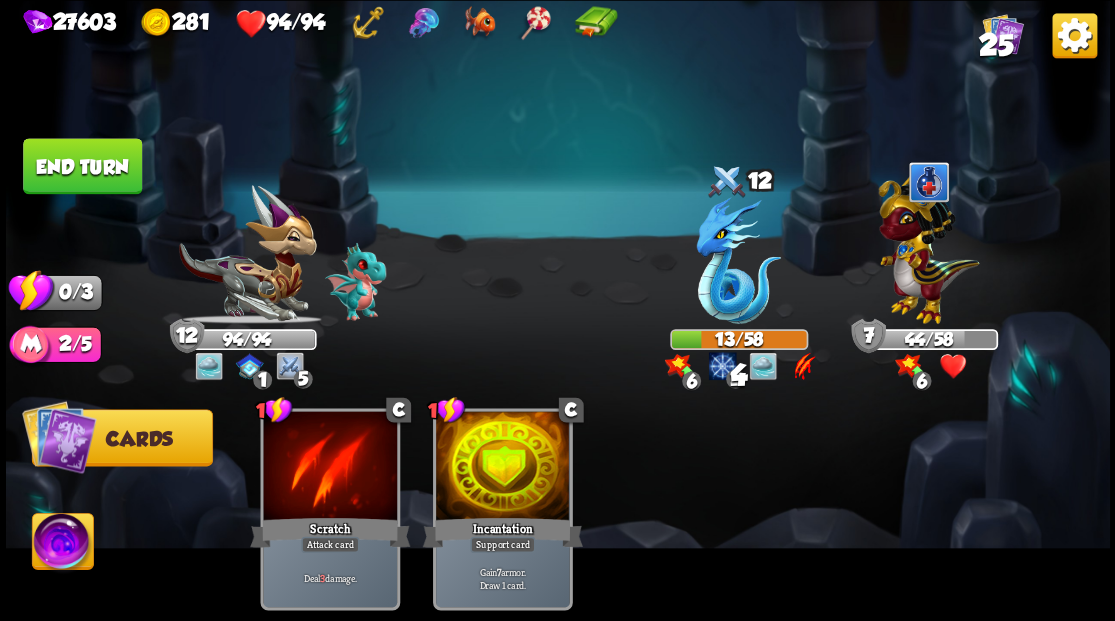 click on "End turn" at bounding box center (82, 166) 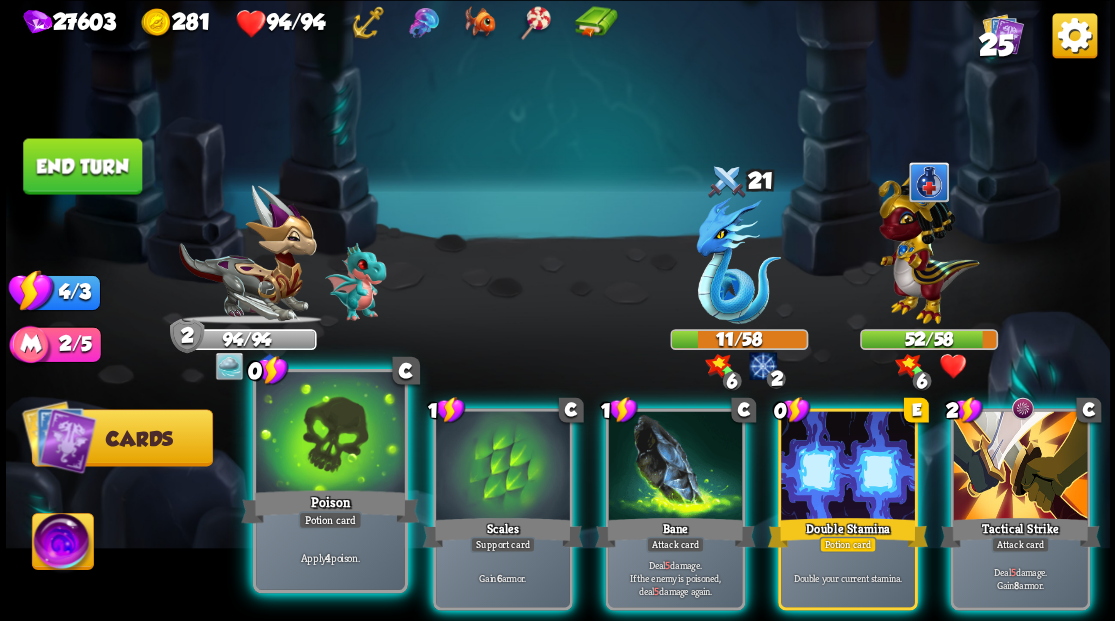 click at bounding box center [330, 434] 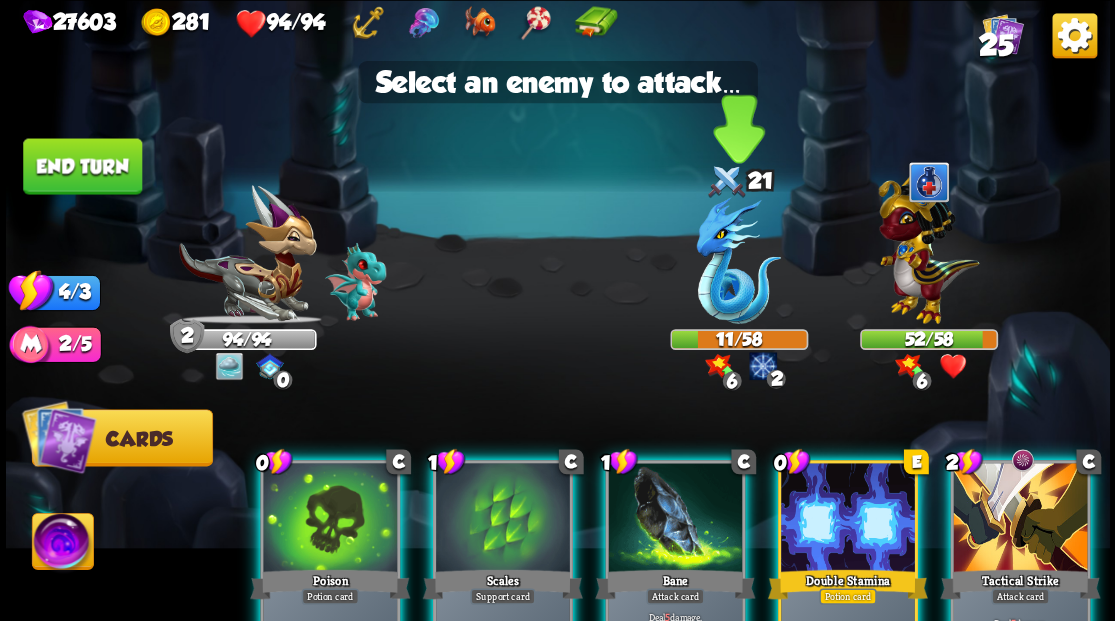 click at bounding box center [738, 260] 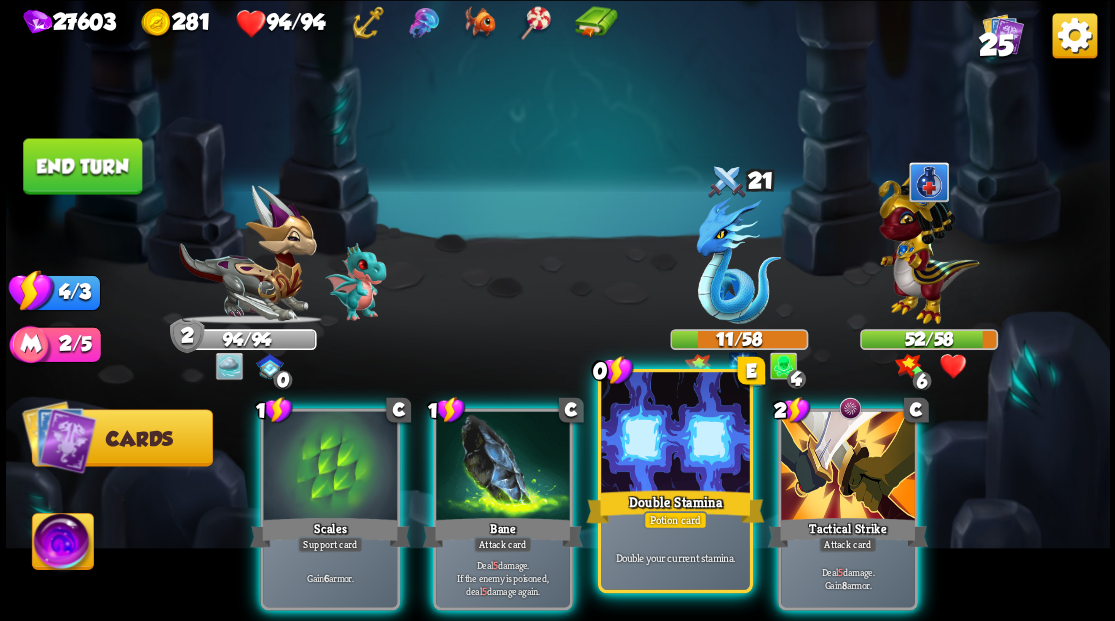 click at bounding box center (675, 434) 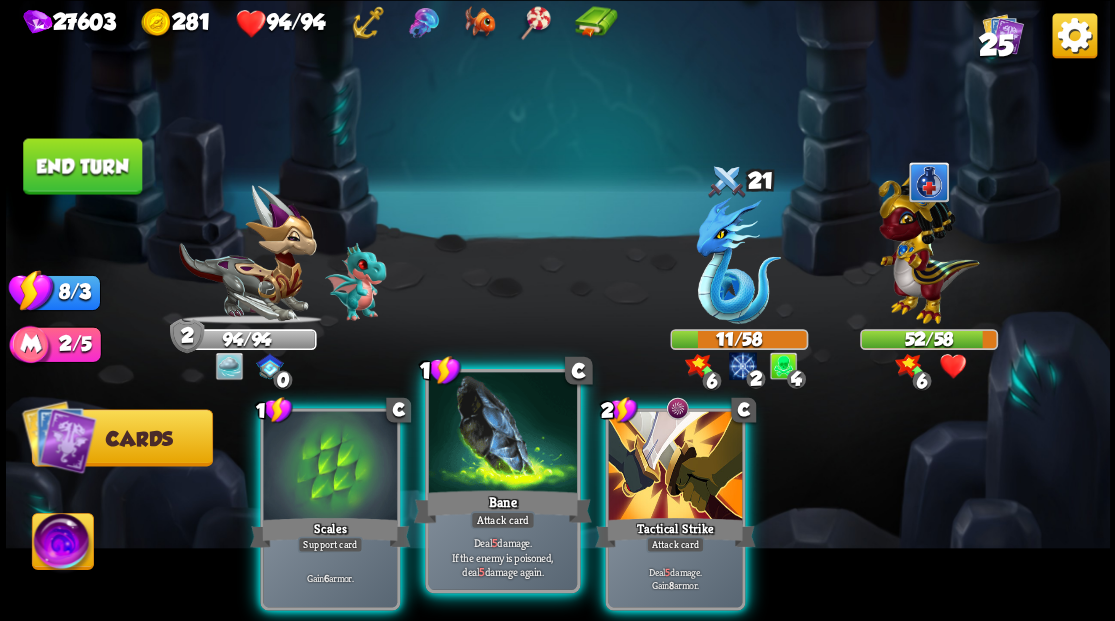 click at bounding box center (502, 434) 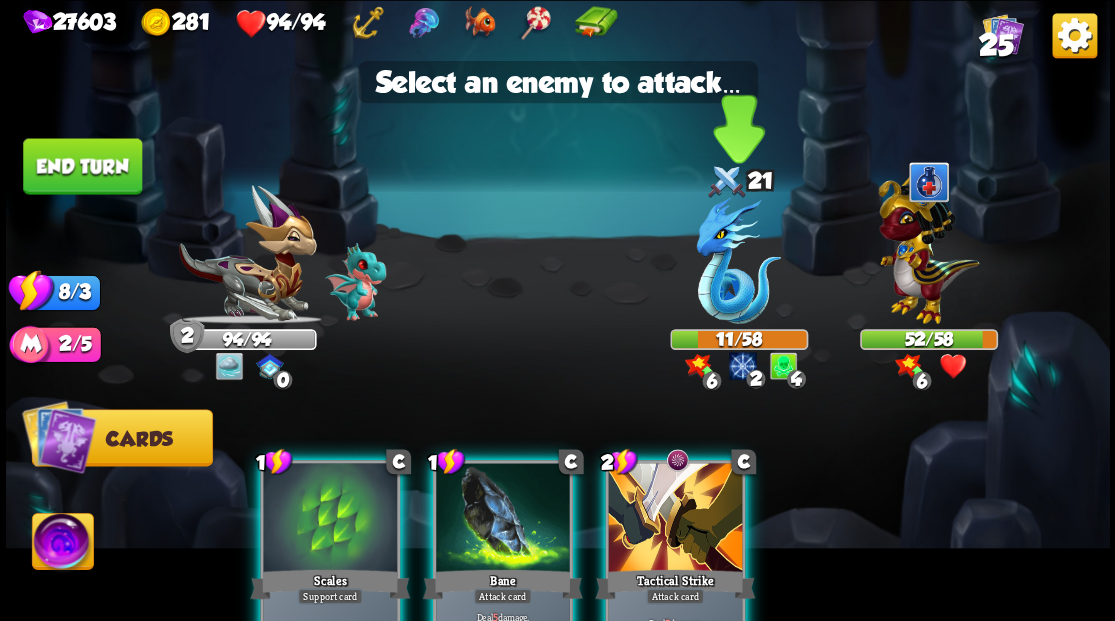 click at bounding box center (738, 260) 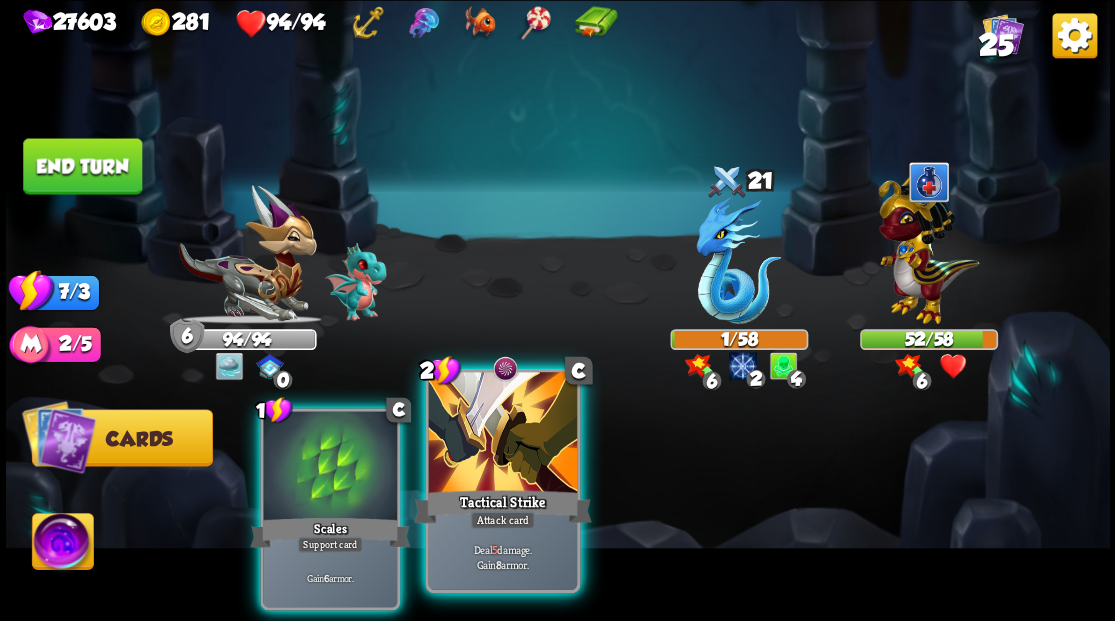 click at bounding box center [502, 434] 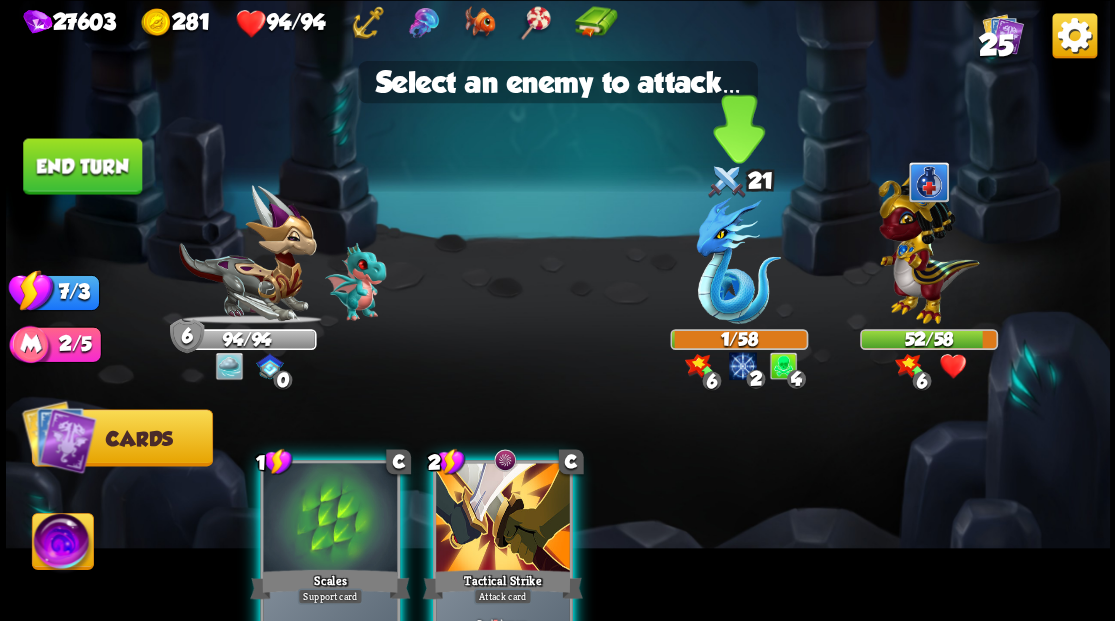 click at bounding box center (738, 260) 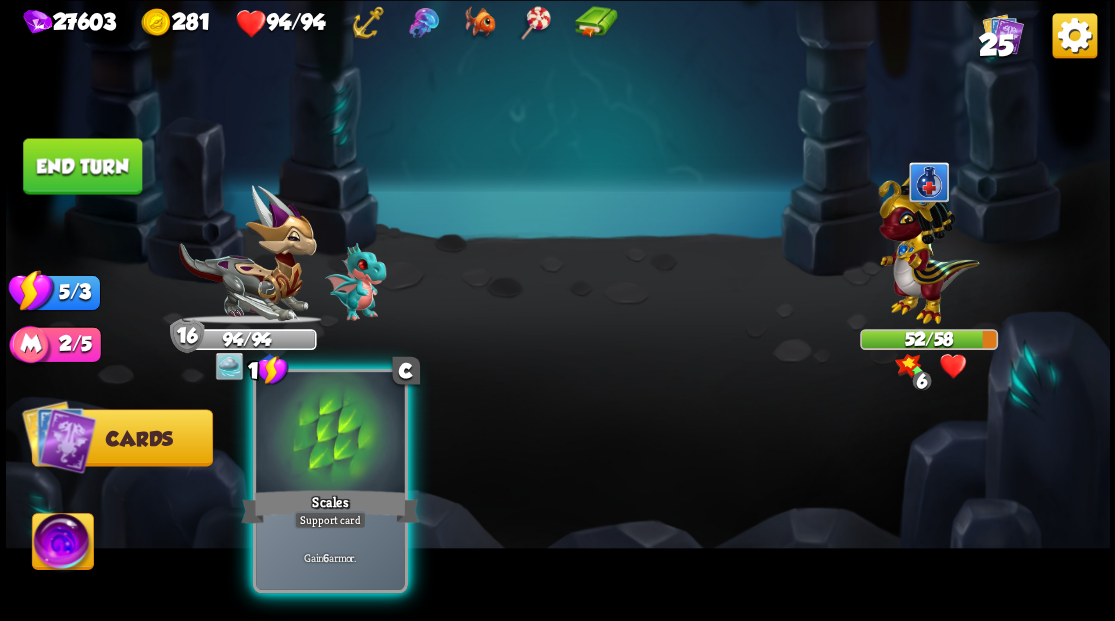 click at bounding box center (330, 434) 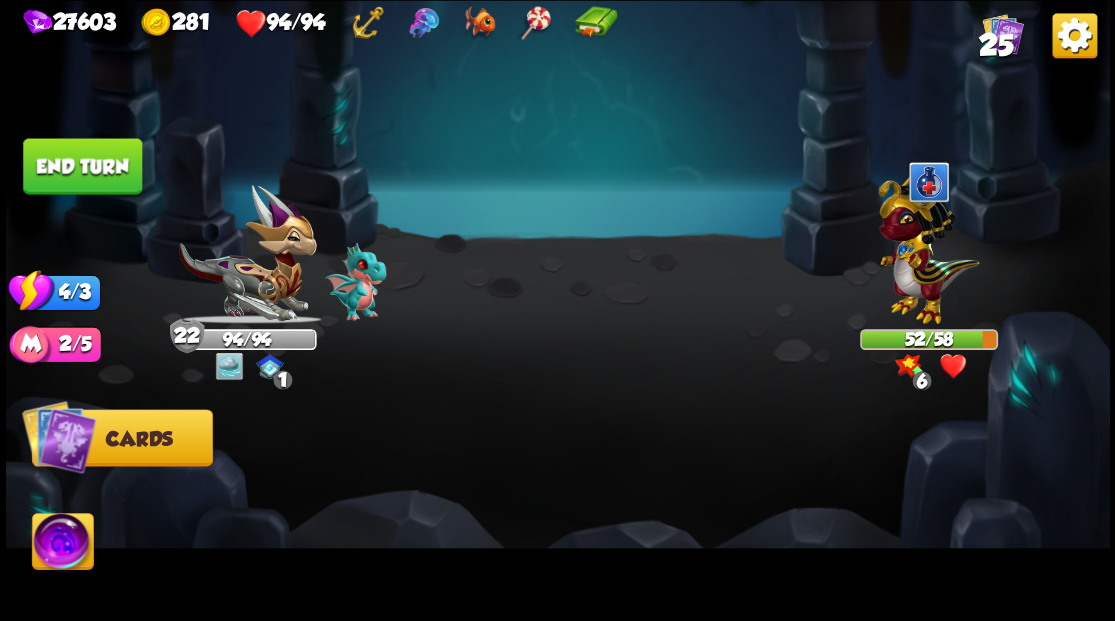 click on "End turn" at bounding box center [82, 166] 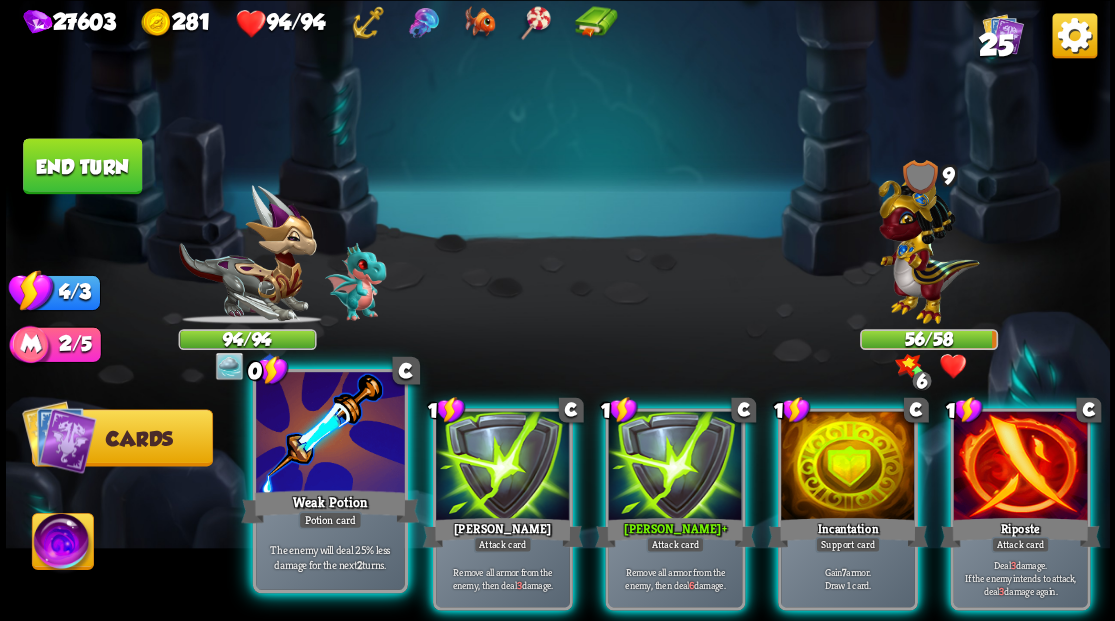 click at bounding box center [330, 434] 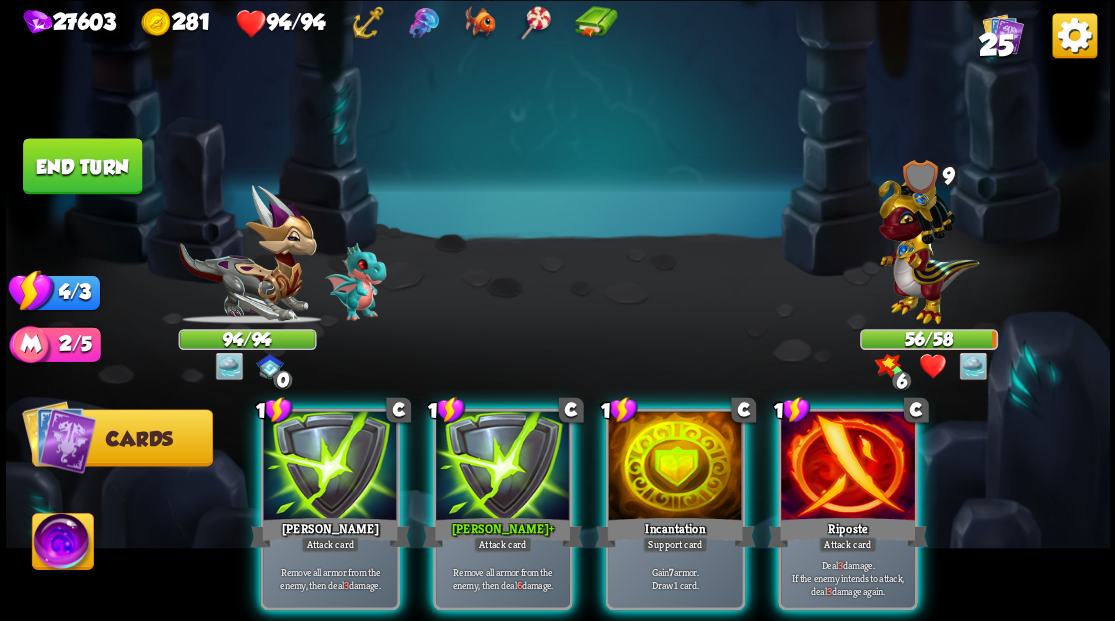 click at bounding box center (848, 467) 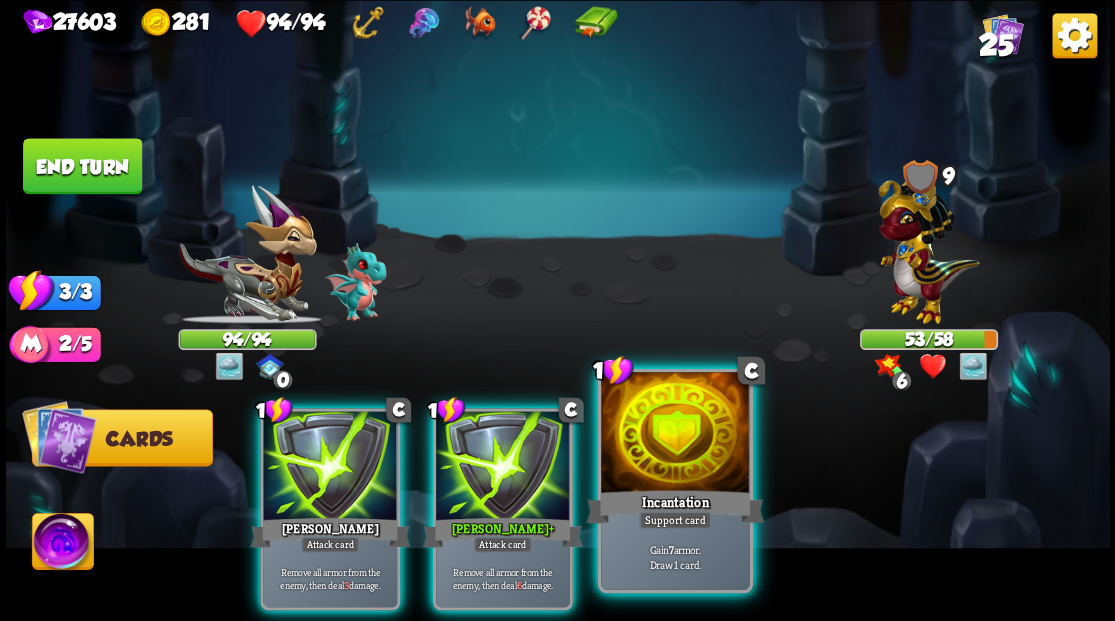 click at bounding box center (675, 434) 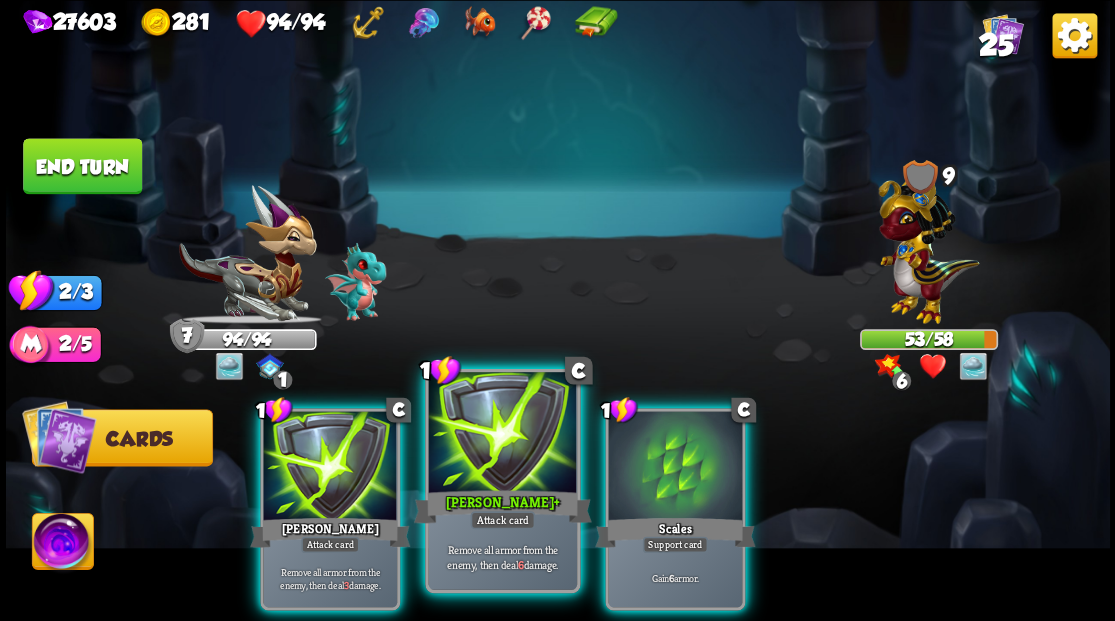 click at bounding box center [502, 434] 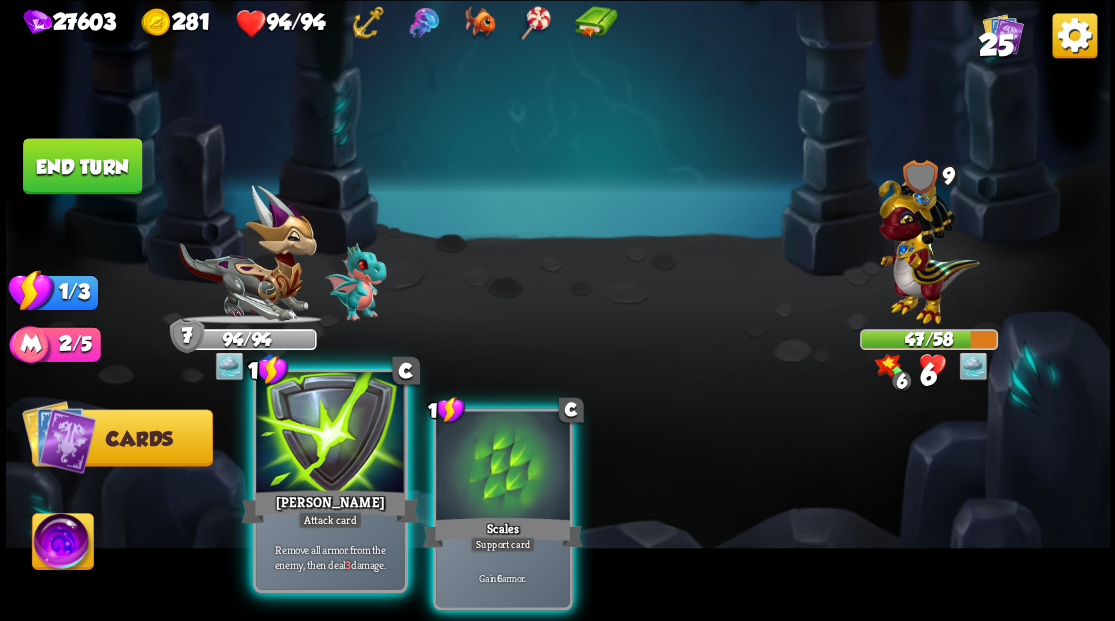 click at bounding box center [330, 434] 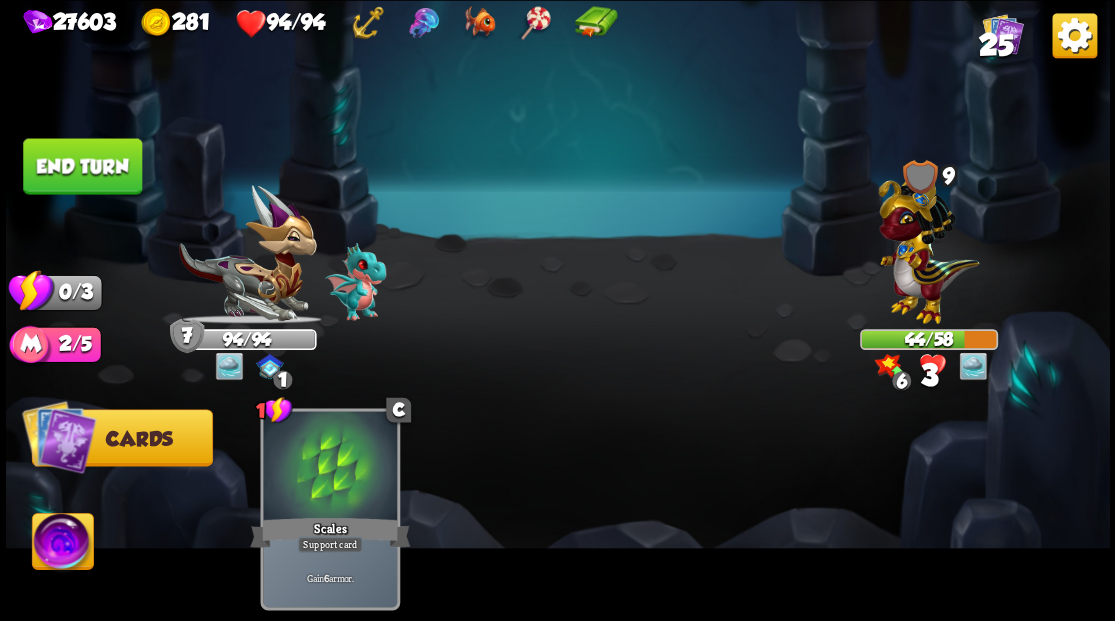 click on "End turn" at bounding box center (82, 166) 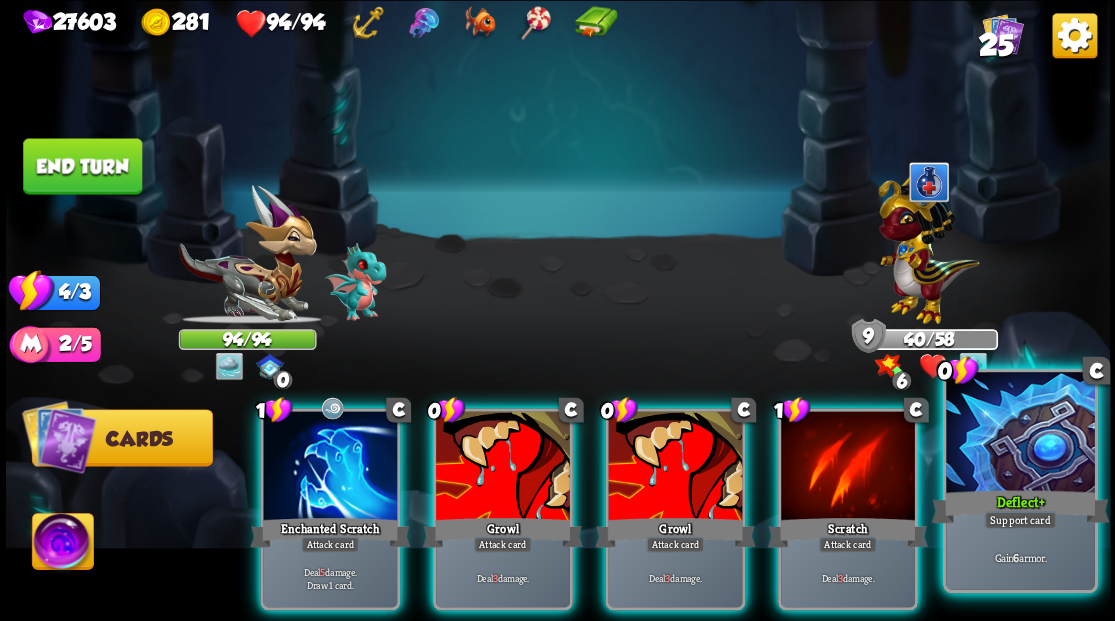 click at bounding box center (1020, 434) 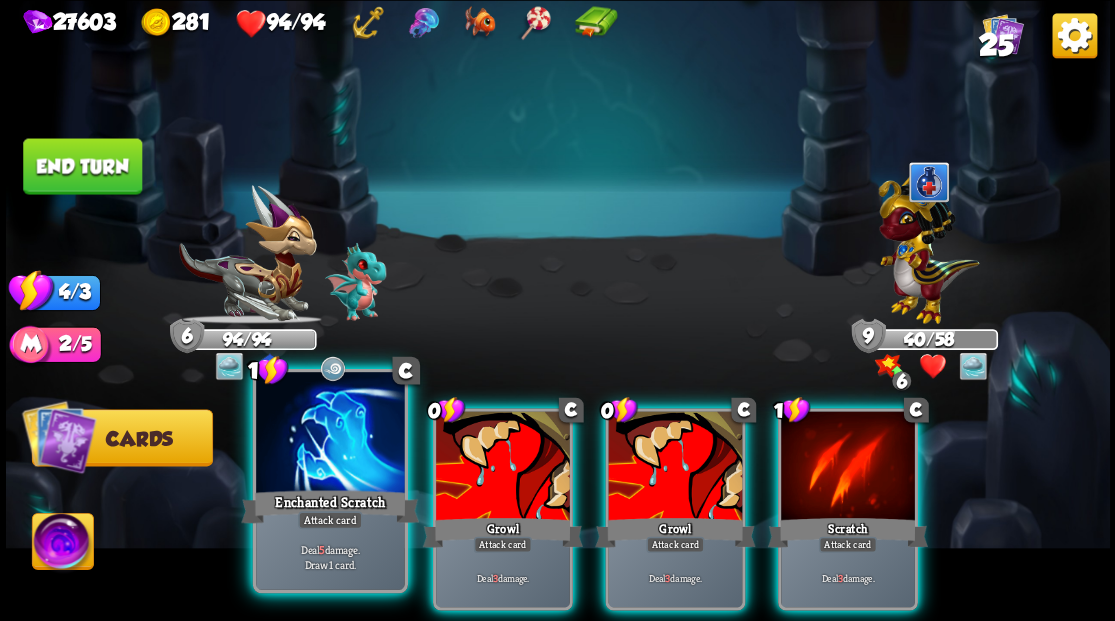 click at bounding box center [330, 434] 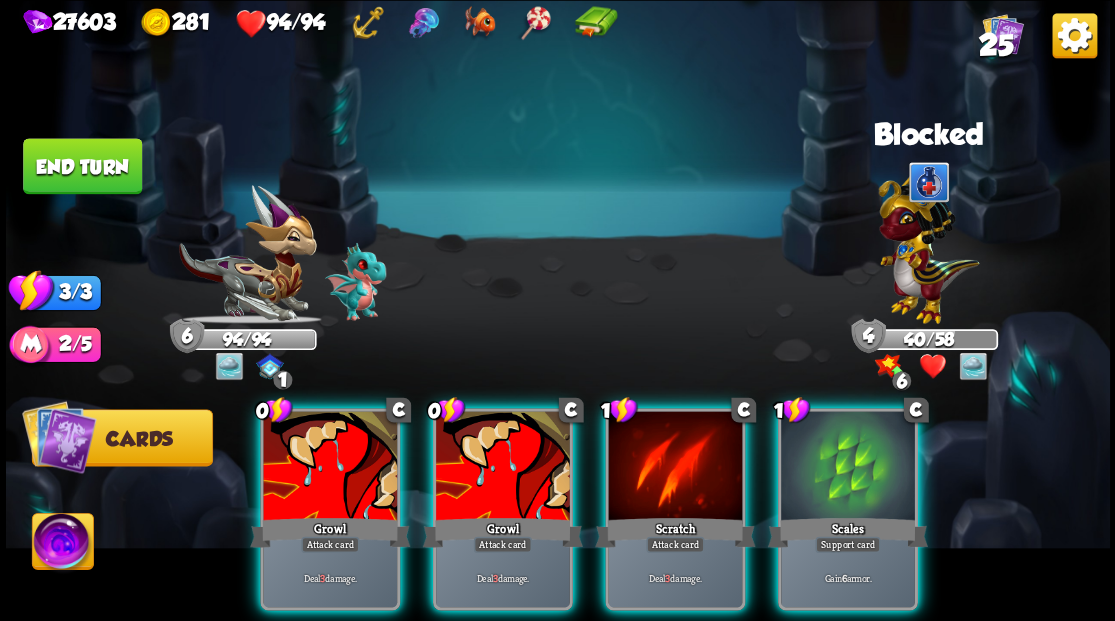 click at bounding box center [928, 244] 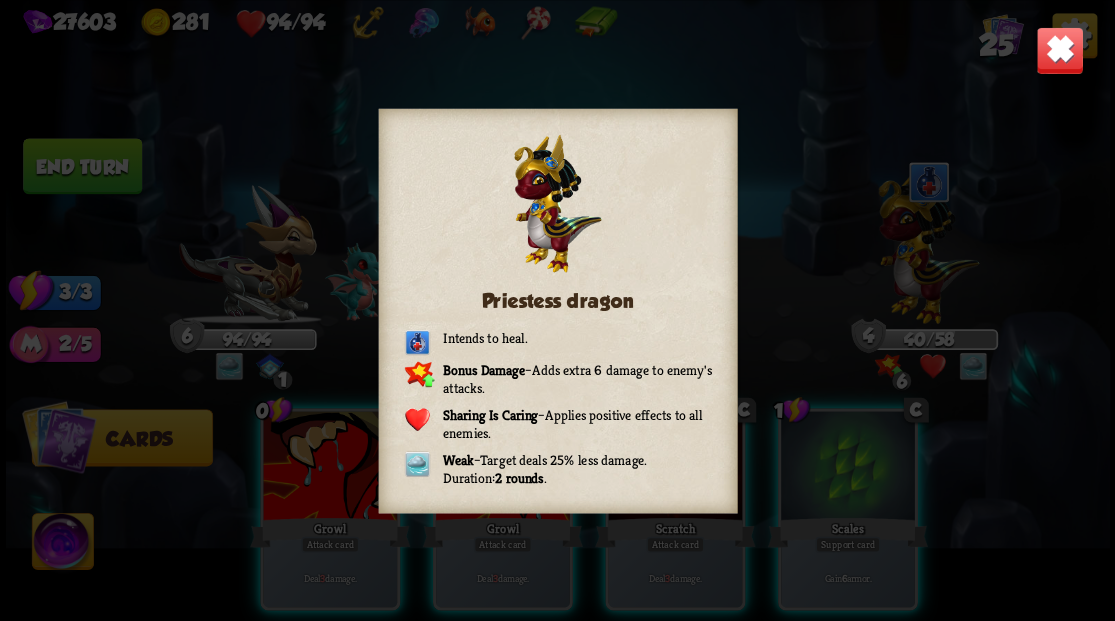 click at bounding box center [1059, 50] 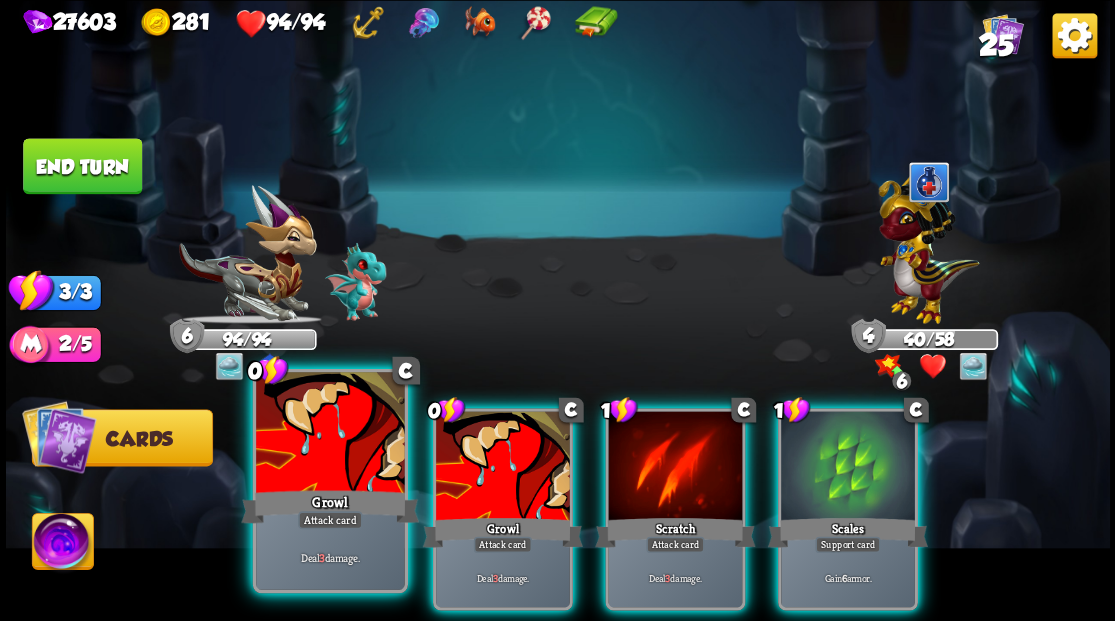 click at bounding box center [330, 434] 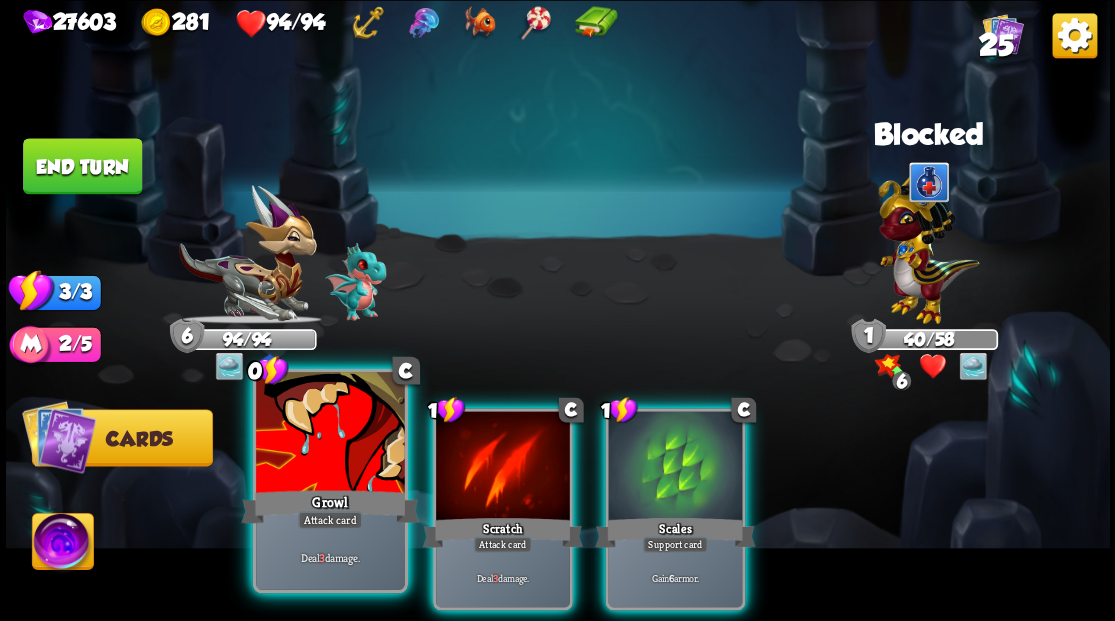 click at bounding box center [330, 434] 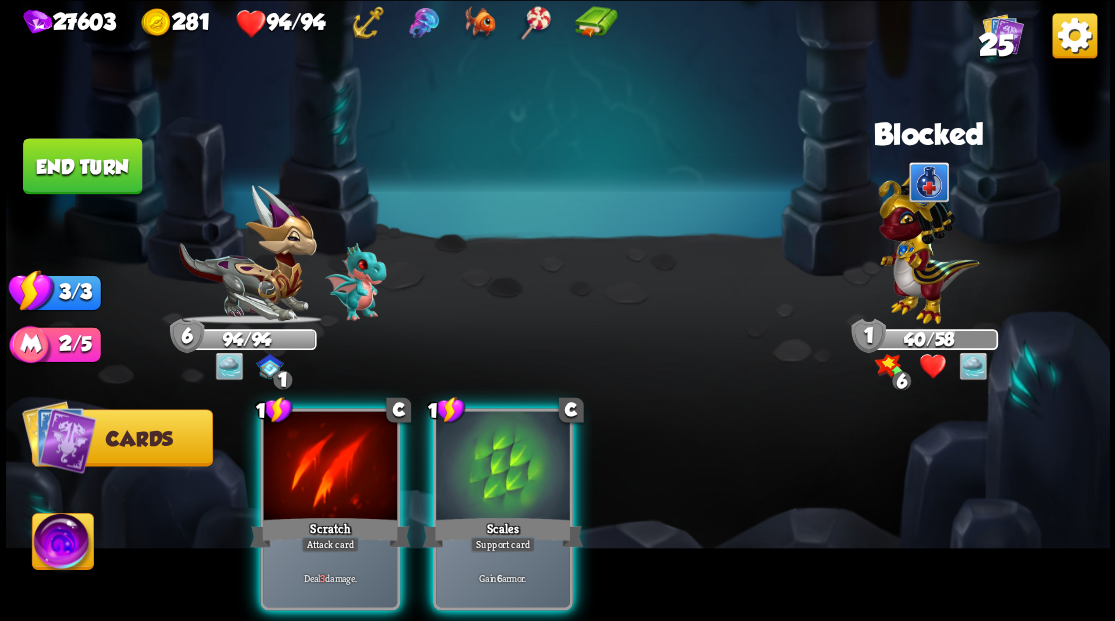 click at bounding box center [330, 467] 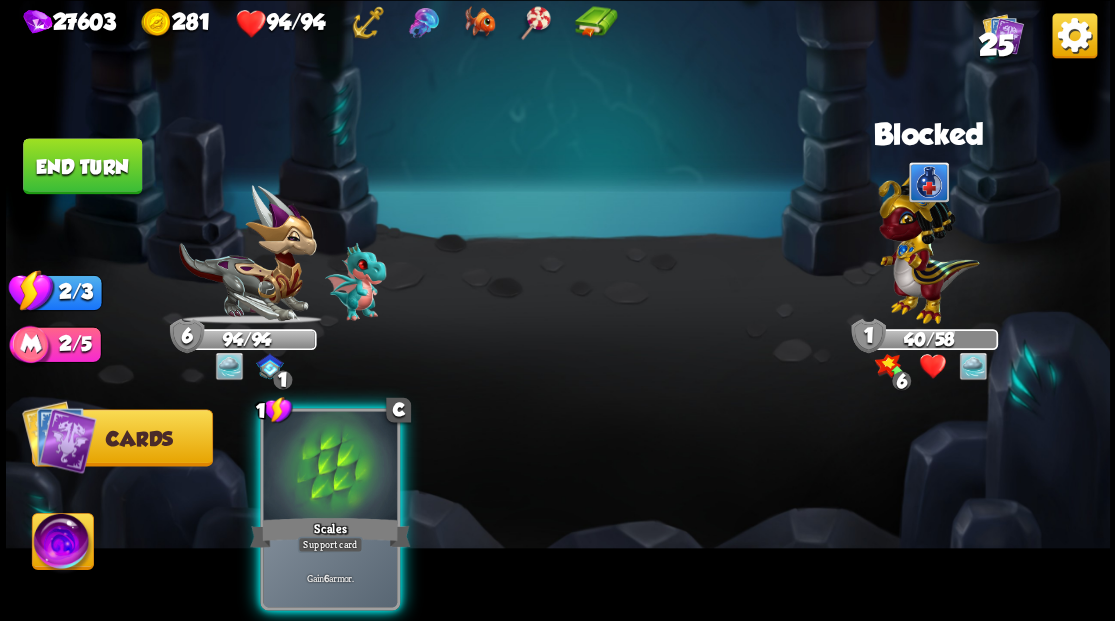 click at bounding box center (330, 467) 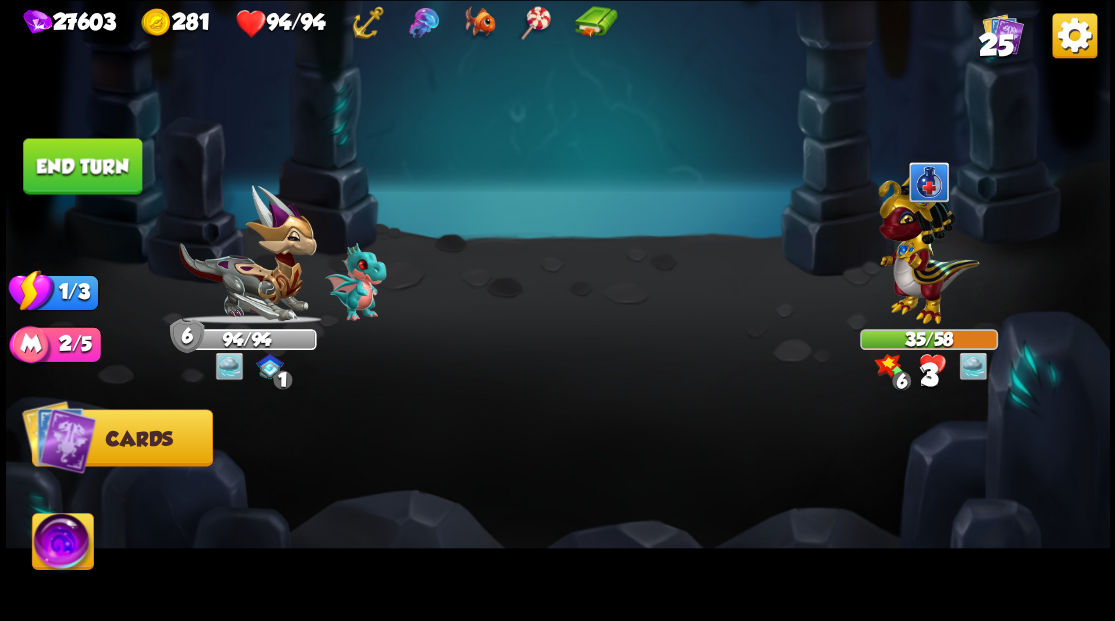 click on "End turn" at bounding box center (82, 166) 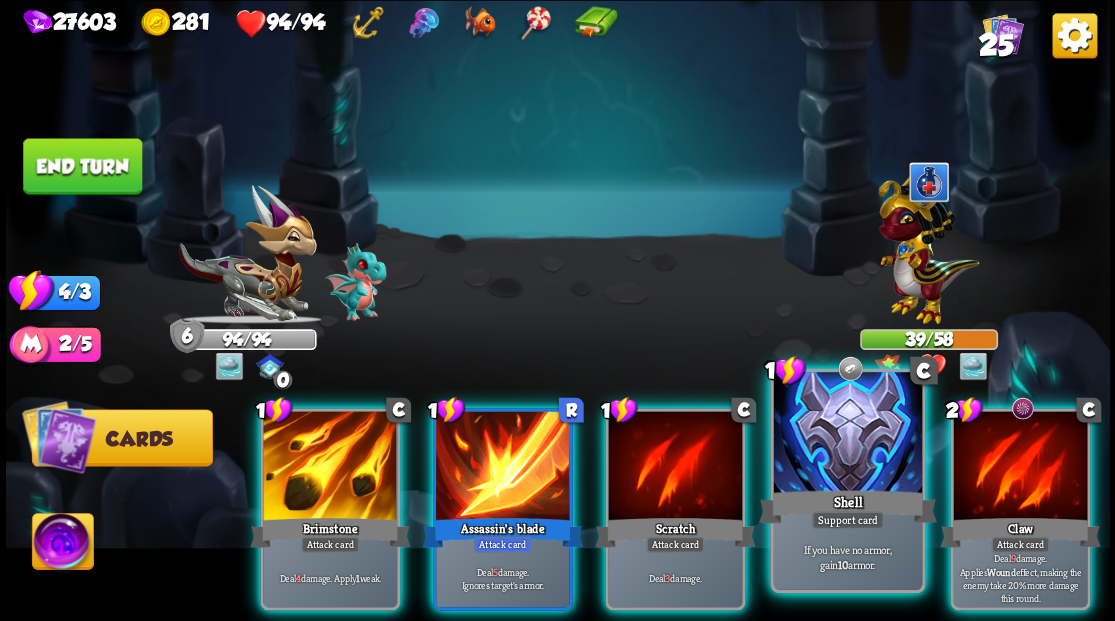 click at bounding box center (847, 434) 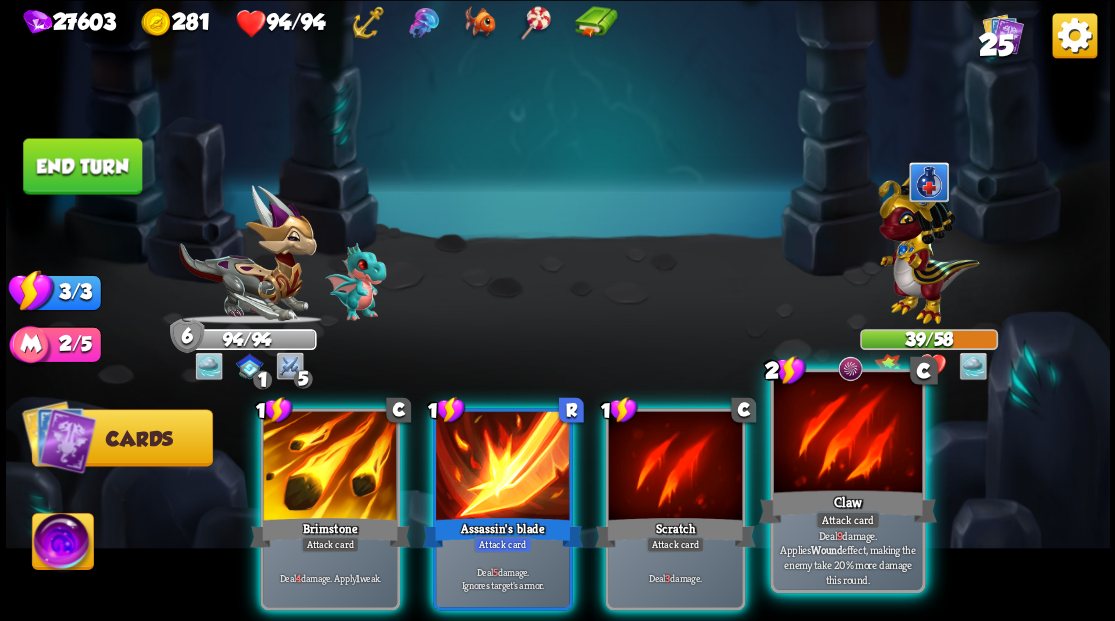 click at bounding box center [847, 434] 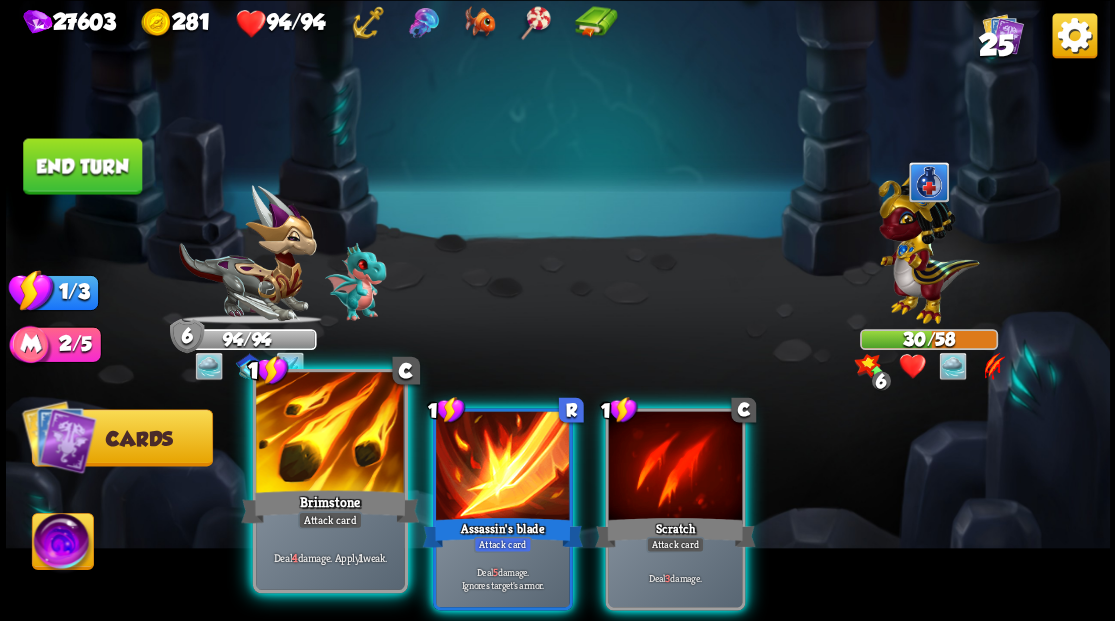 click at bounding box center [330, 434] 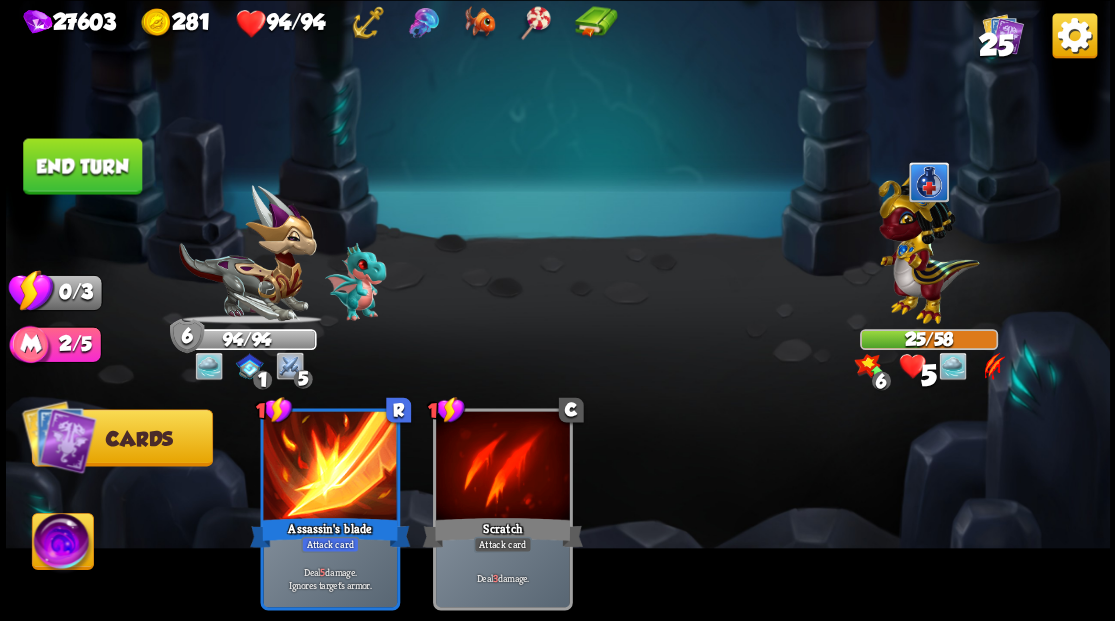 click on "End turn" at bounding box center (82, 166) 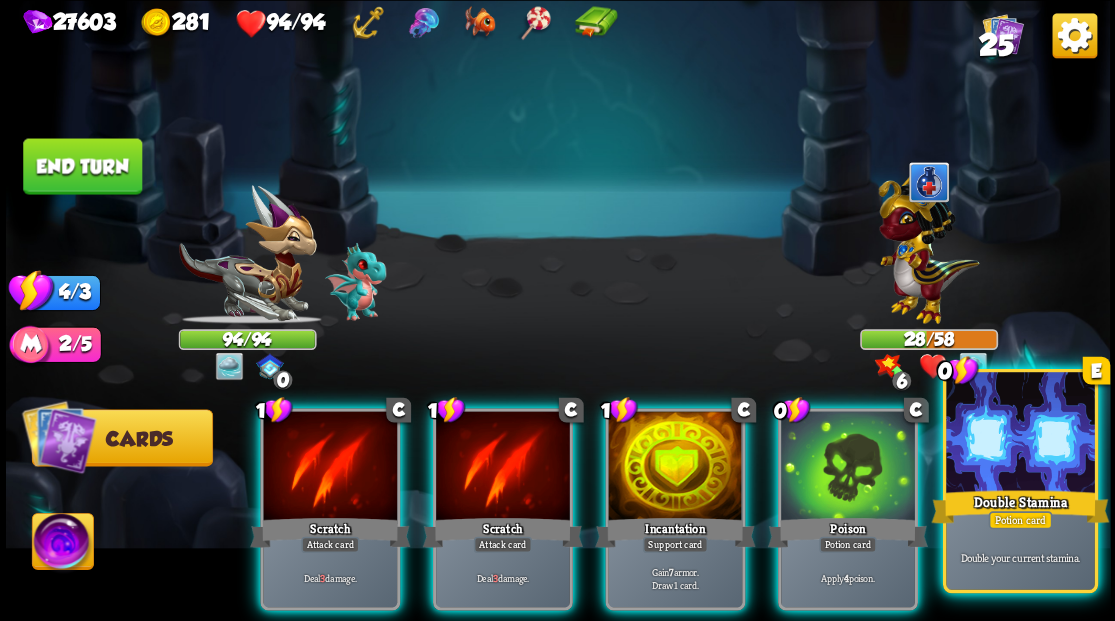 click at bounding box center [1020, 434] 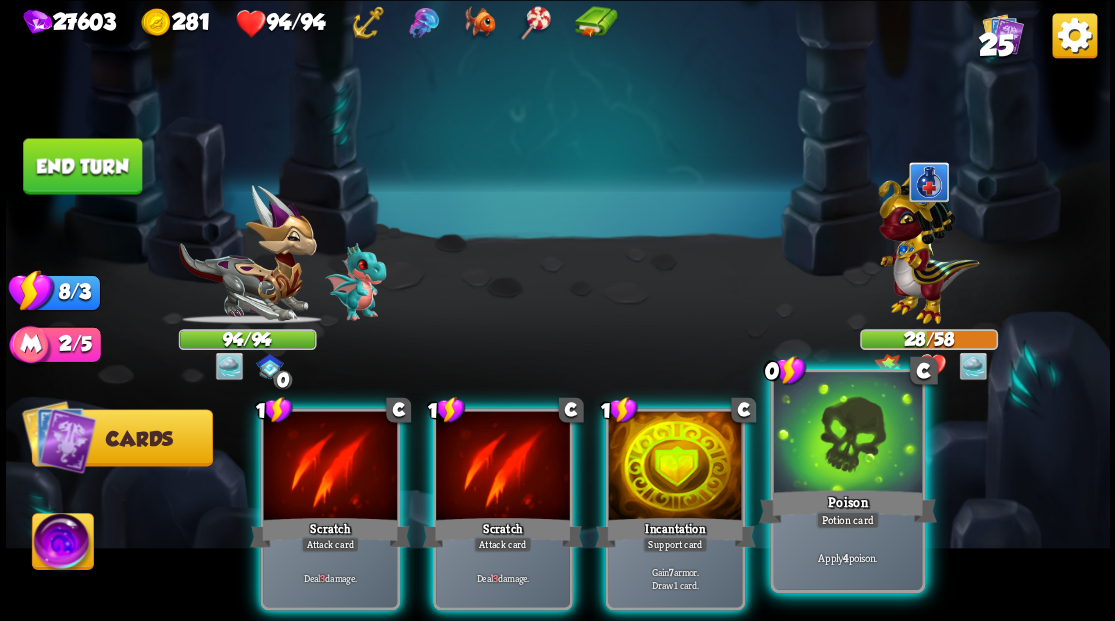 click at bounding box center [847, 434] 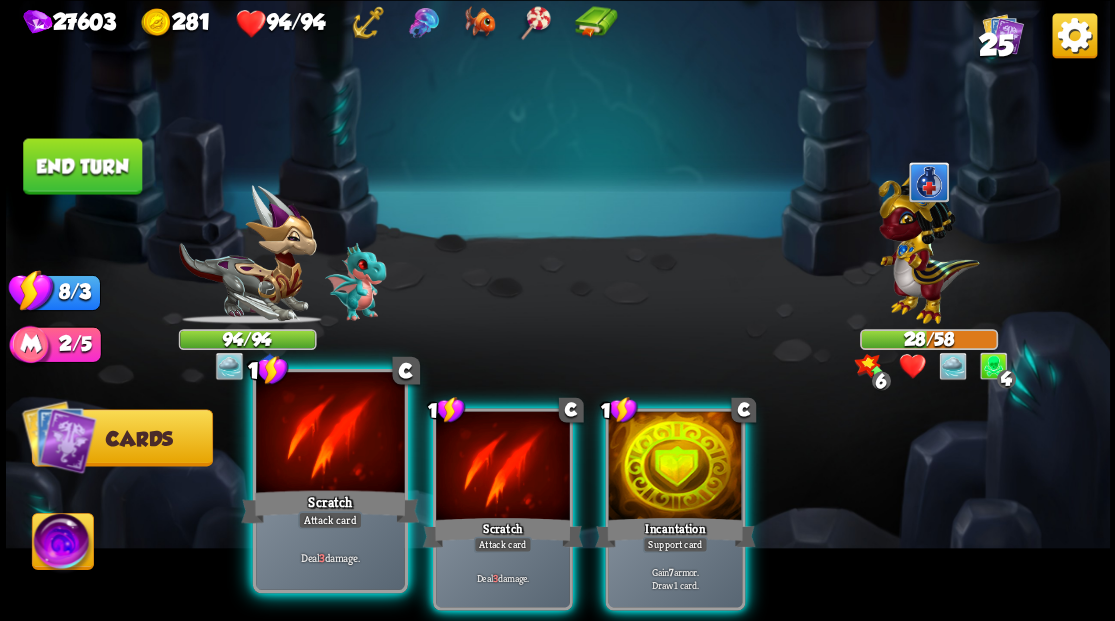click at bounding box center [330, 434] 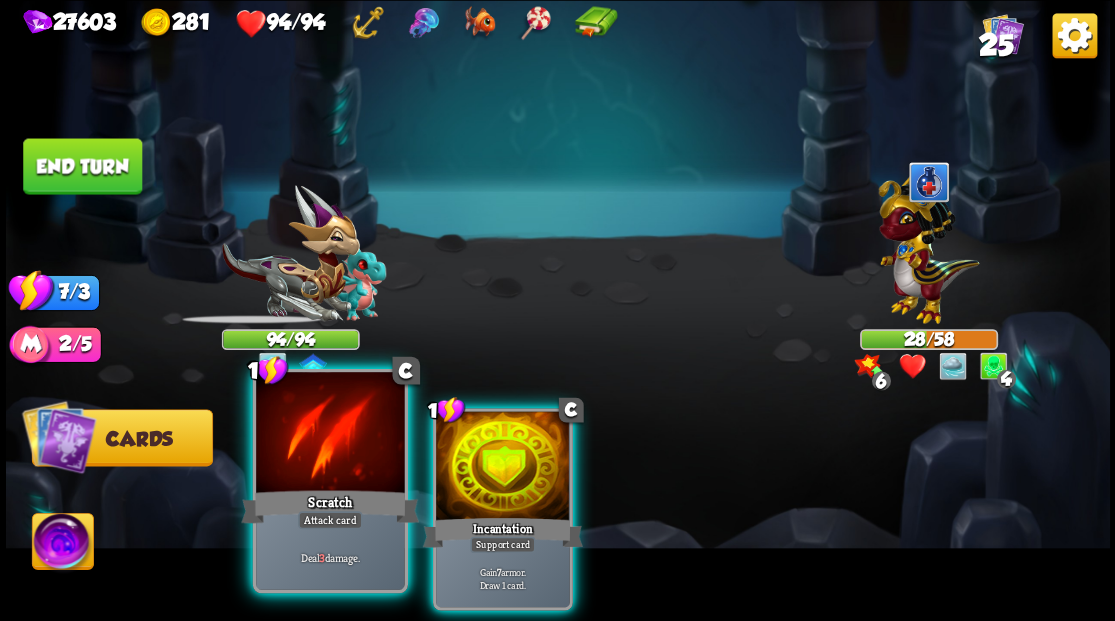 click at bounding box center (330, 434) 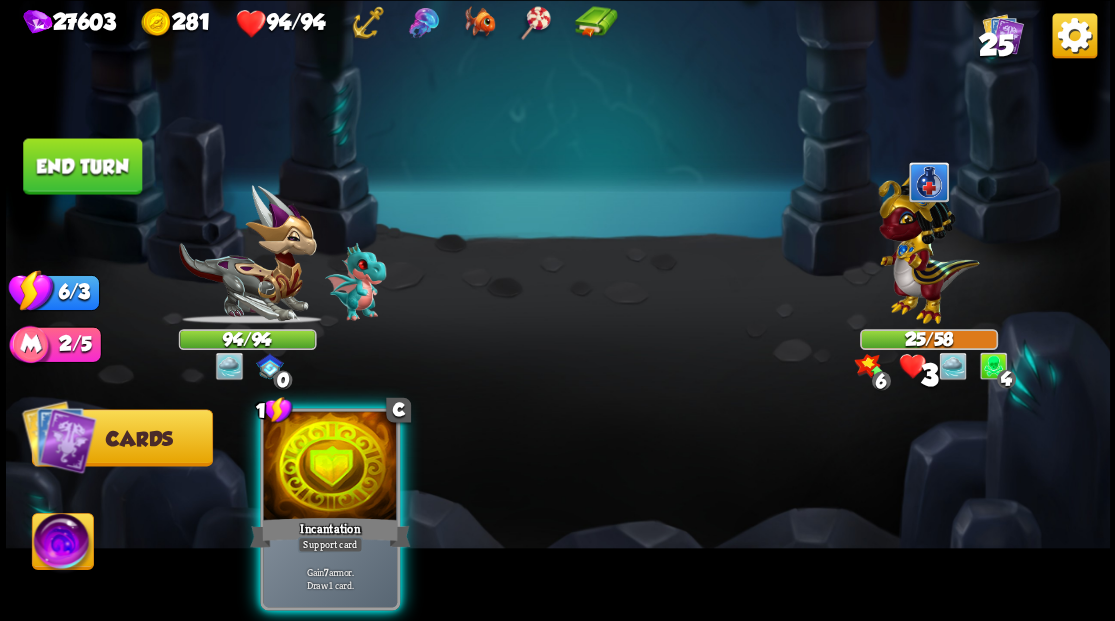 click at bounding box center [330, 467] 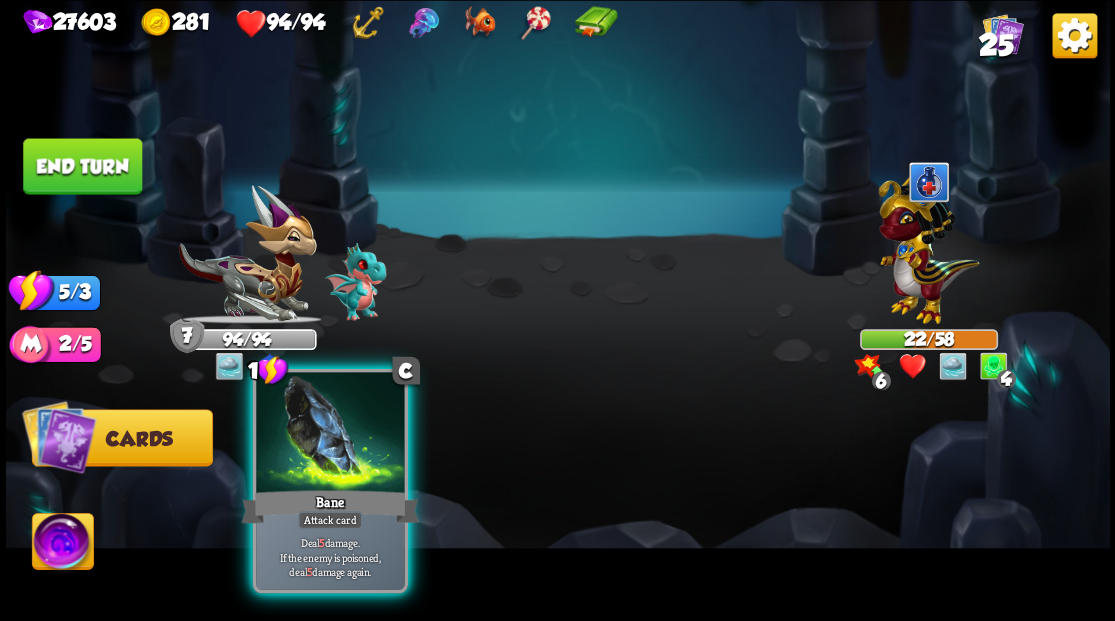 click at bounding box center (330, 434) 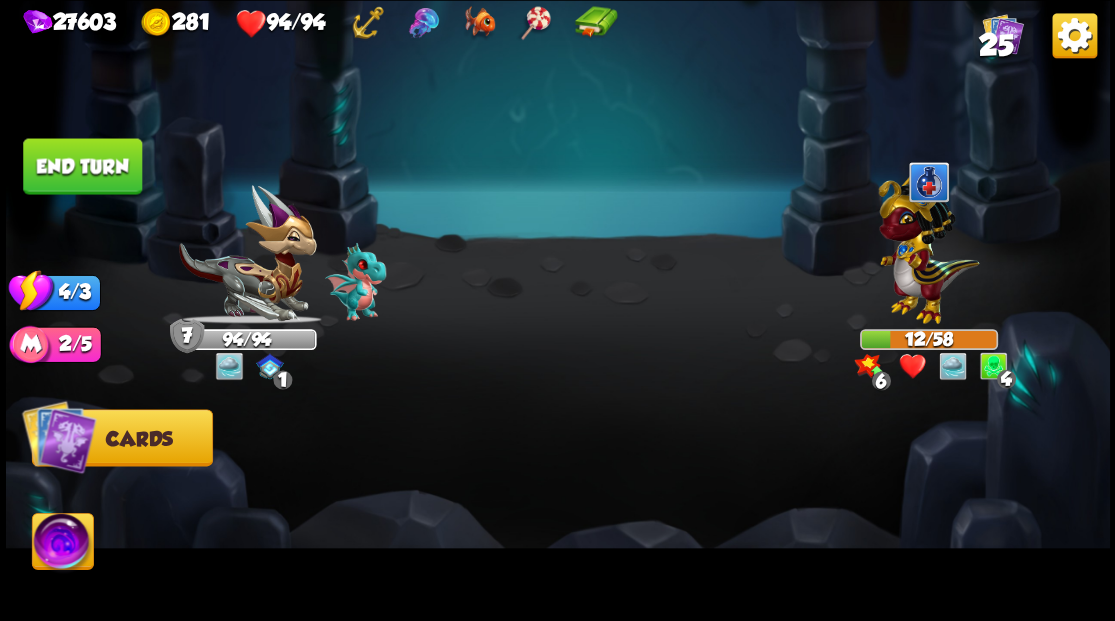 click on "End turn" at bounding box center [82, 166] 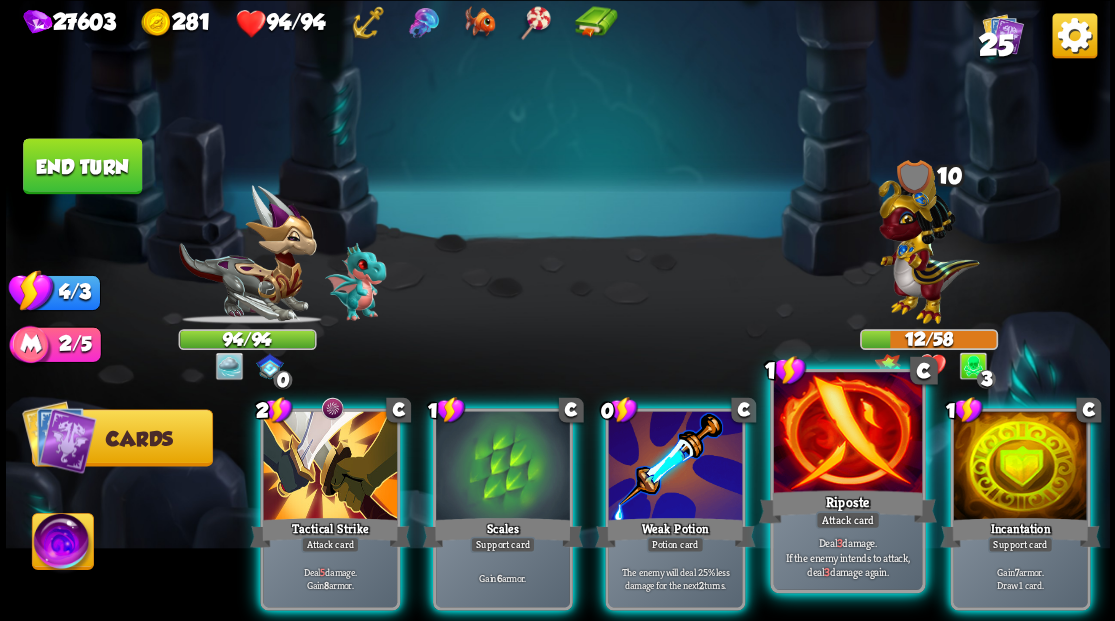click at bounding box center (847, 434) 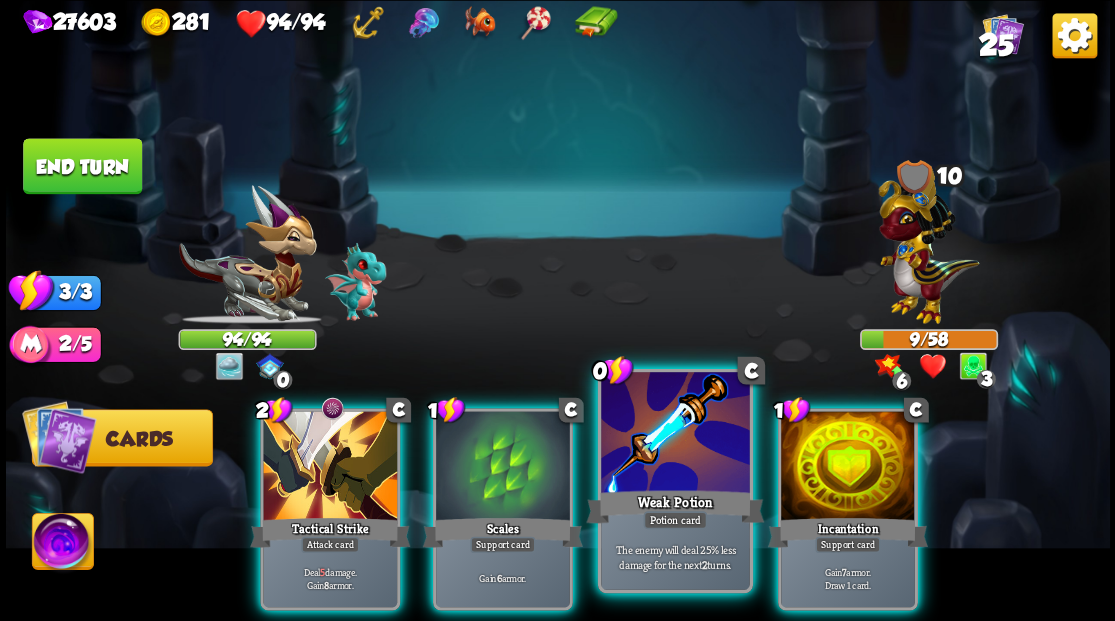 click at bounding box center [675, 434] 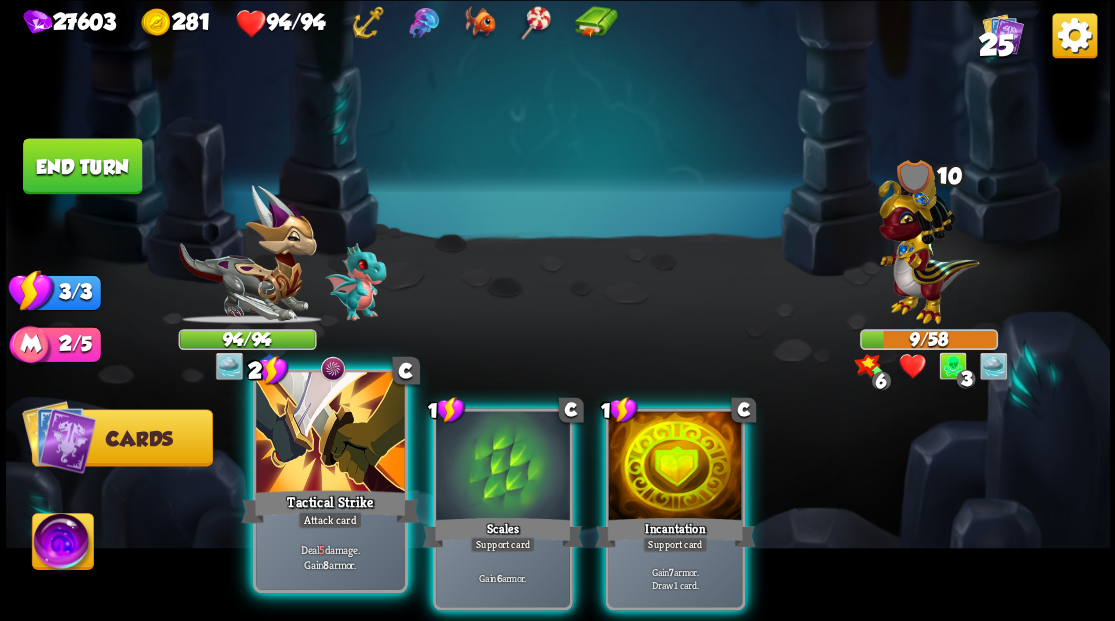 click at bounding box center [330, 434] 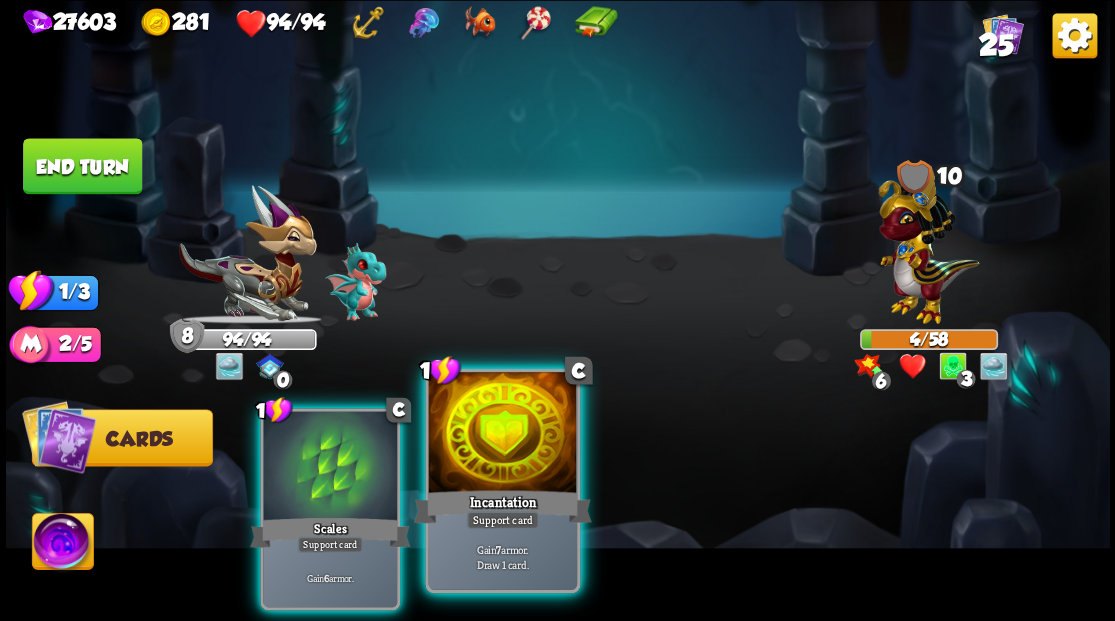 click at bounding box center (502, 434) 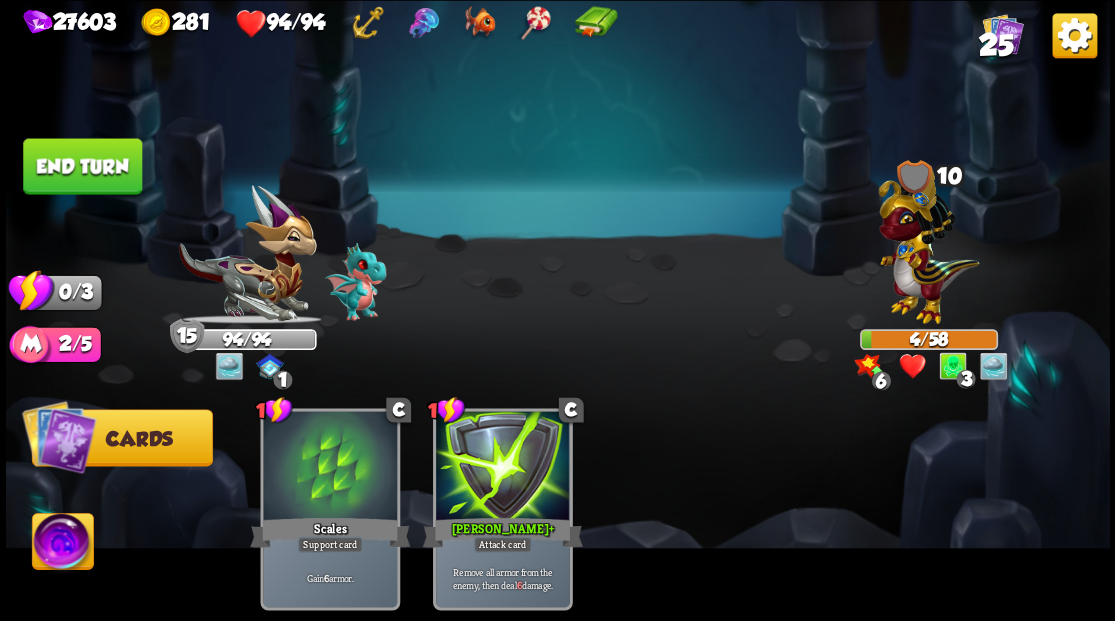 click on "End turn" at bounding box center (82, 166) 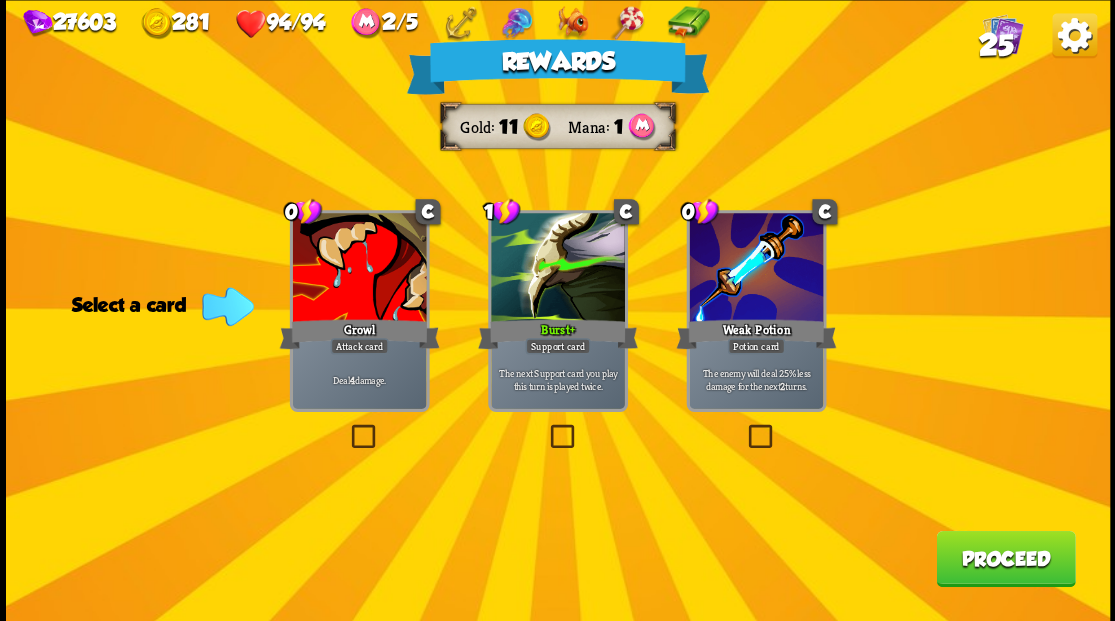 click on "Proceed" at bounding box center [1005, 558] 